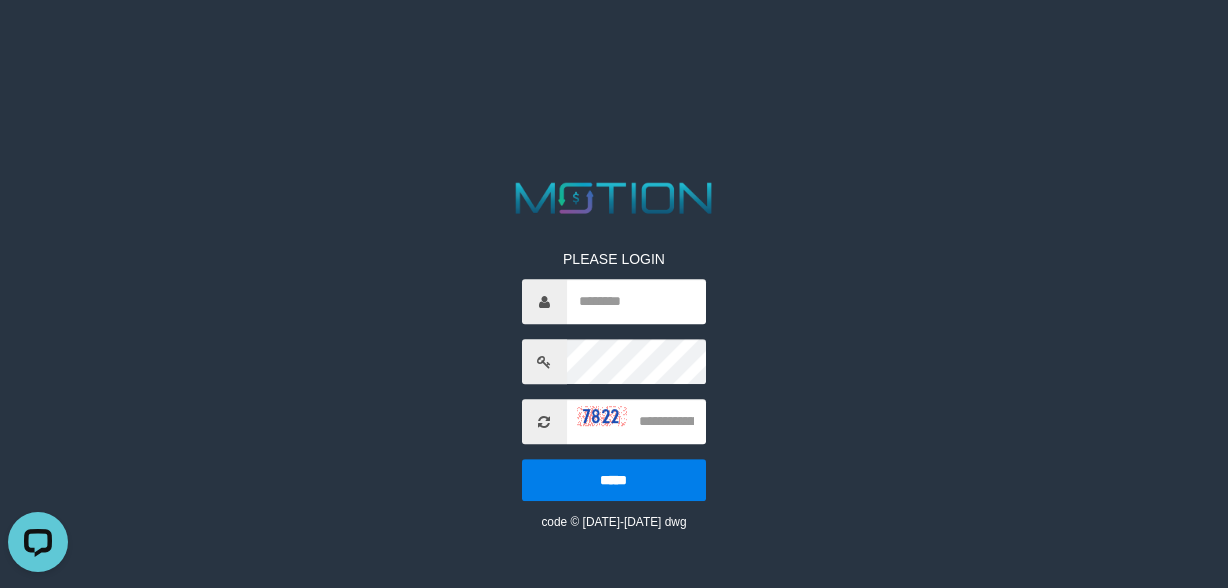 scroll, scrollTop: 0, scrollLeft: 0, axis: both 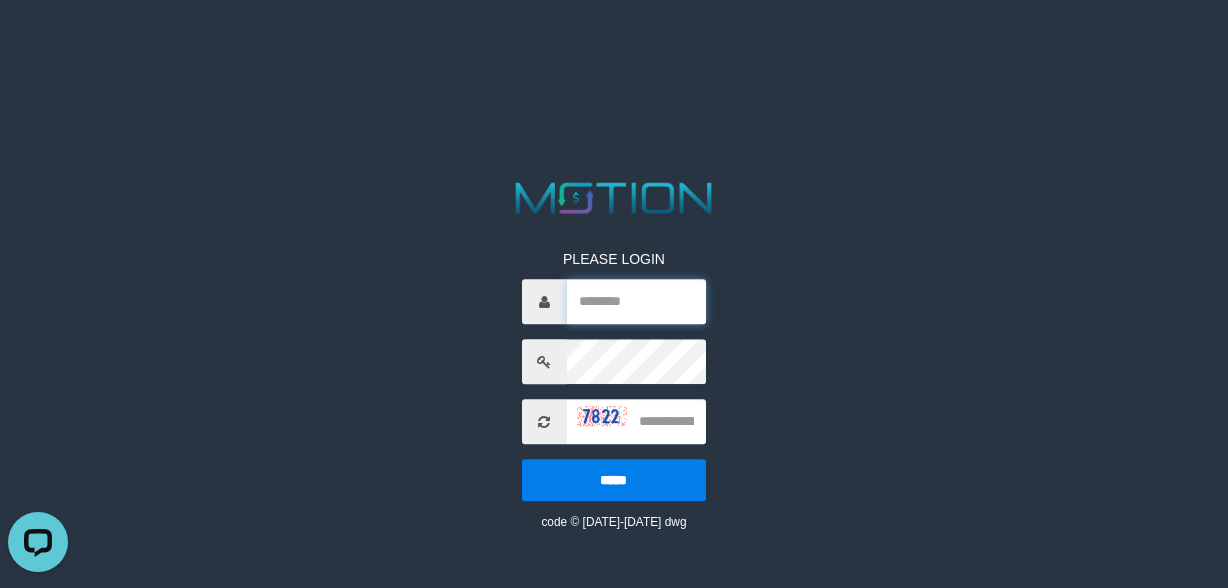 click at bounding box center [637, 302] 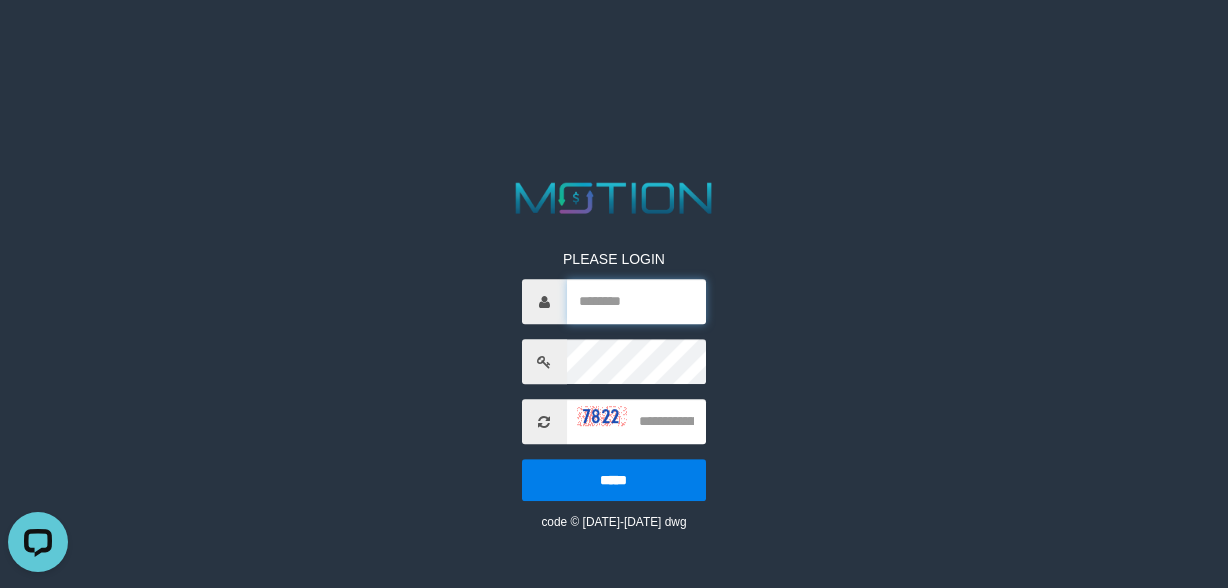 type on "********" 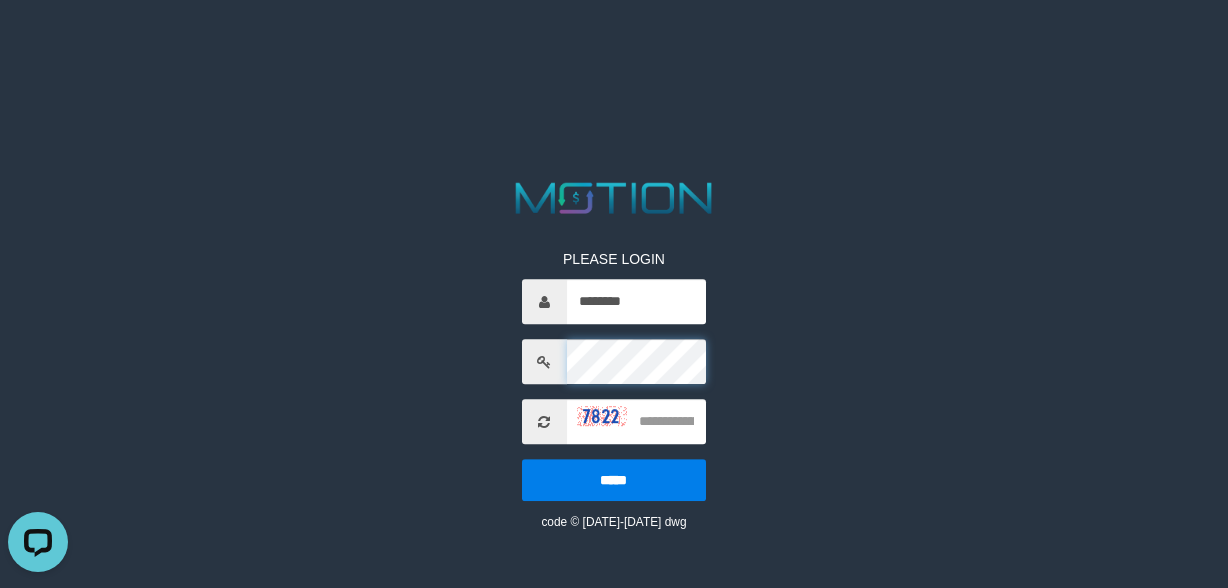 click on "*****" at bounding box center (614, 481) 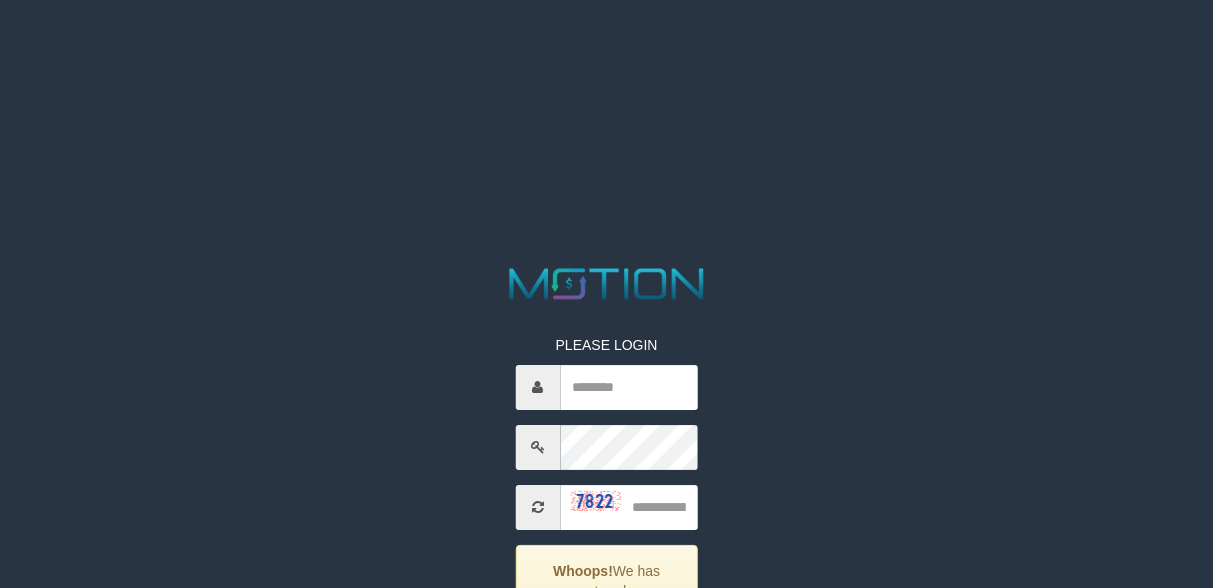 scroll, scrollTop: 0, scrollLeft: 0, axis: both 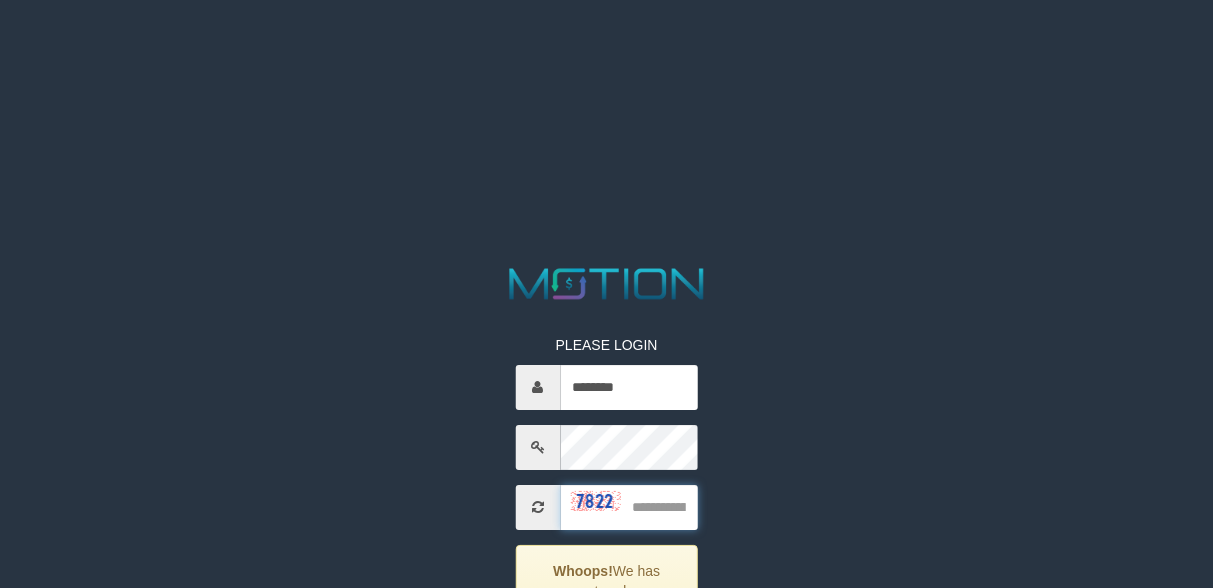 click at bounding box center [628, 507] 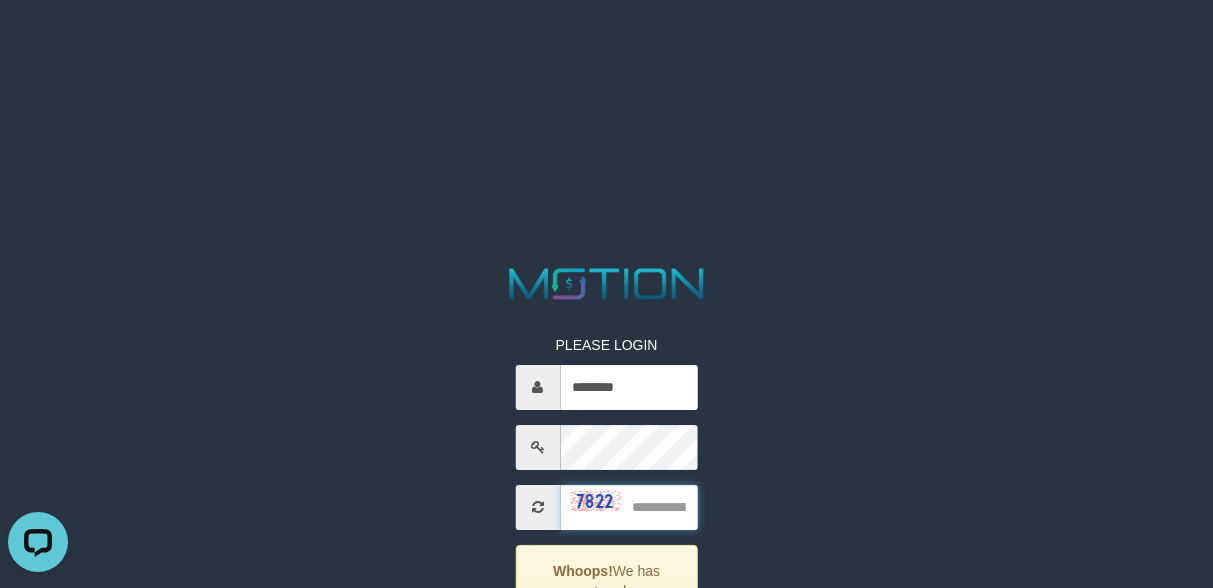 scroll, scrollTop: 0, scrollLeft: 0, axis: both 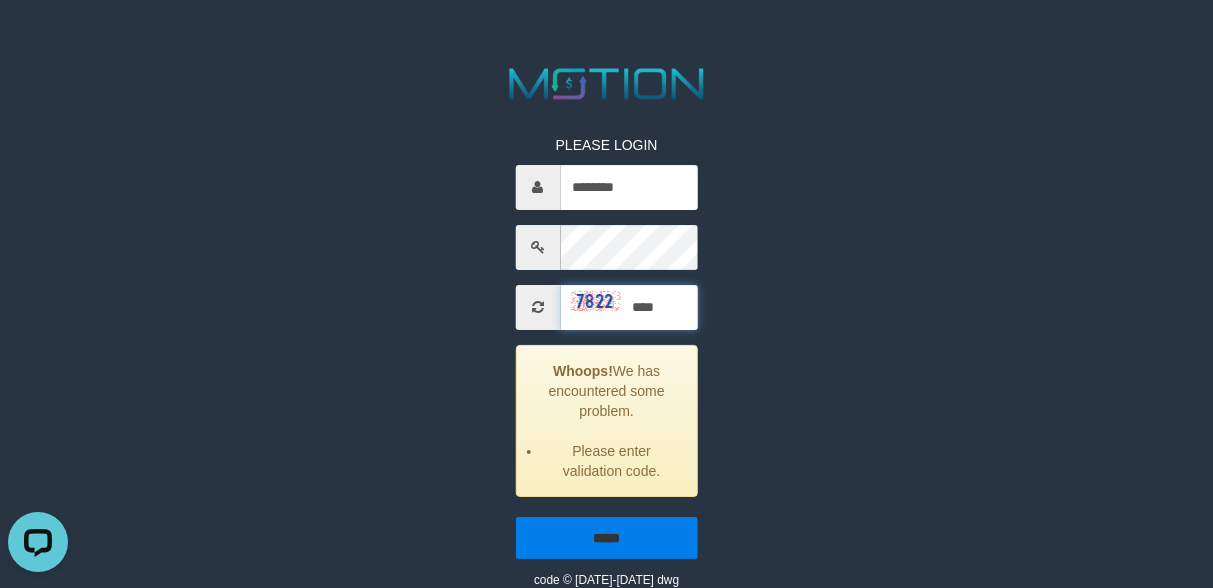 type on "****" 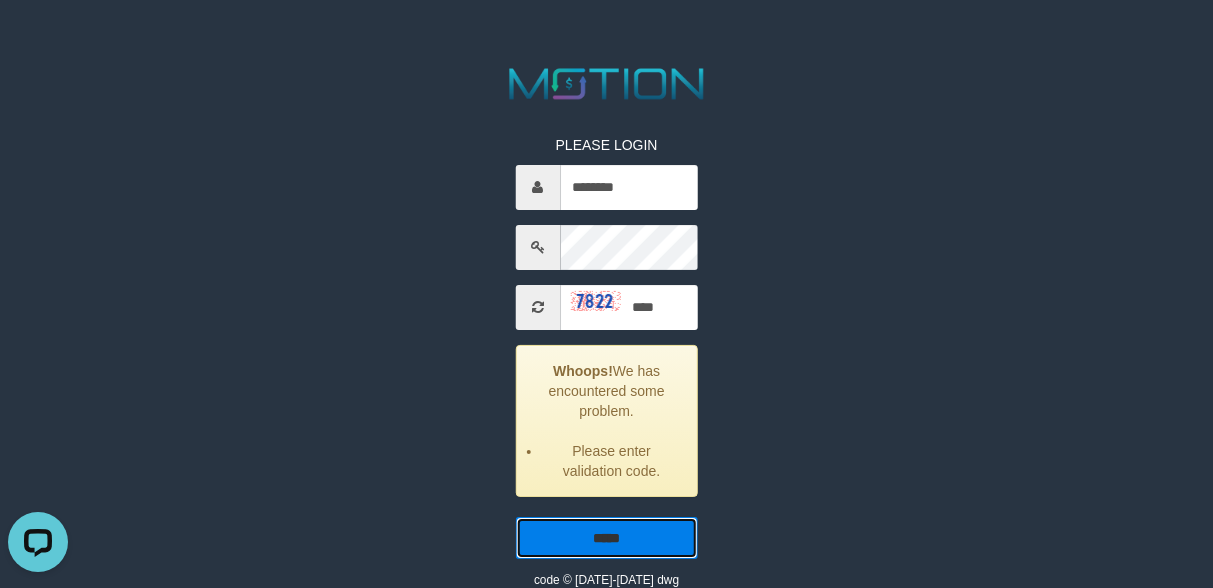 click on "*****" at bounding box center [606, 538] 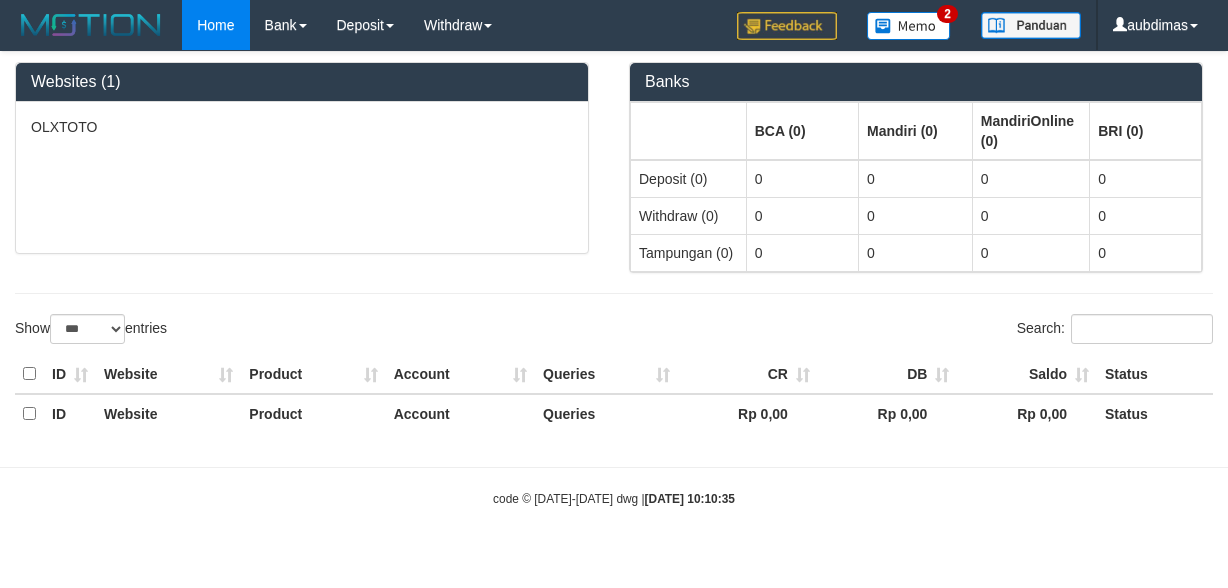 select on "***" 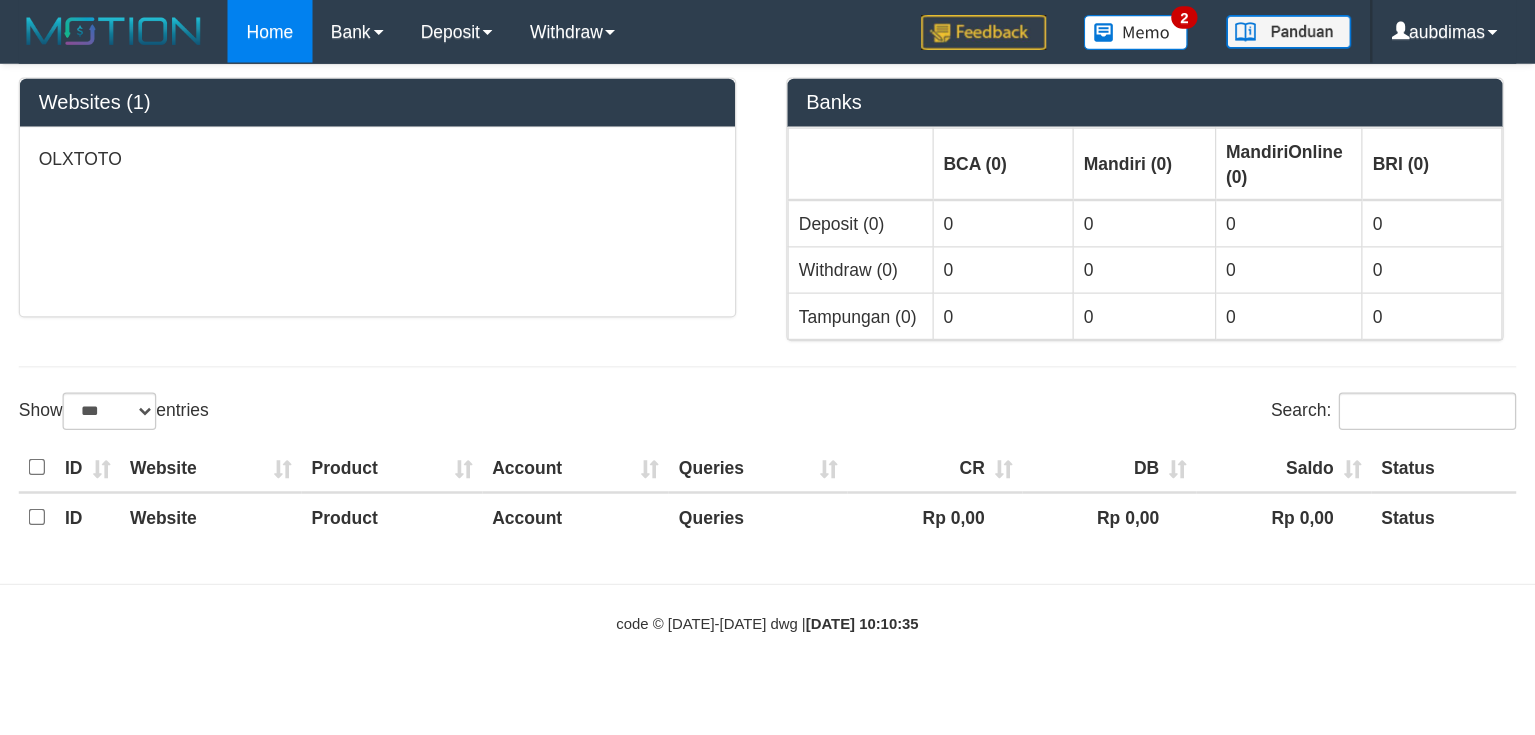 scroll, scrollTop: 0, scrollLeft: 0, axis: both 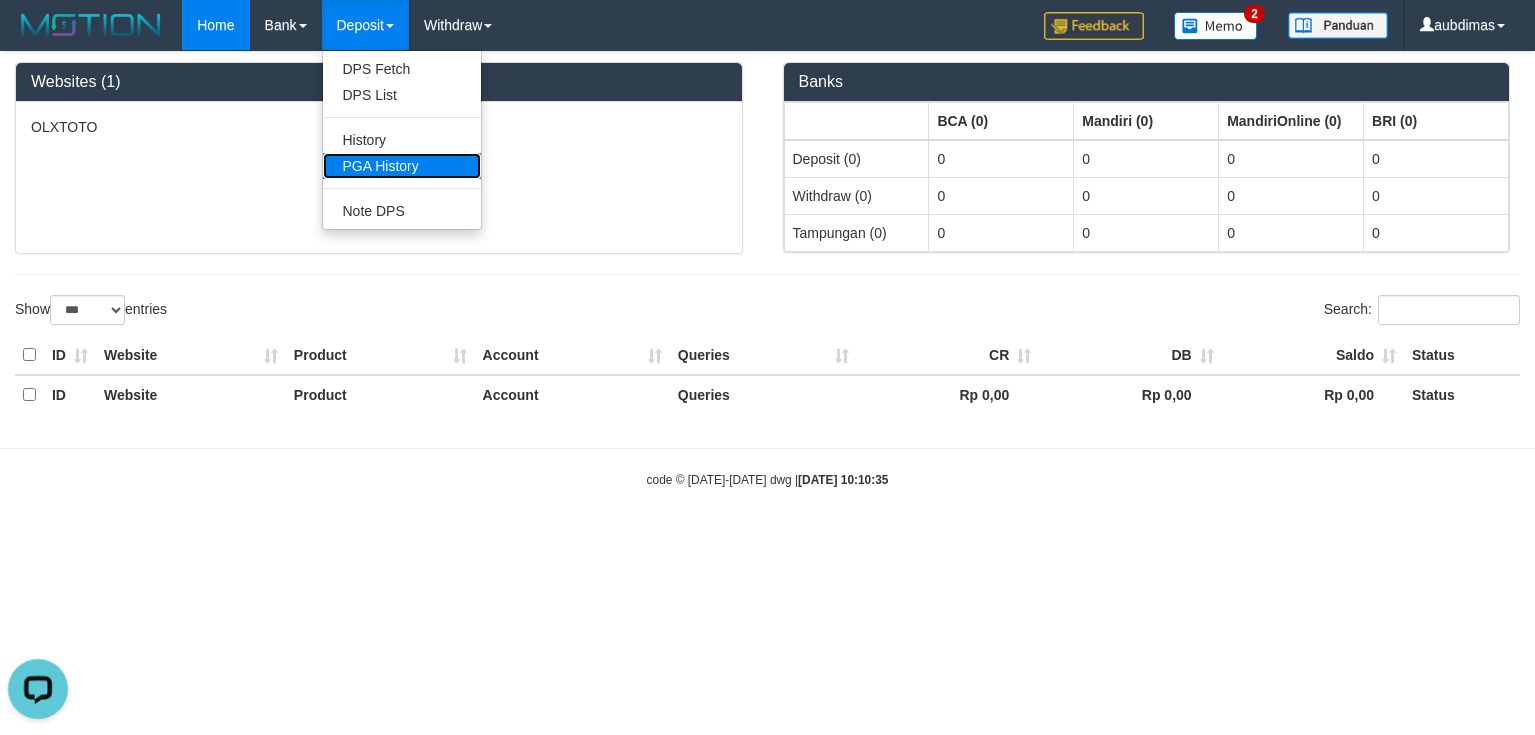 click on "PGA History" at bounding box center (402, 166) 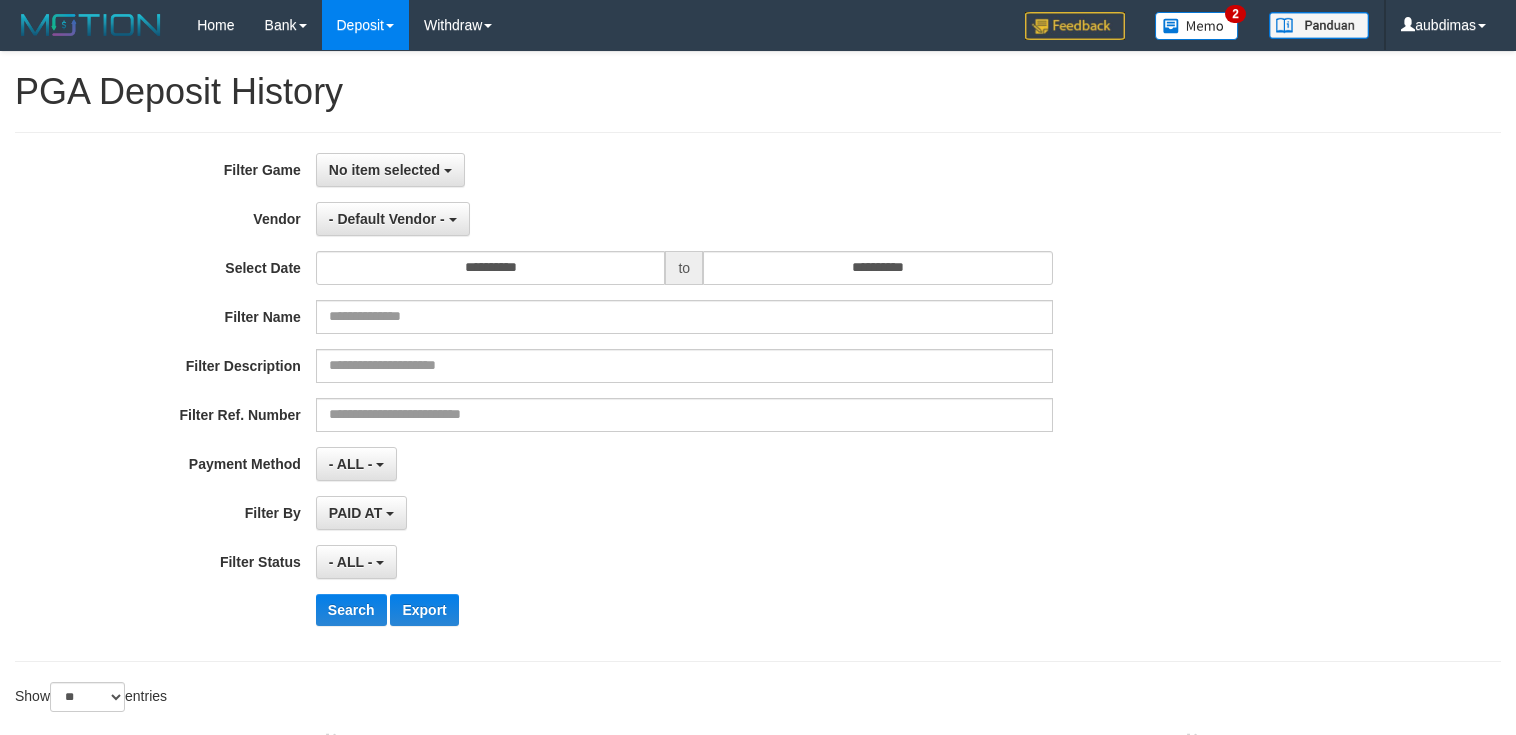 select 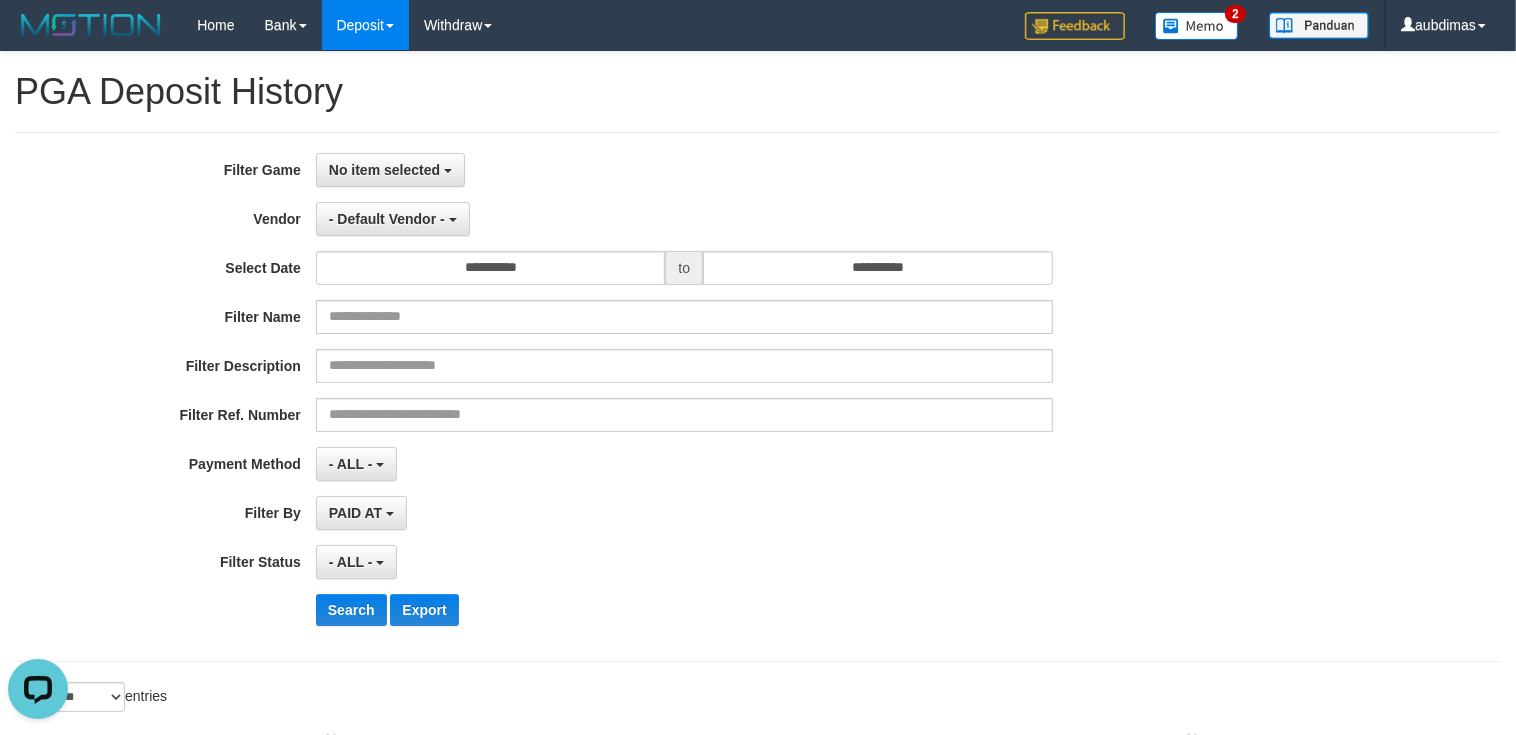 scroll, scrollTop: 0, scrollLeft: 0, axis: both 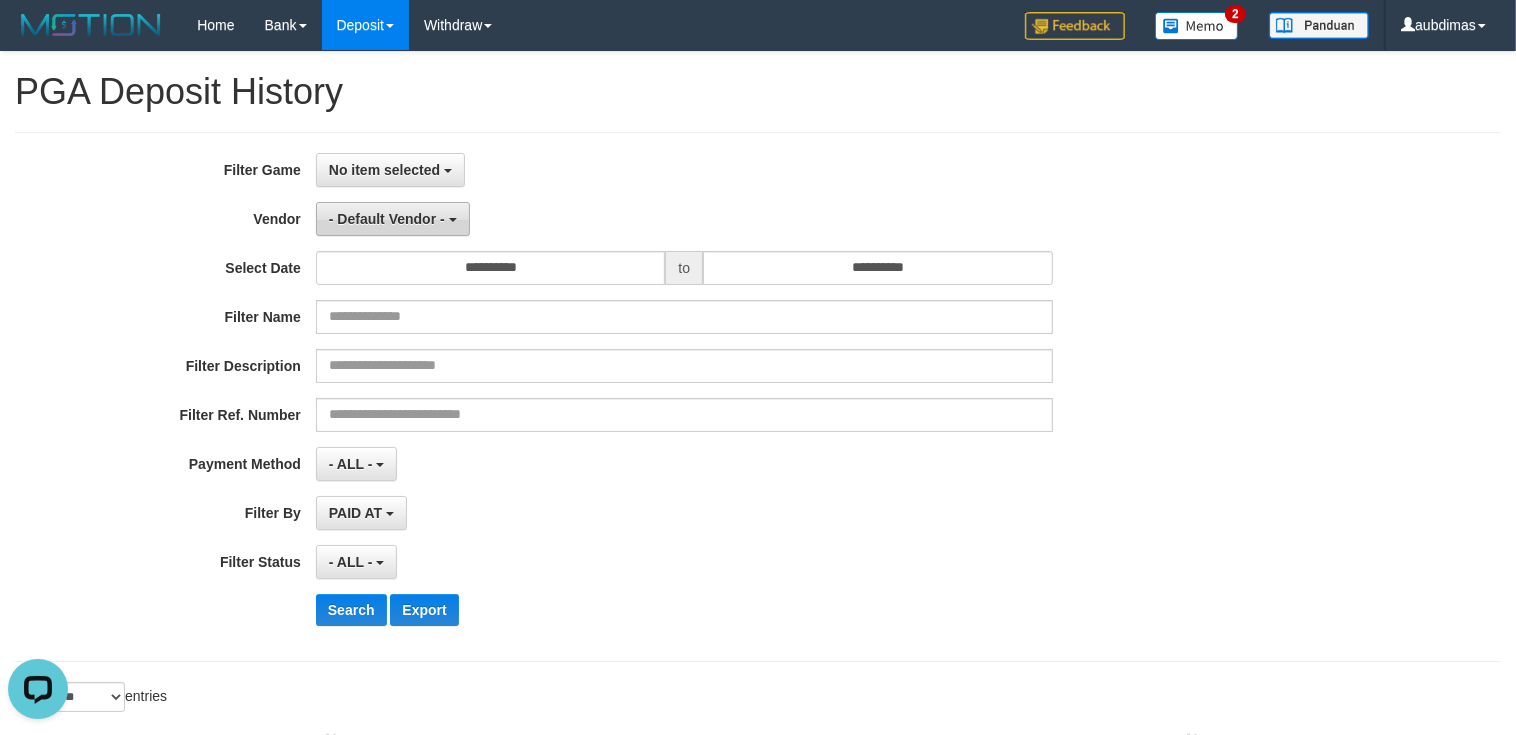 click on "- Default Vendor -" at bounding box center (387, 219) 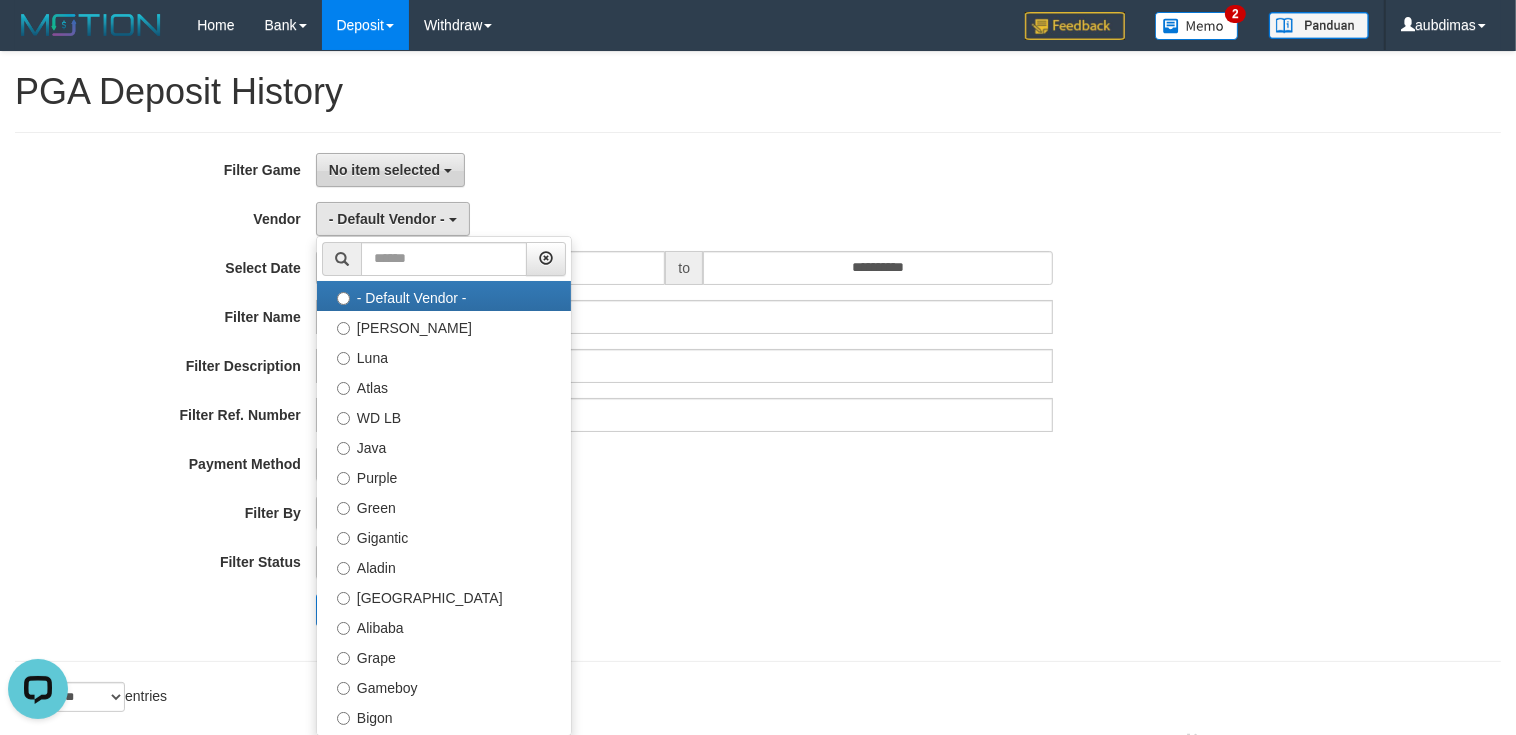 click on "No item selected" at bounding box center [390, 170] 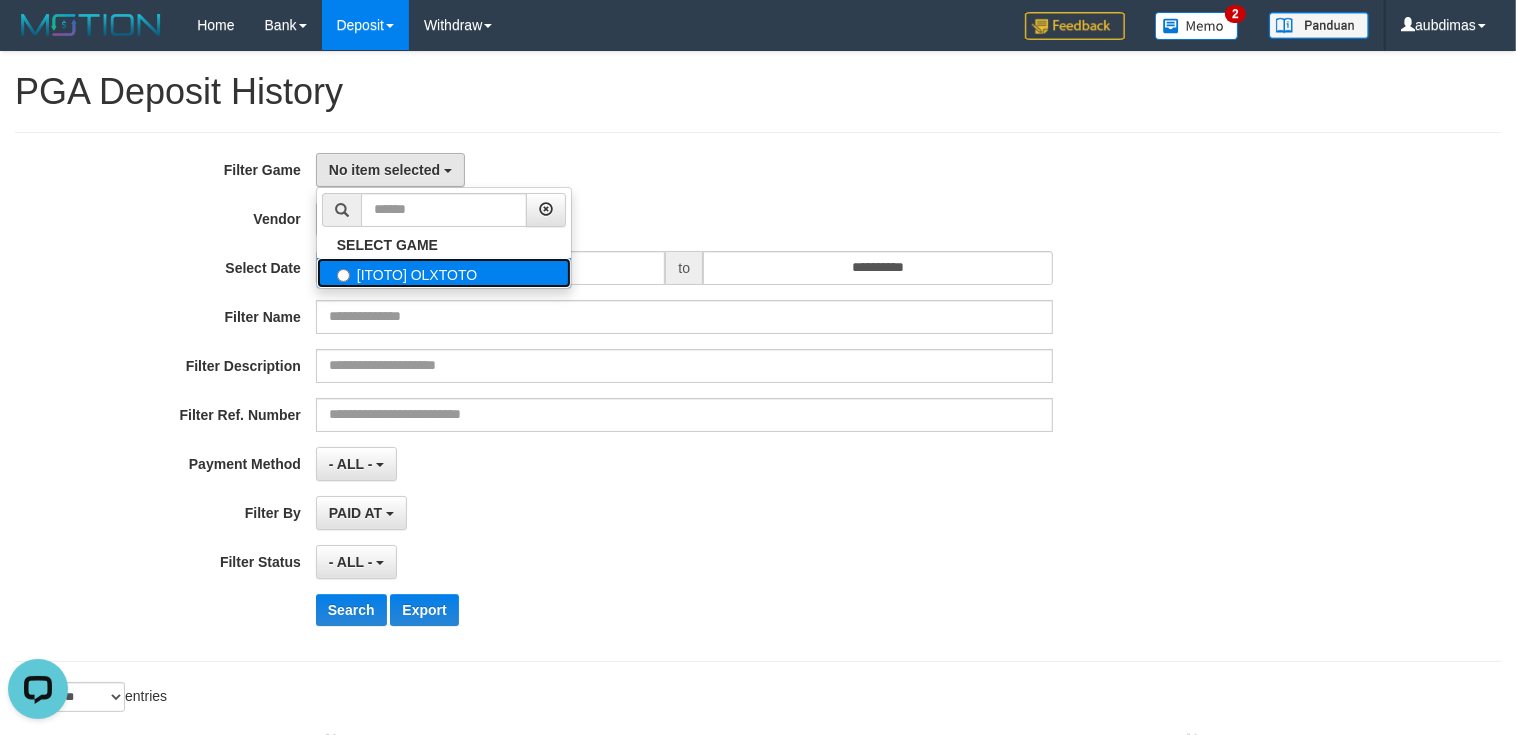 click on "[ITOTO] OLXTOTO" at bounding box center [444, 273] 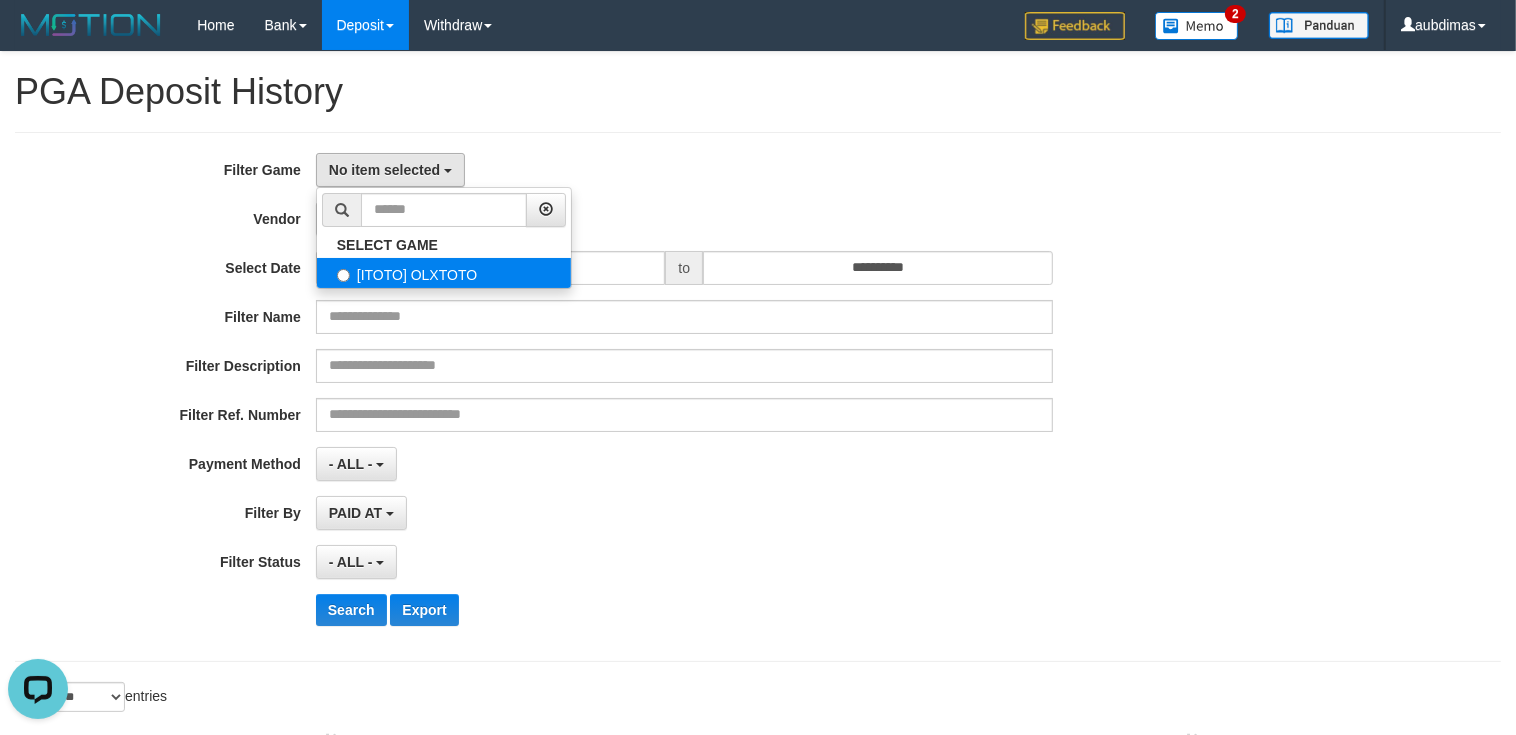 select on "***" 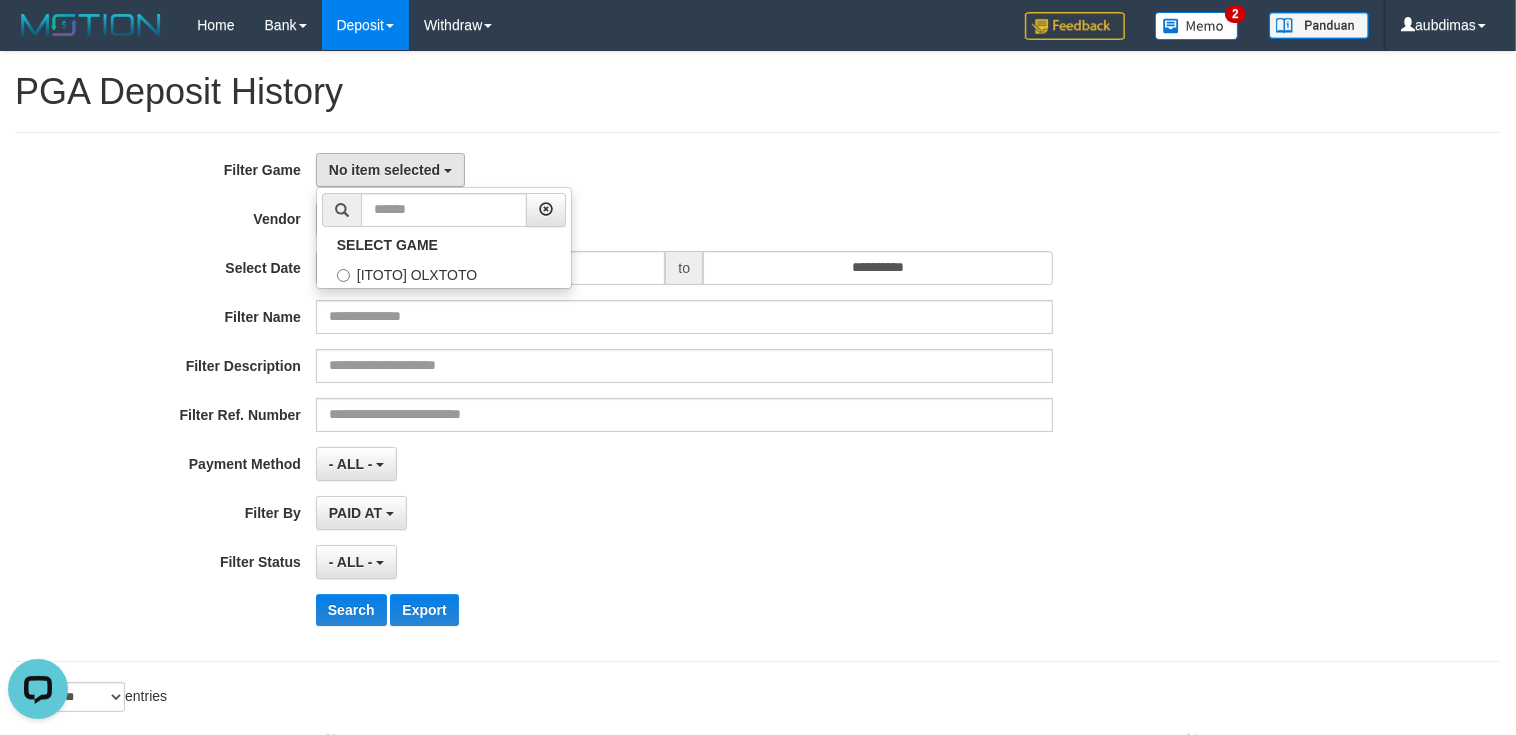 scroll, scrollTop: 17, scrollLeft: 0, axis: vertical 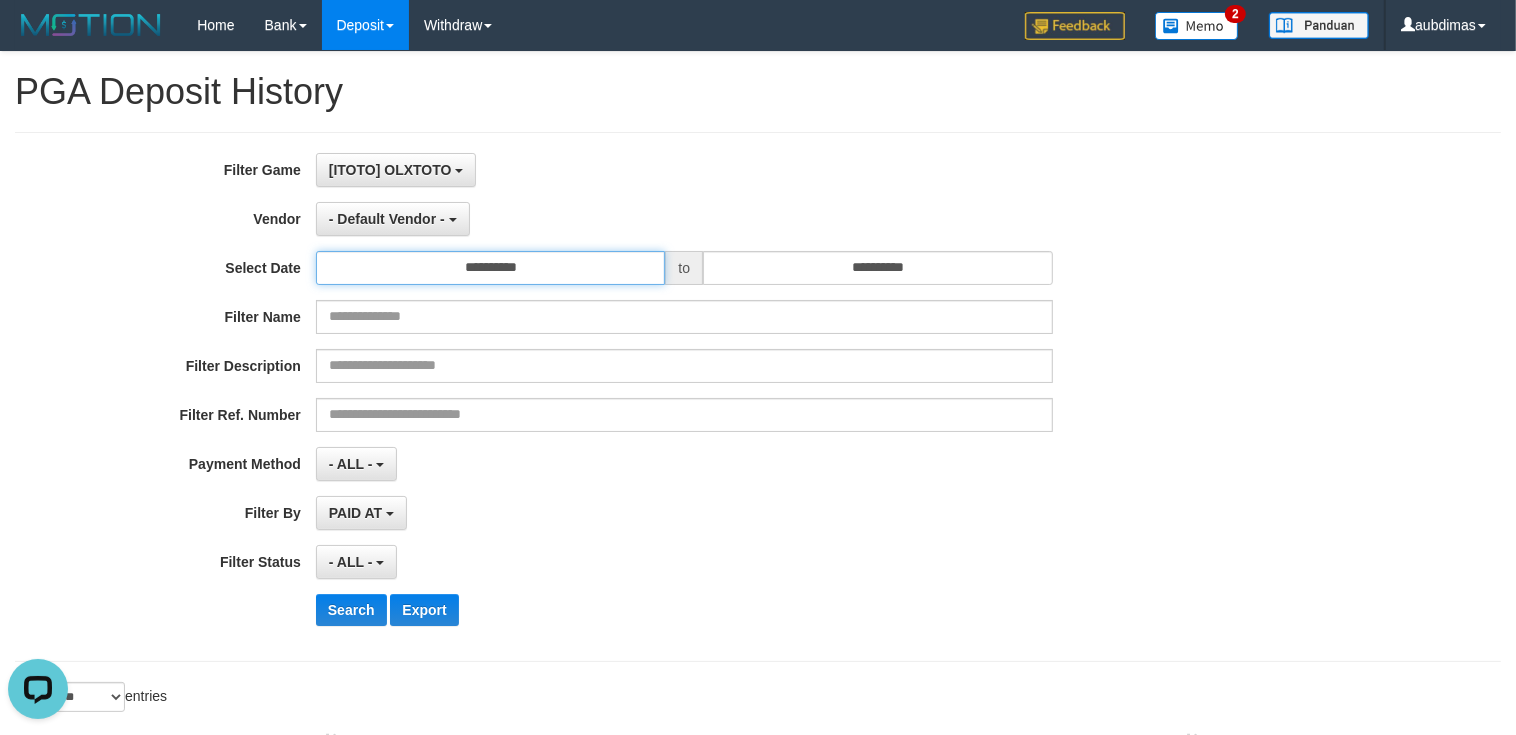 click on "**********" at bounding box center (491, 268) 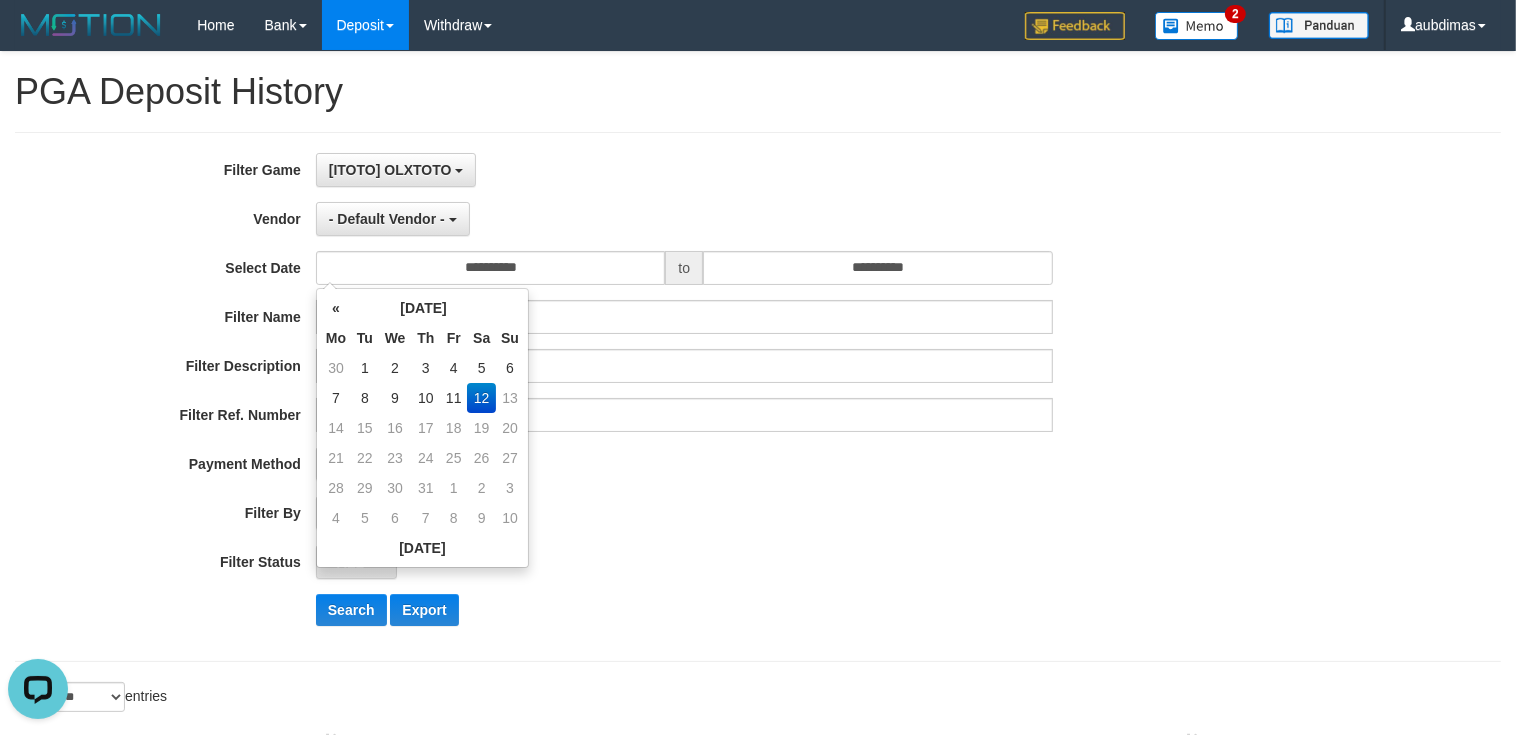 drag, startPoint x: 755, startPoint y: 472, endPoint x: 763, endPoint y: 461, distance: 13.601471 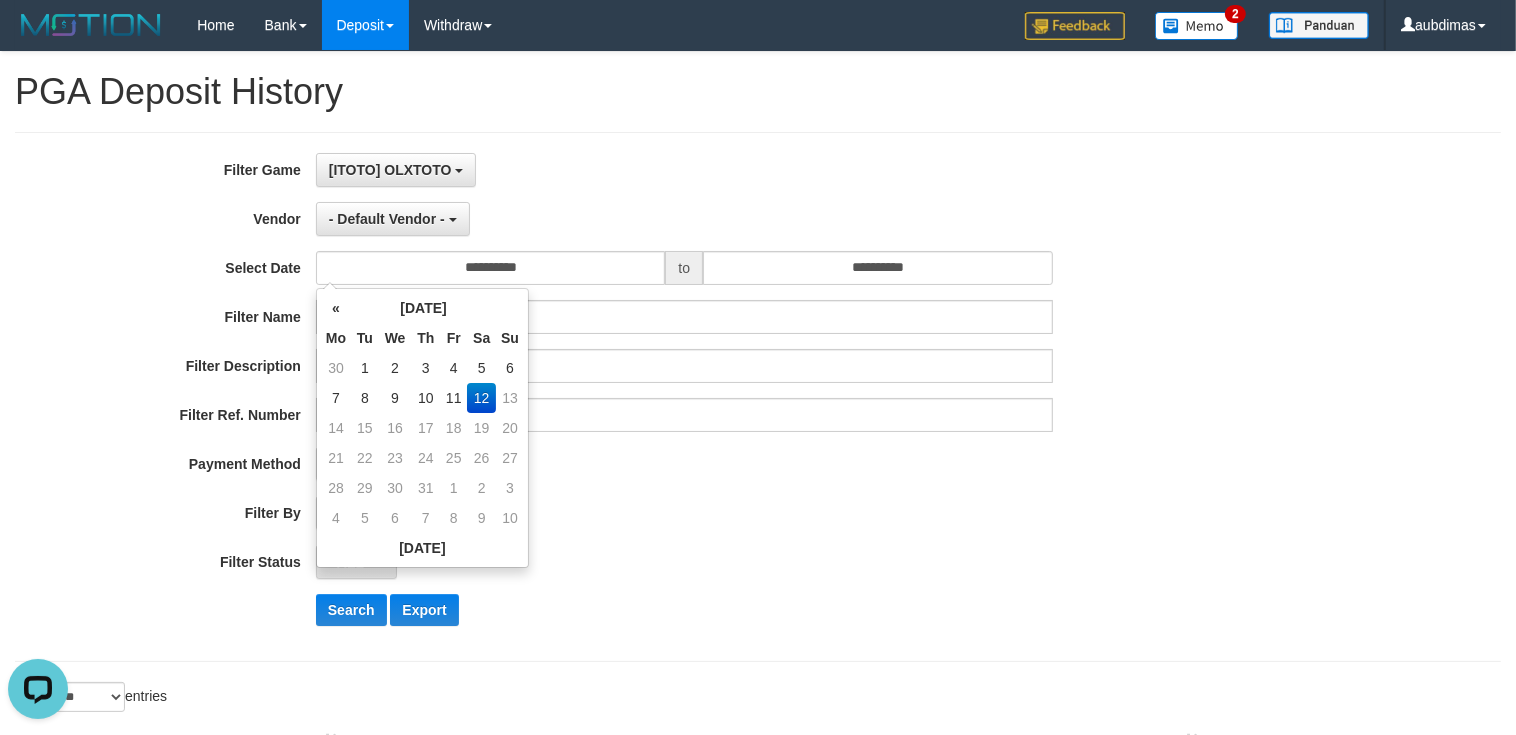 click on "- ALL -    SELECT ALL  - ALL -  SELECT PAYMENT METHOD
Mandiri
BNI
OVO
CIMB
BRI
MAYBANK
PERMATA
DANAMON
INDOMARET
ALFAMART
GOPAY
CC
BCA
QRIS
SINARMAS
LINKAJA
SHOPEEPAY
ATMBERSAMA
DANA
ARTHAGRAHA
SAMPOERNA
OCBCNISP" at bounding box center (684, 464) 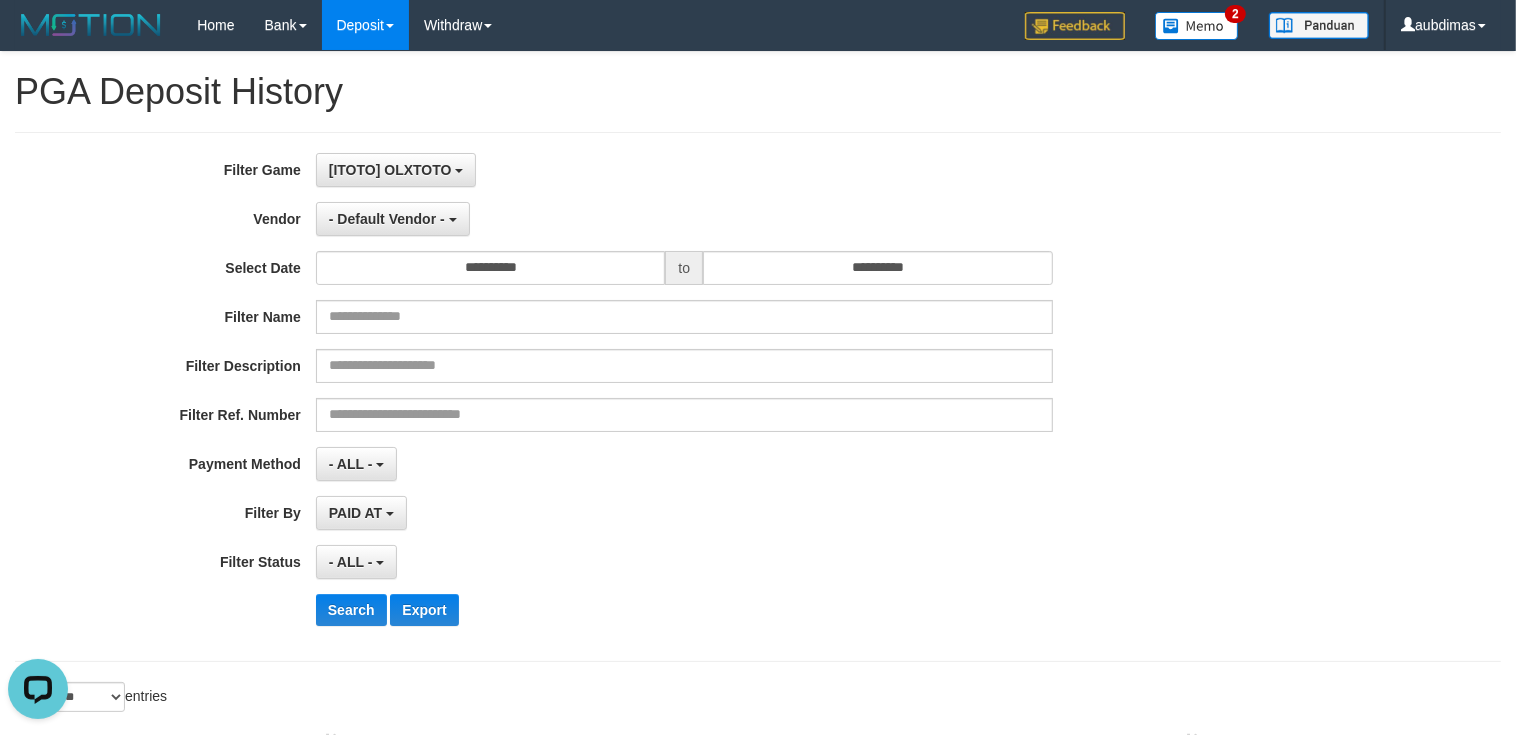 click on "**********" at bounding box center (758, 397) 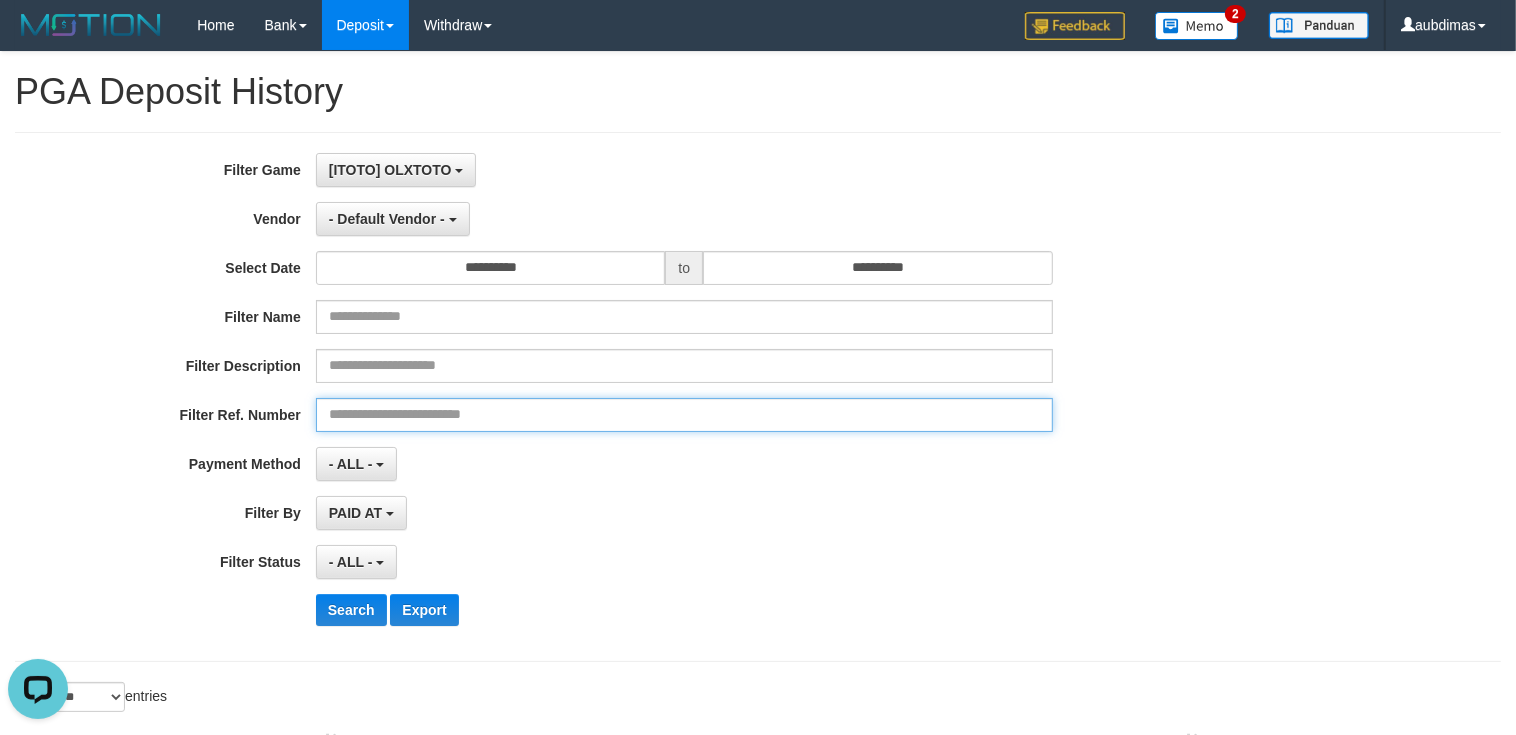 click at bounding box center [684, 415] 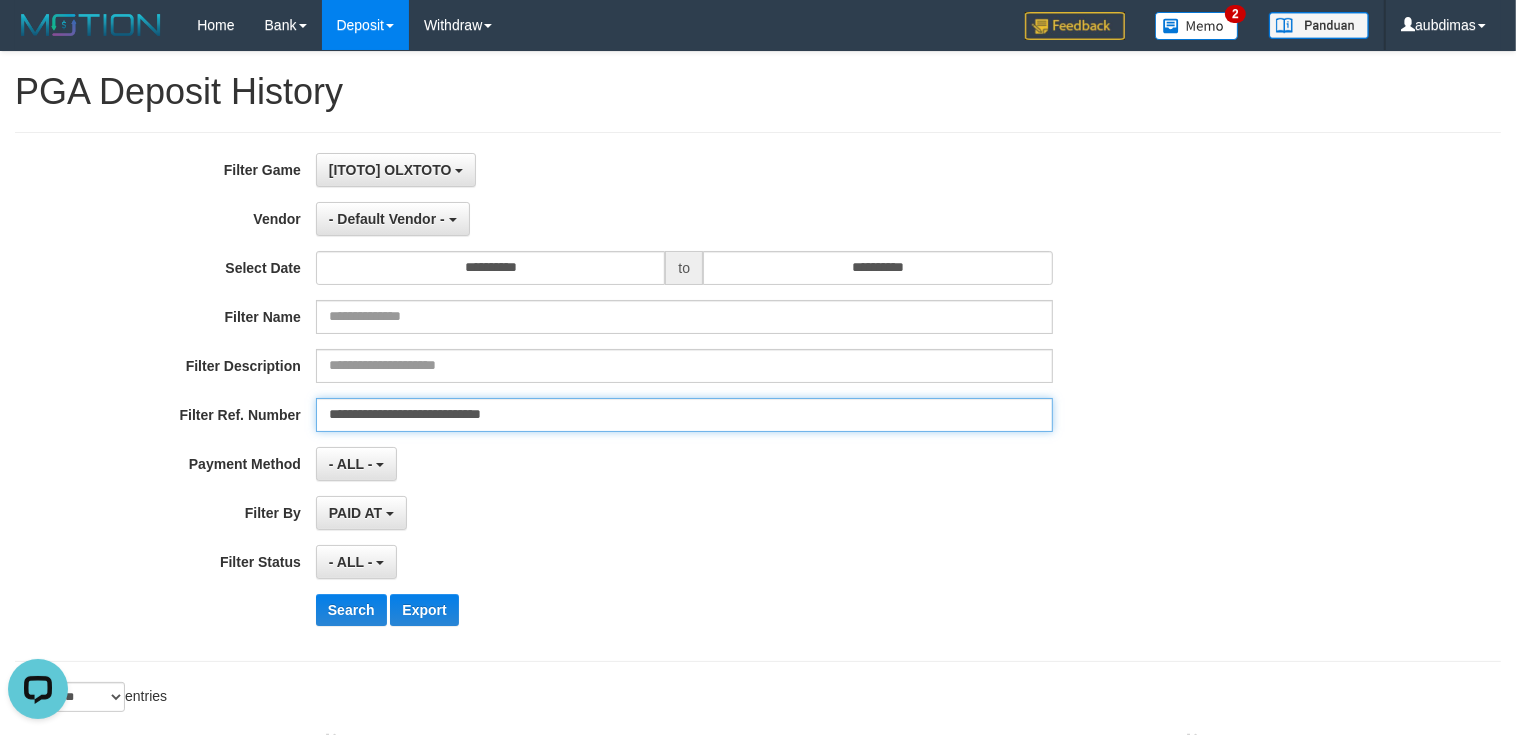 type on "**********" 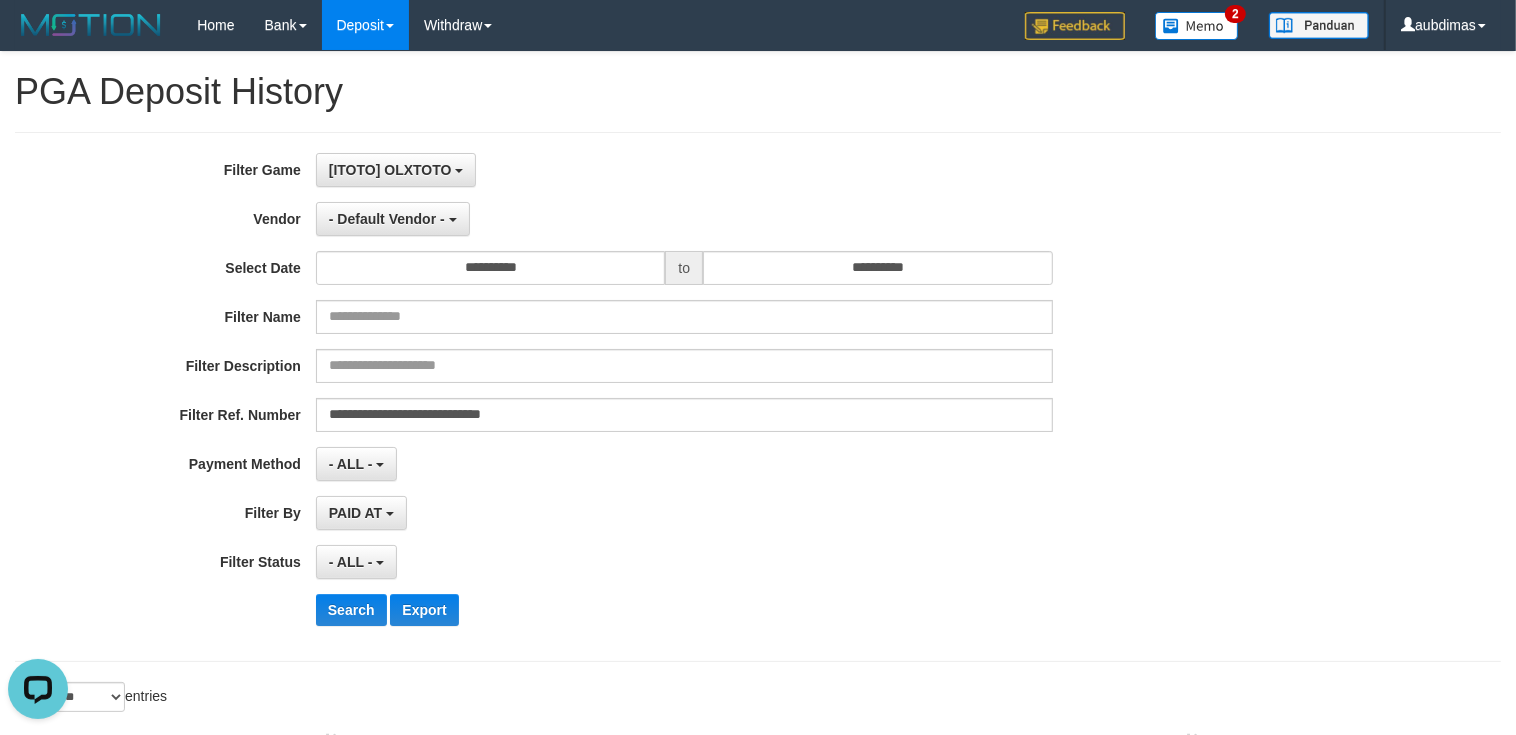 click on "- ALL -    SELECT ALL  - ALL -  SELECT PAYMENT METHOD
Mandiri
BNI
OVO
CIMB
BRI
MAYBANK
PERMATA
DANAMON
INDOMARET
ALFAMART
GOPAY
CC
BCA
QRIS
SINARMAS
LINKAJA
SHOPEEPAY
ATMBERSAMA
DANA
ARTHAGRAHA
SAMPOERNA
OCBCNISP" at bounding box center [684, 464] 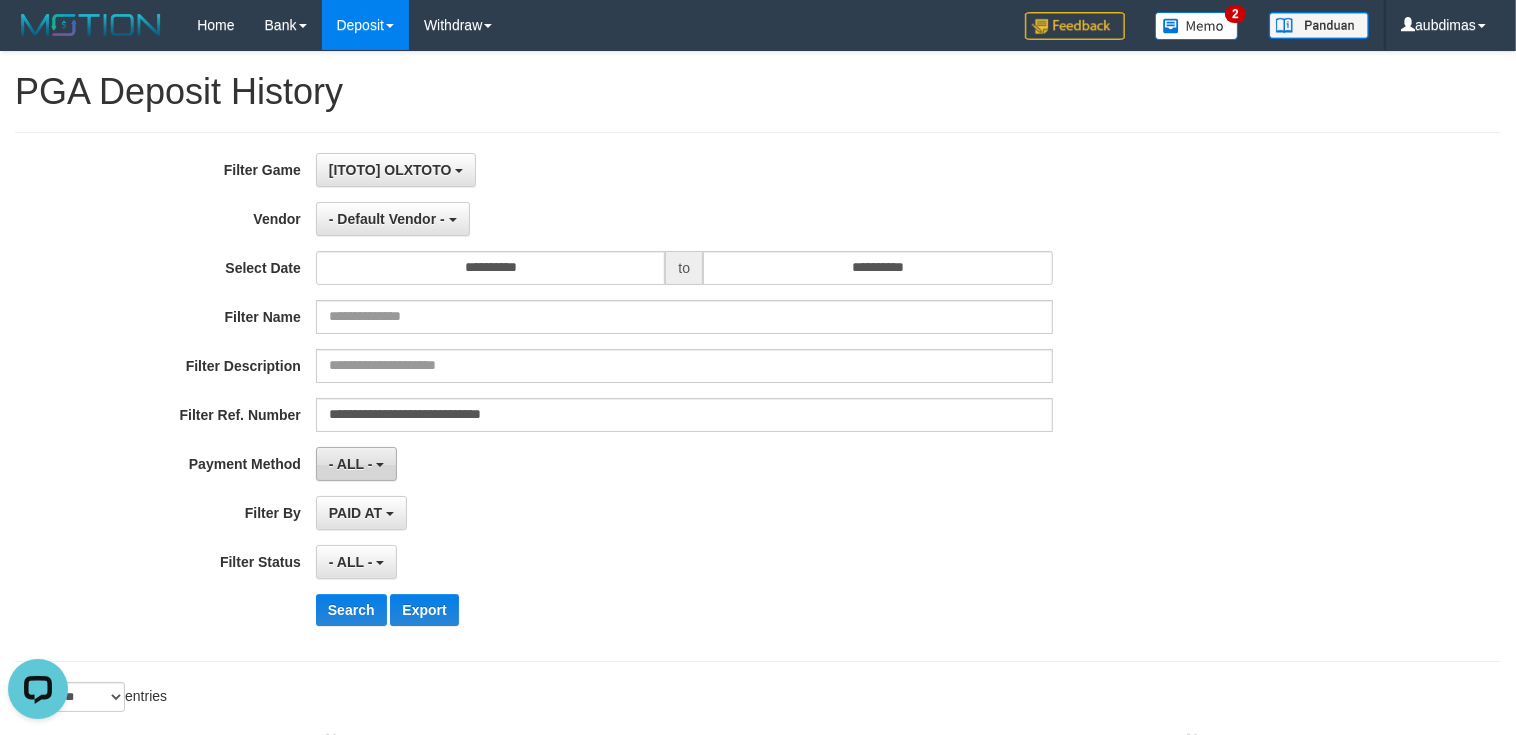 click on "- ALL -" at bounding box center [356, 464] 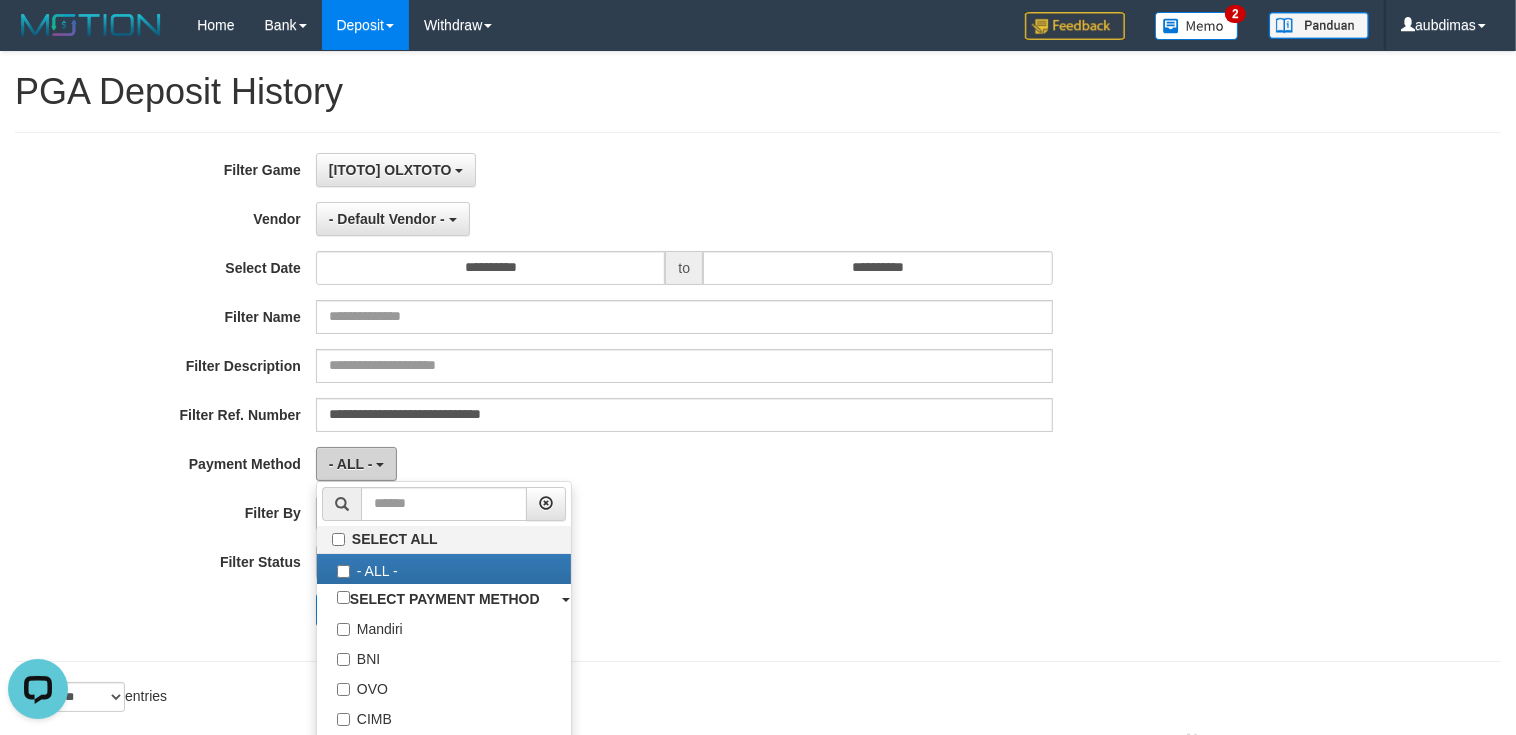click on "- ALL -" at bounding box center (356, 464) 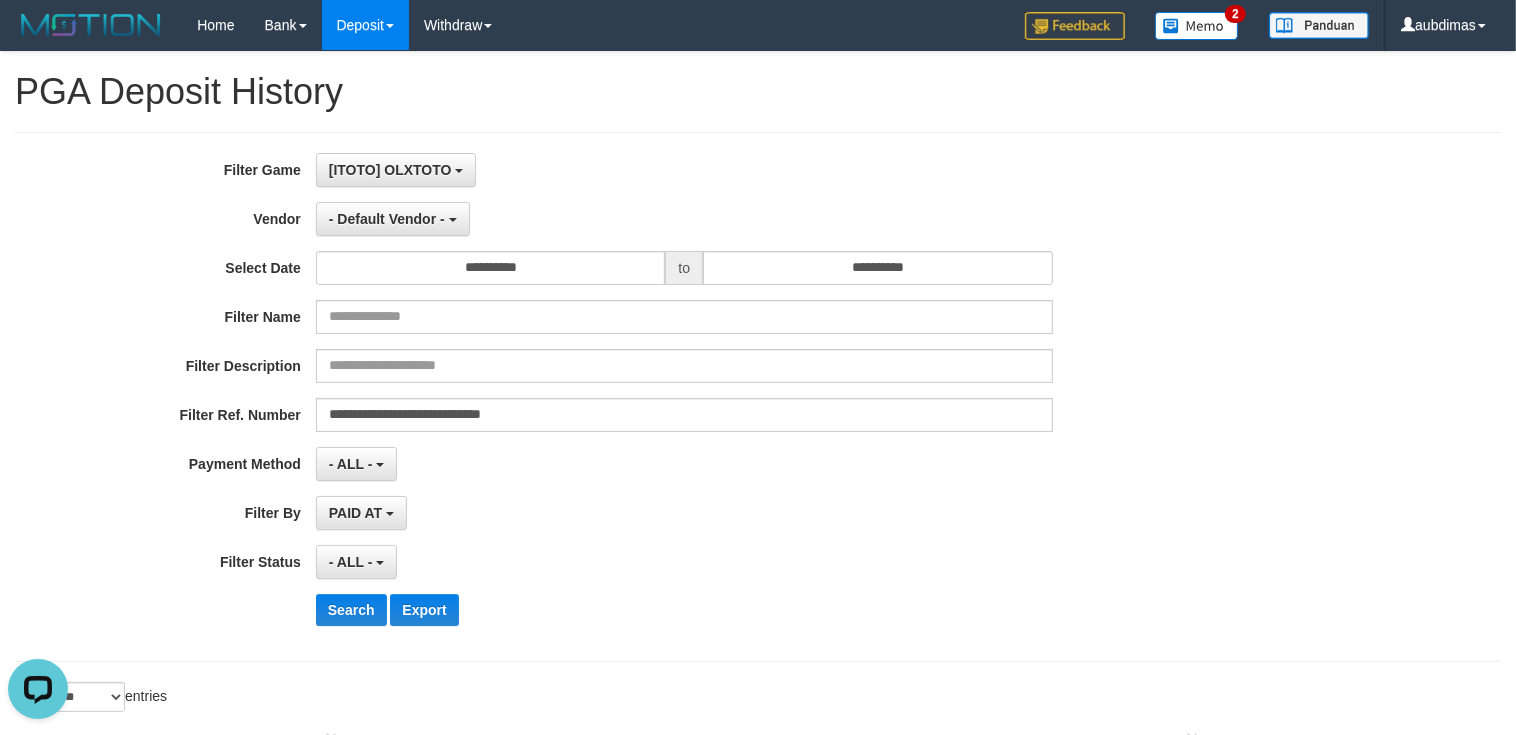 click on "**********" at bounding box center (631, 397) 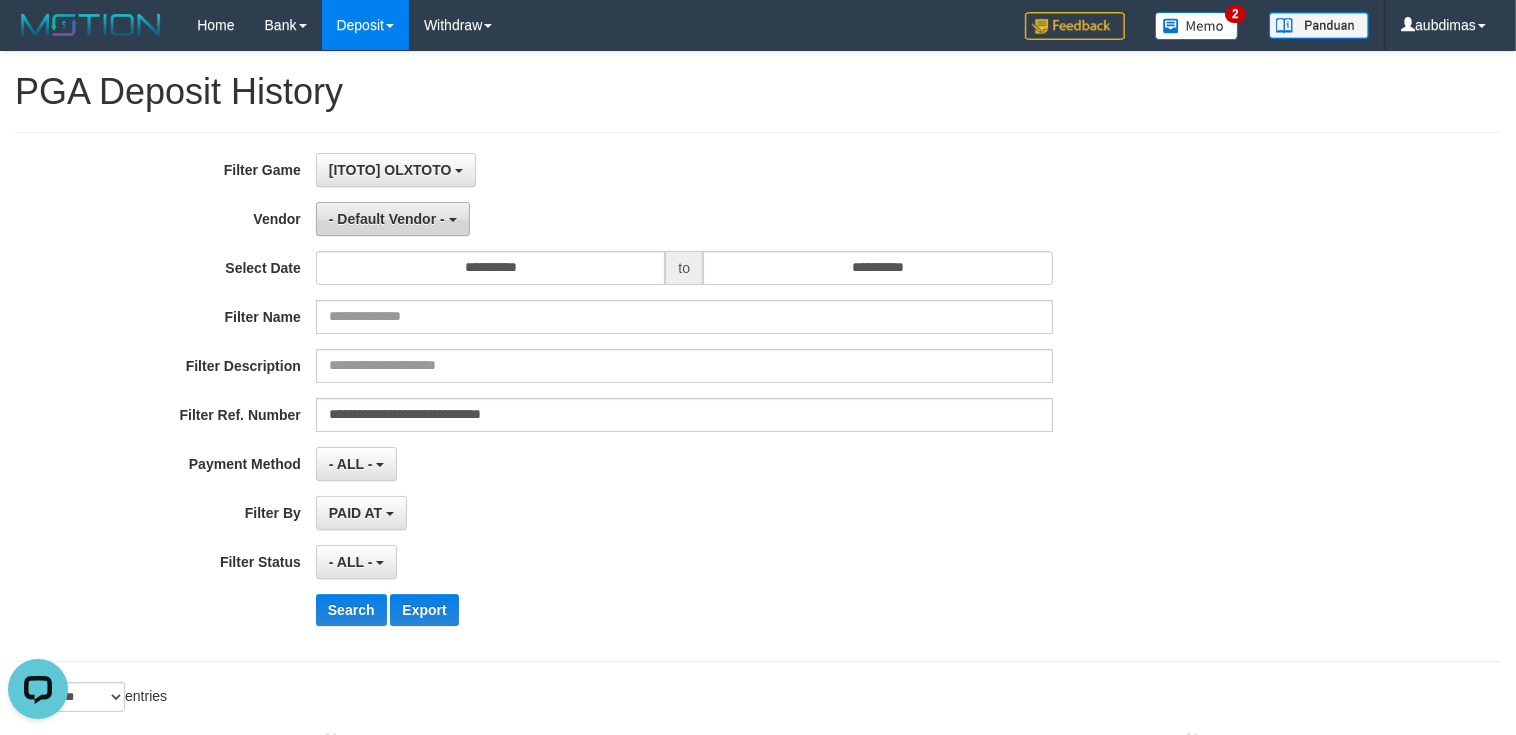 click on "- Default Vendor -" at bounding box center (387, 219) 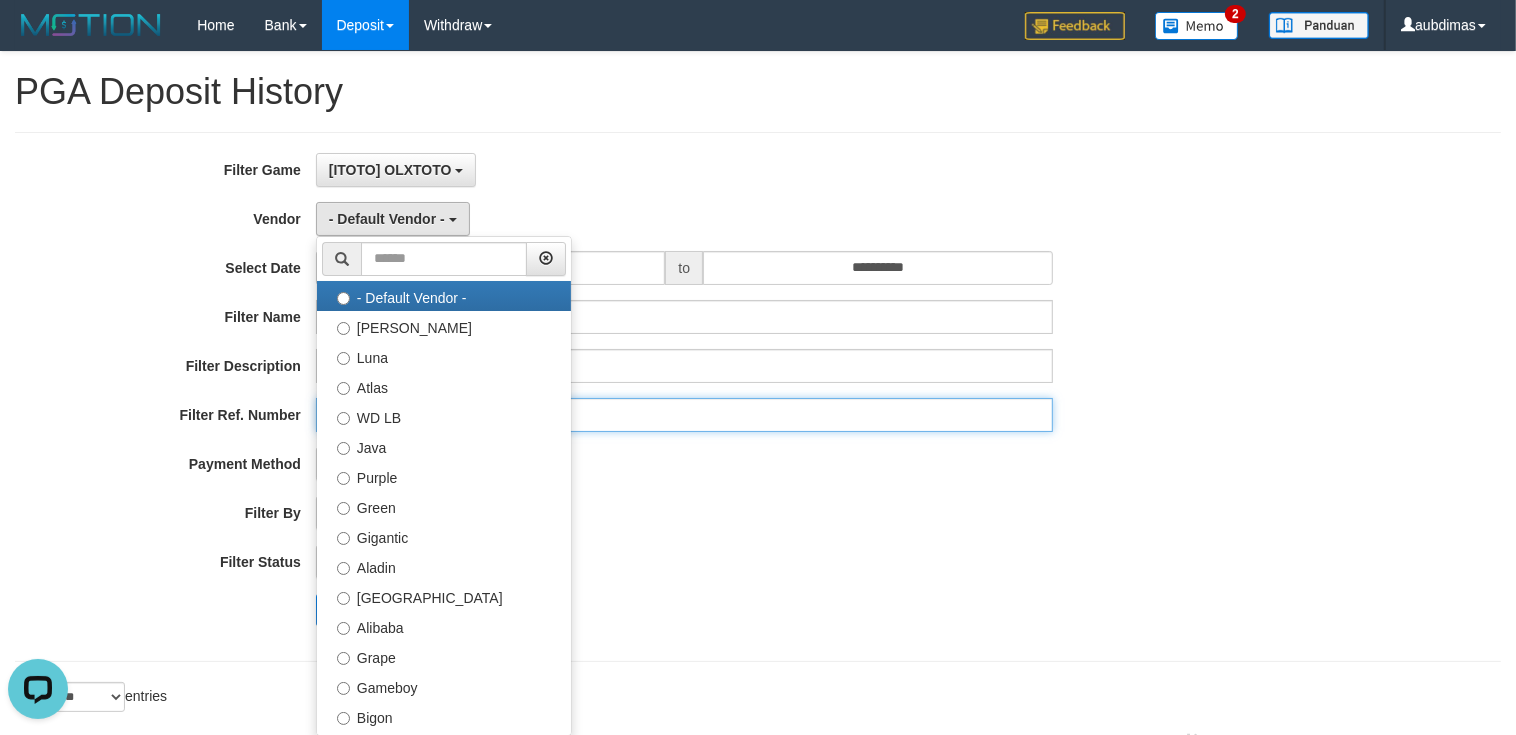 drag, startPoint x: 786, startPoint y: 417, endPoint x: 531, endPoint y: 351, distance: 263.40274 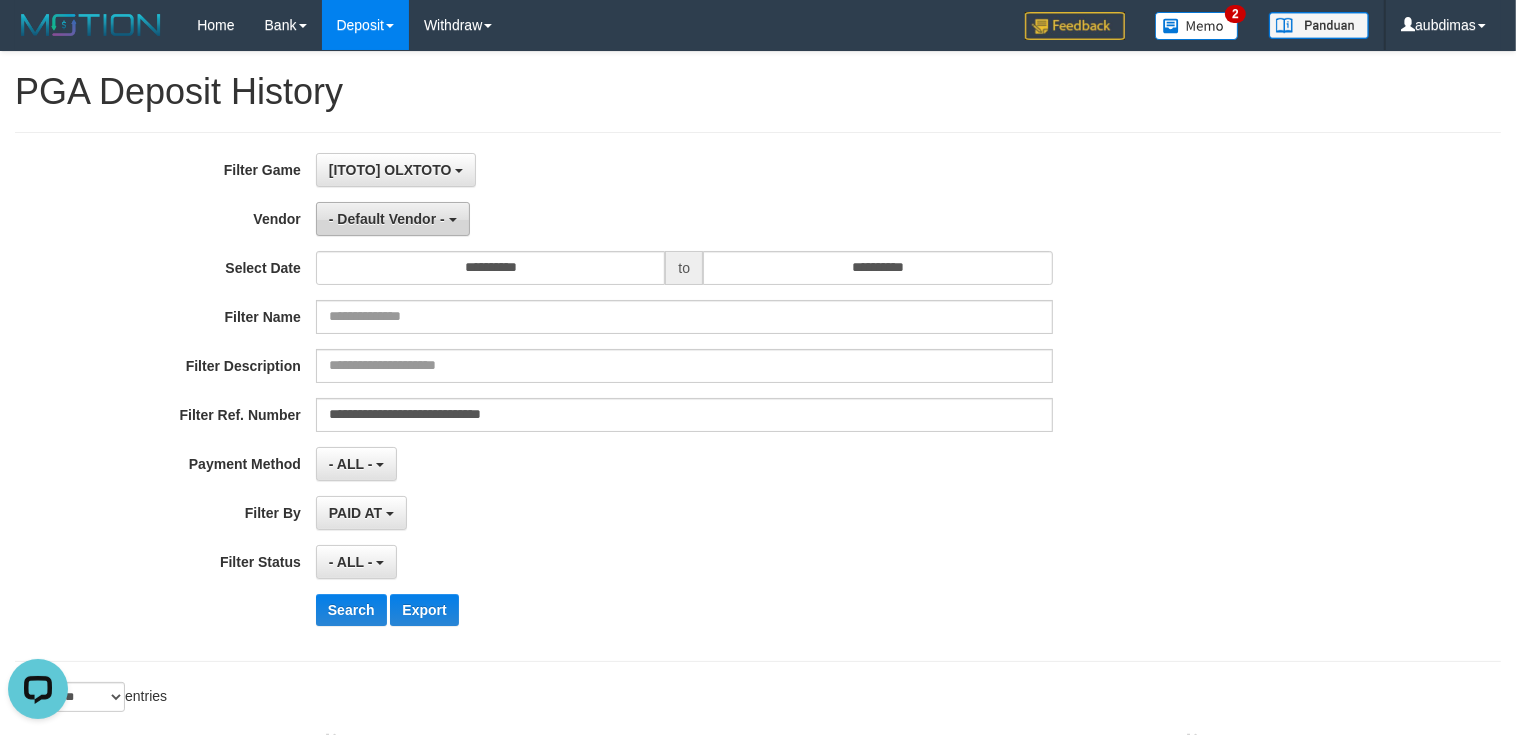 click on "- Default Vendor -" at bounding box center (393, 219) 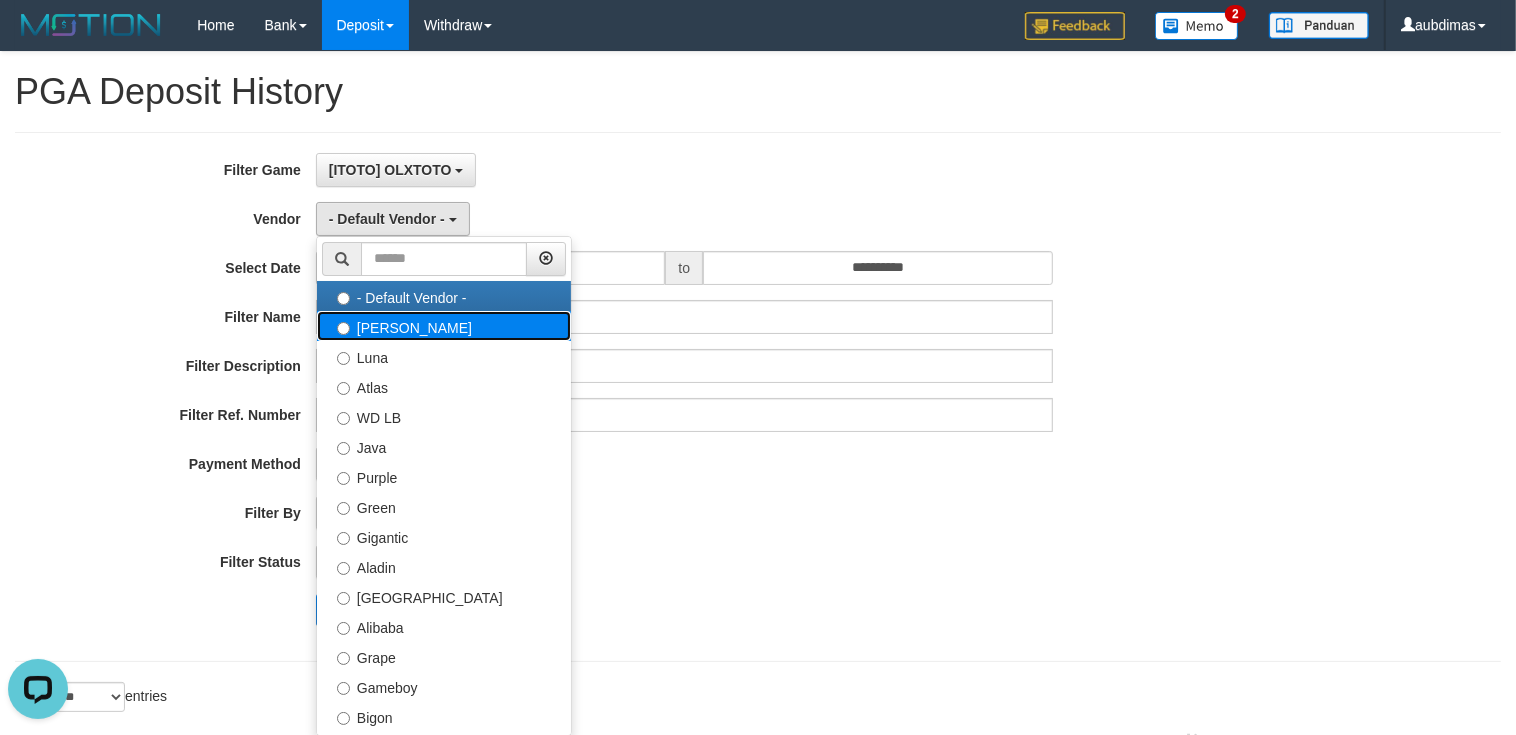 click on "[PERSON_NAME]" at bounding box center [444, 326] 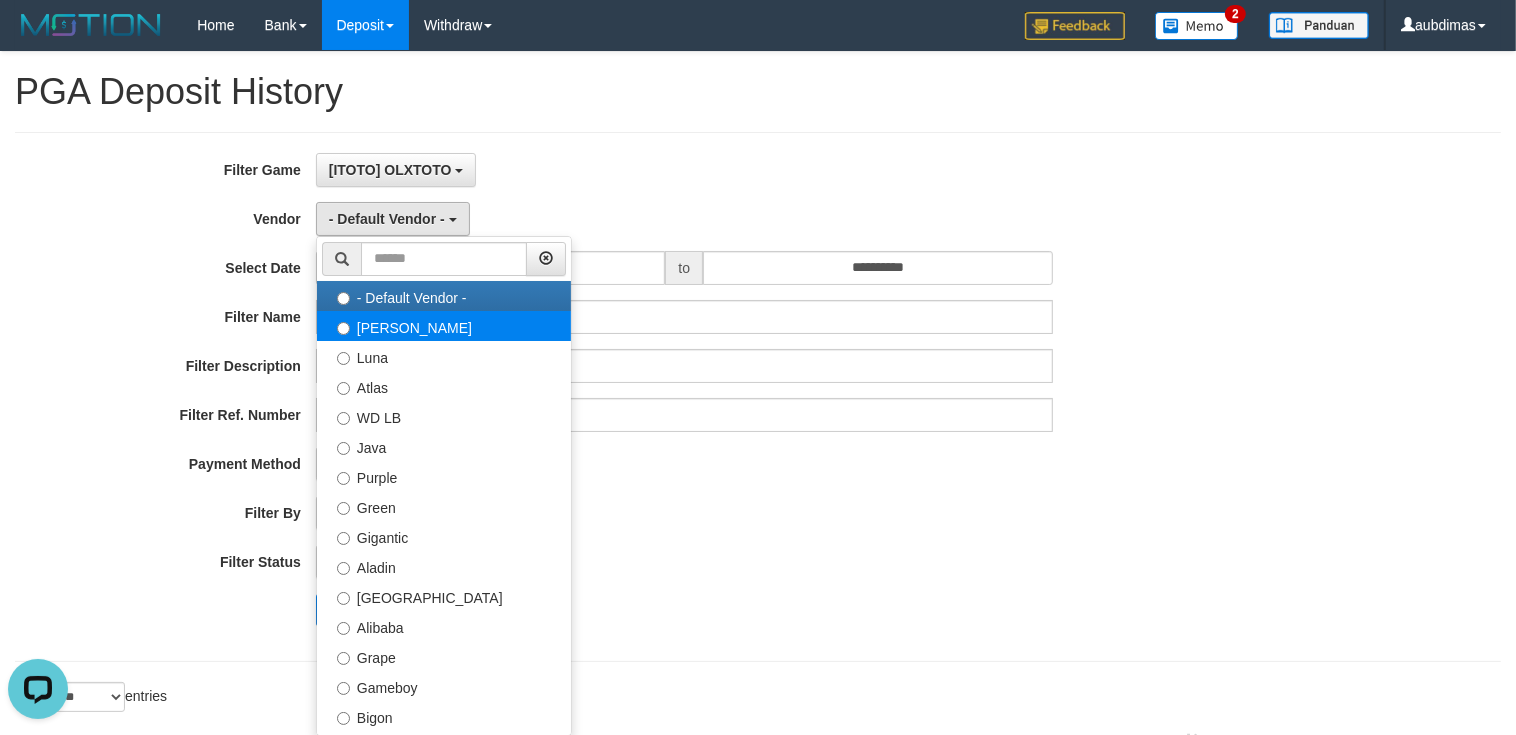 select on "**********" 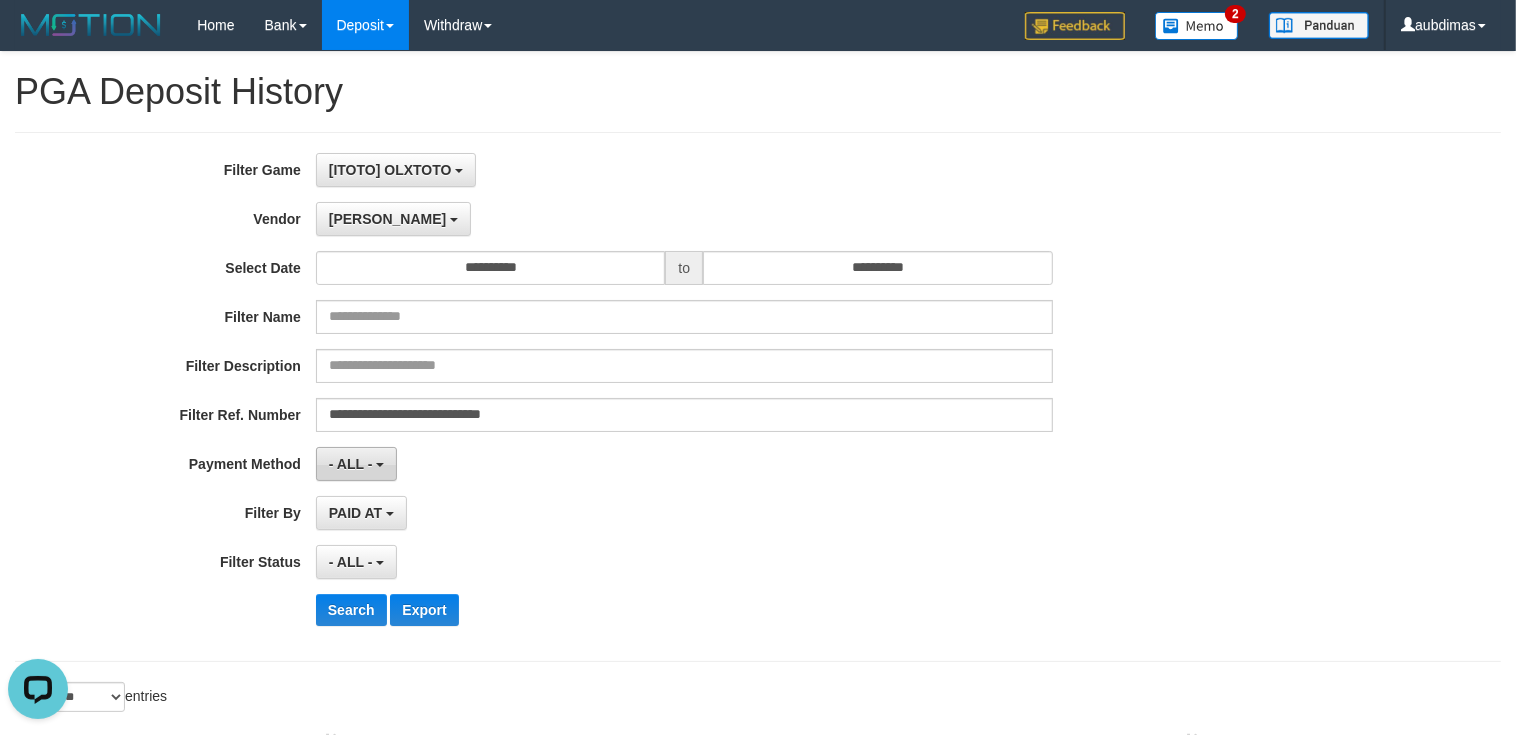 click on "- ALL -" at bounding box center [351, 464] 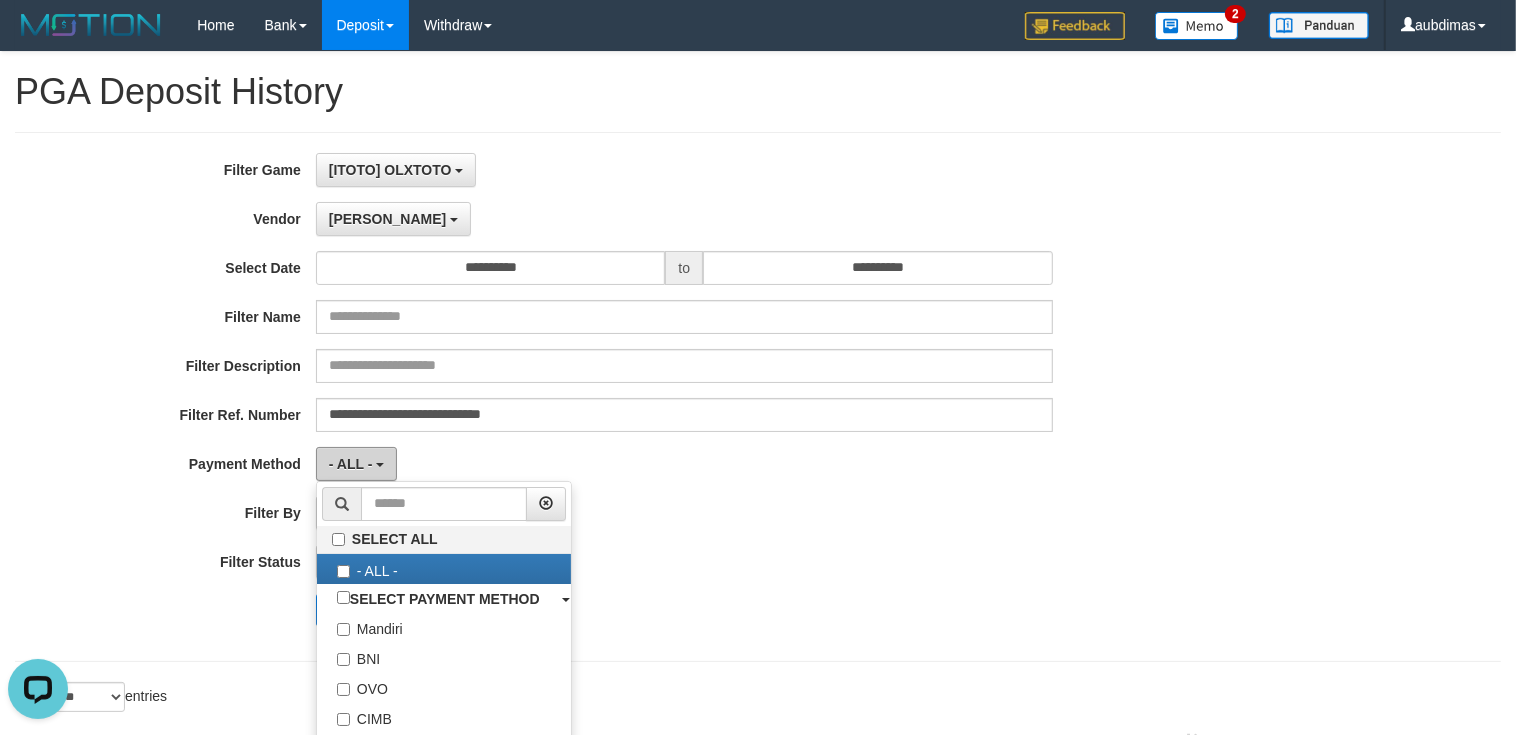 click on "- ALL -" at bounding box center (351, 464) 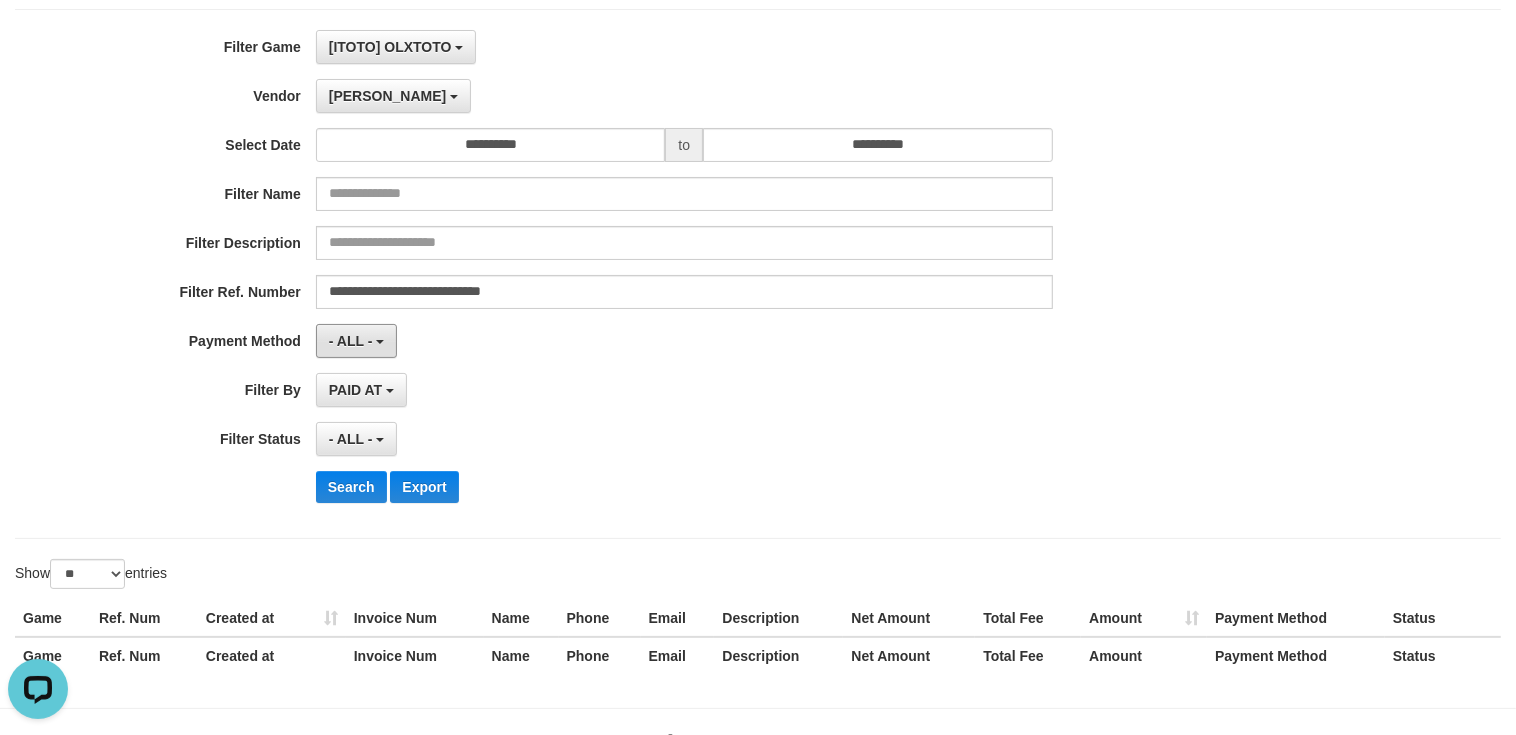 scroll, scrollTop: 125, scrollLeft: 0, axis: vertical 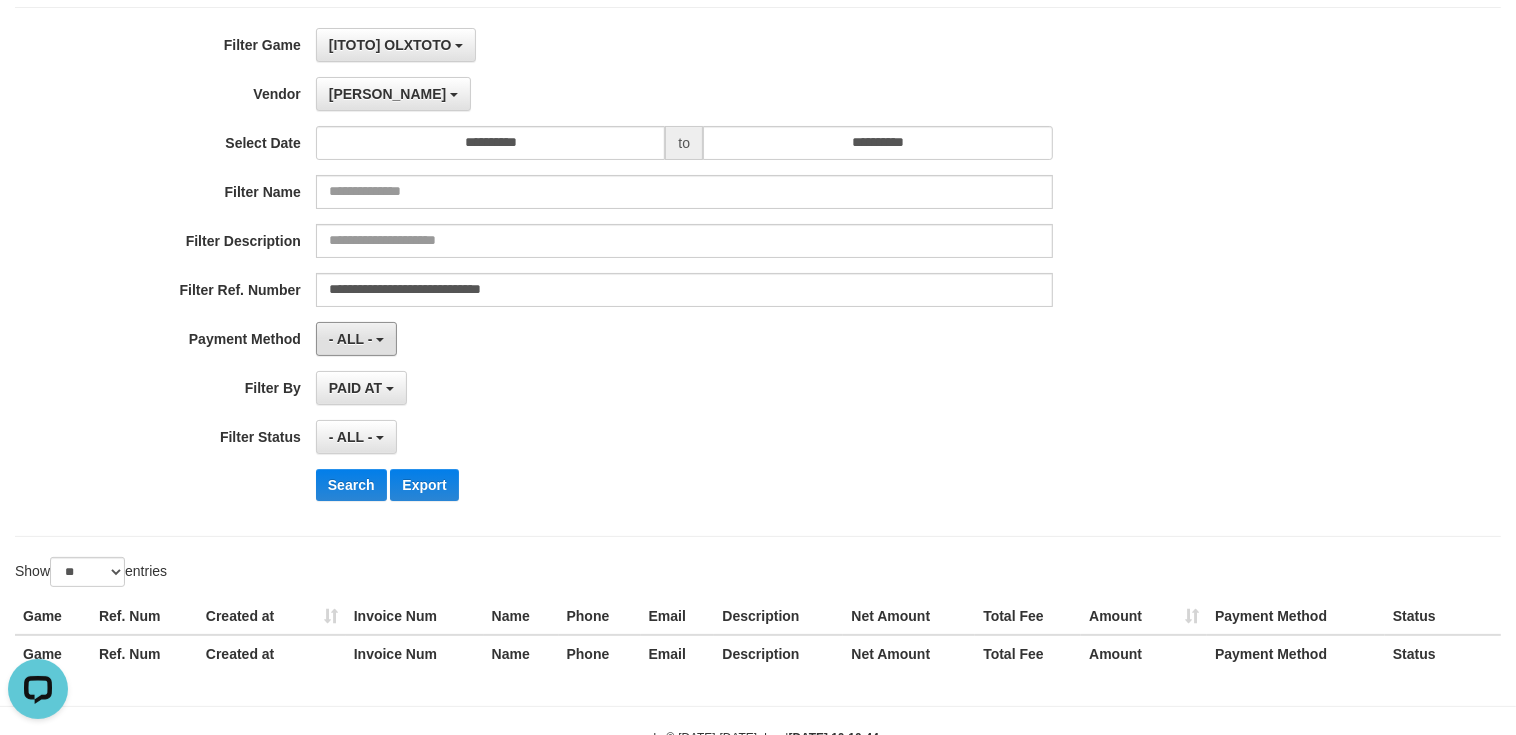 type 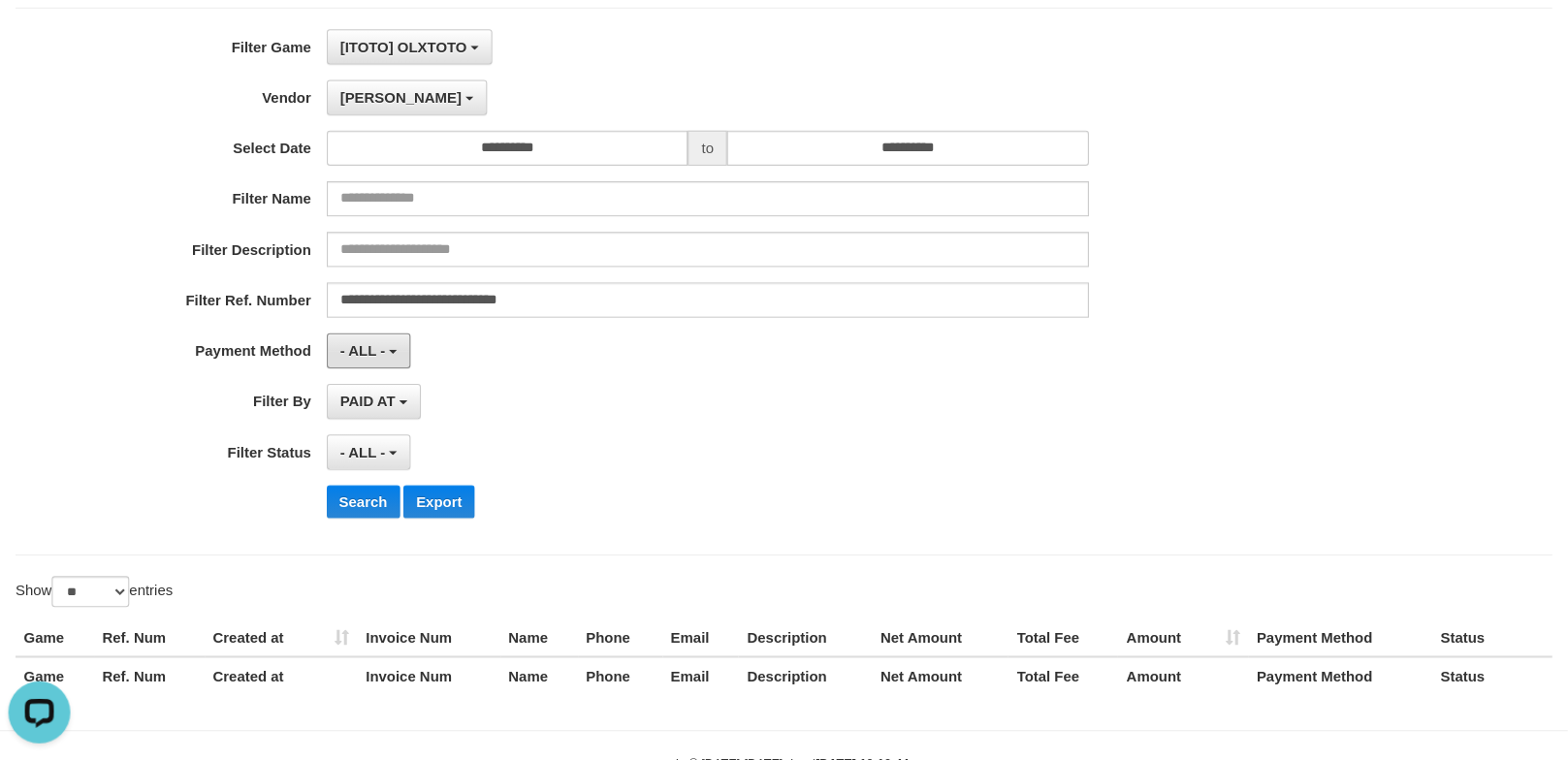 scroll, scrollTop: 121, scrollLeft: 0, axis: vertical 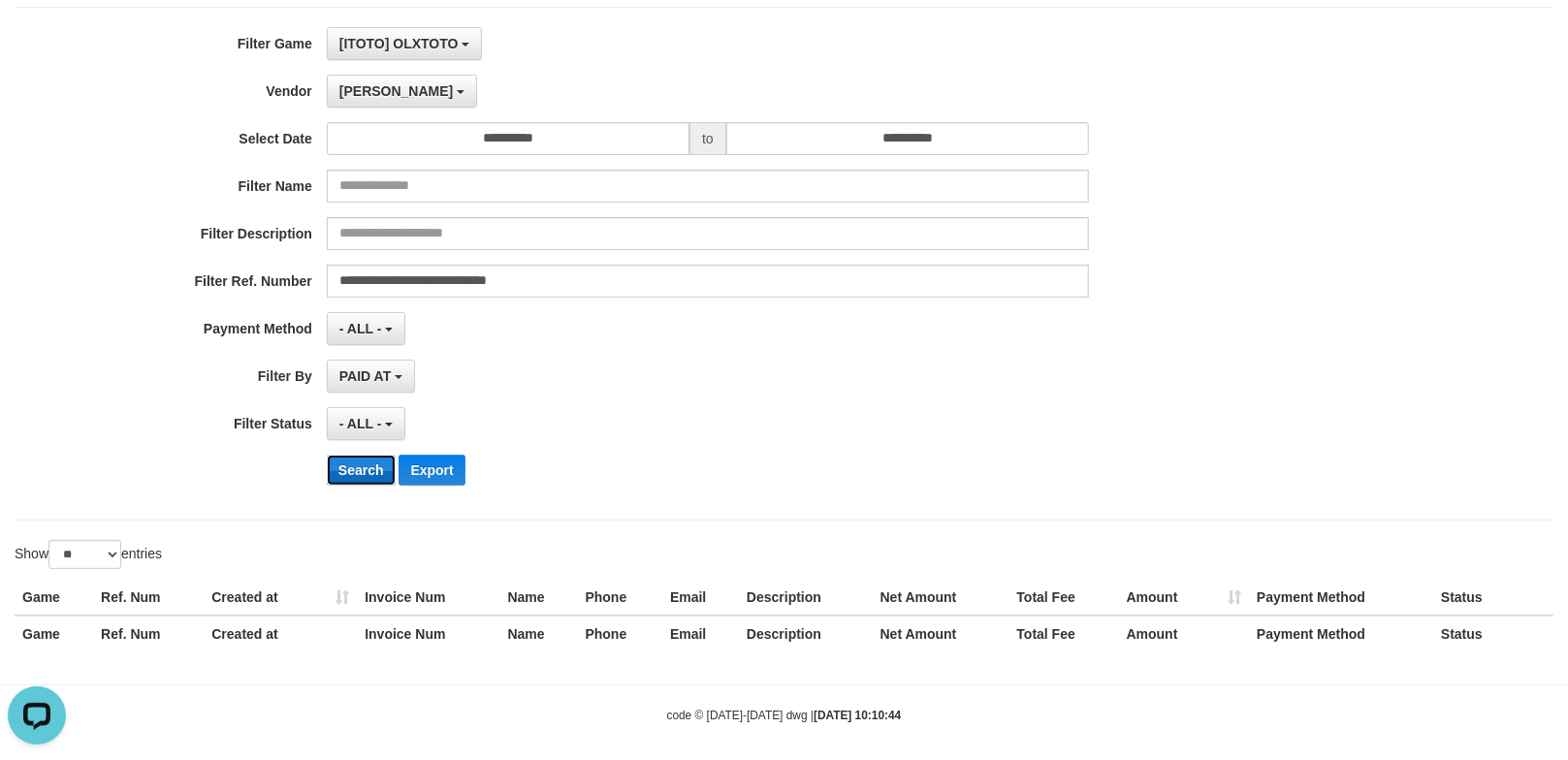click on "Search" at bounding box center [361, 470] 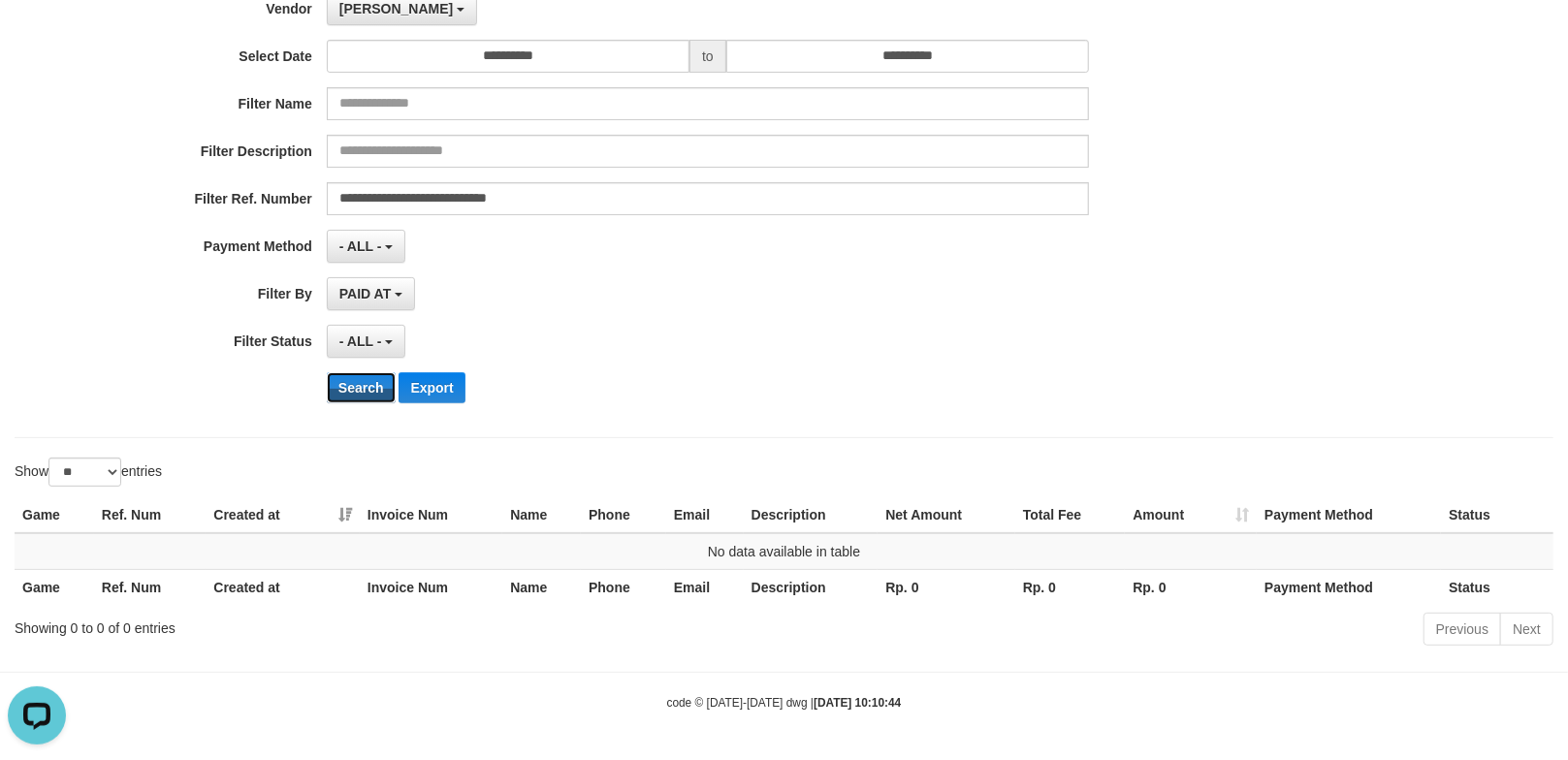 scroll, scrollTop: 0, scrollLeft: 0, axis: both 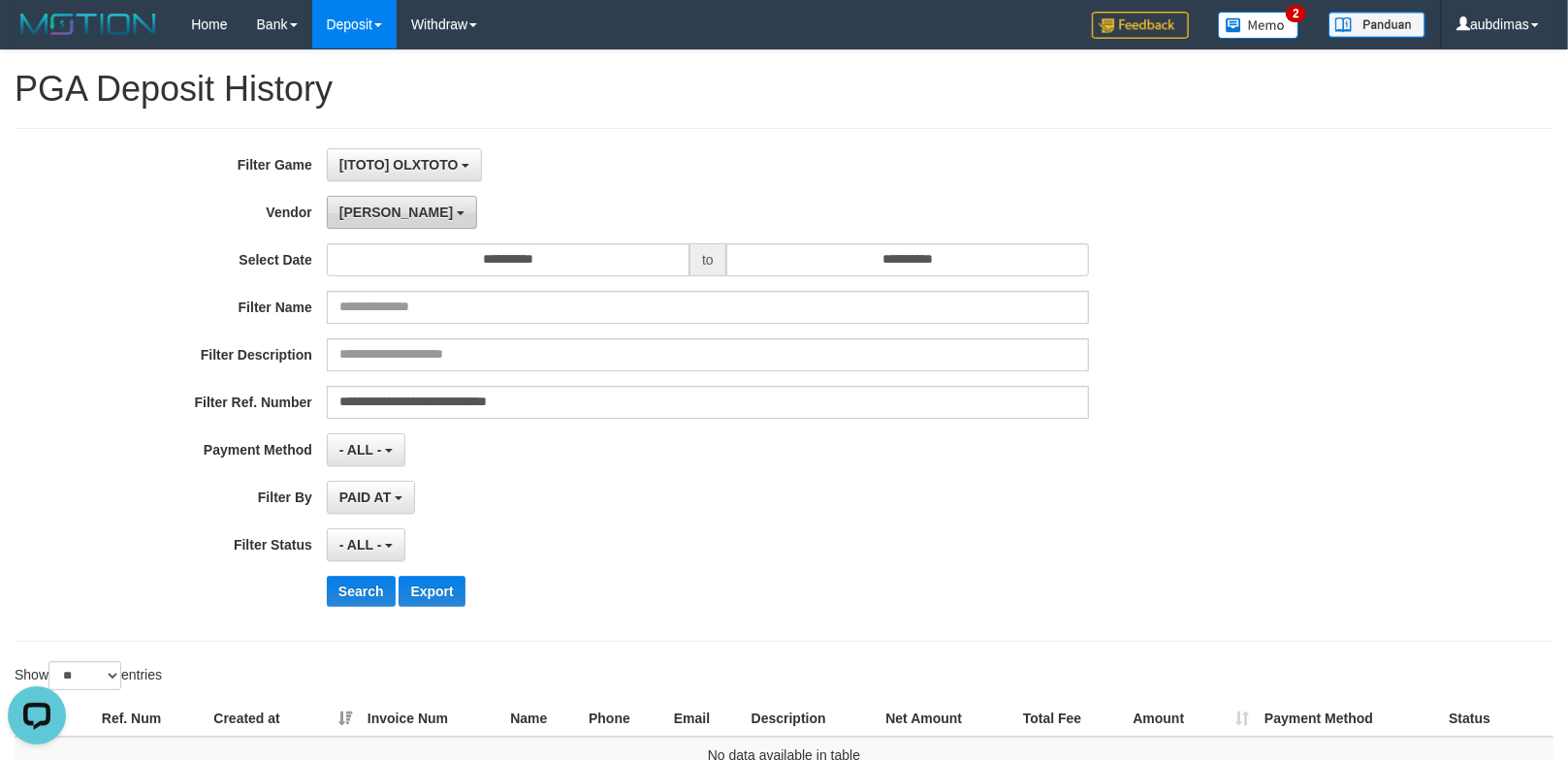 click on "[PERSON_NAME]" at bounding box center [396, 212] 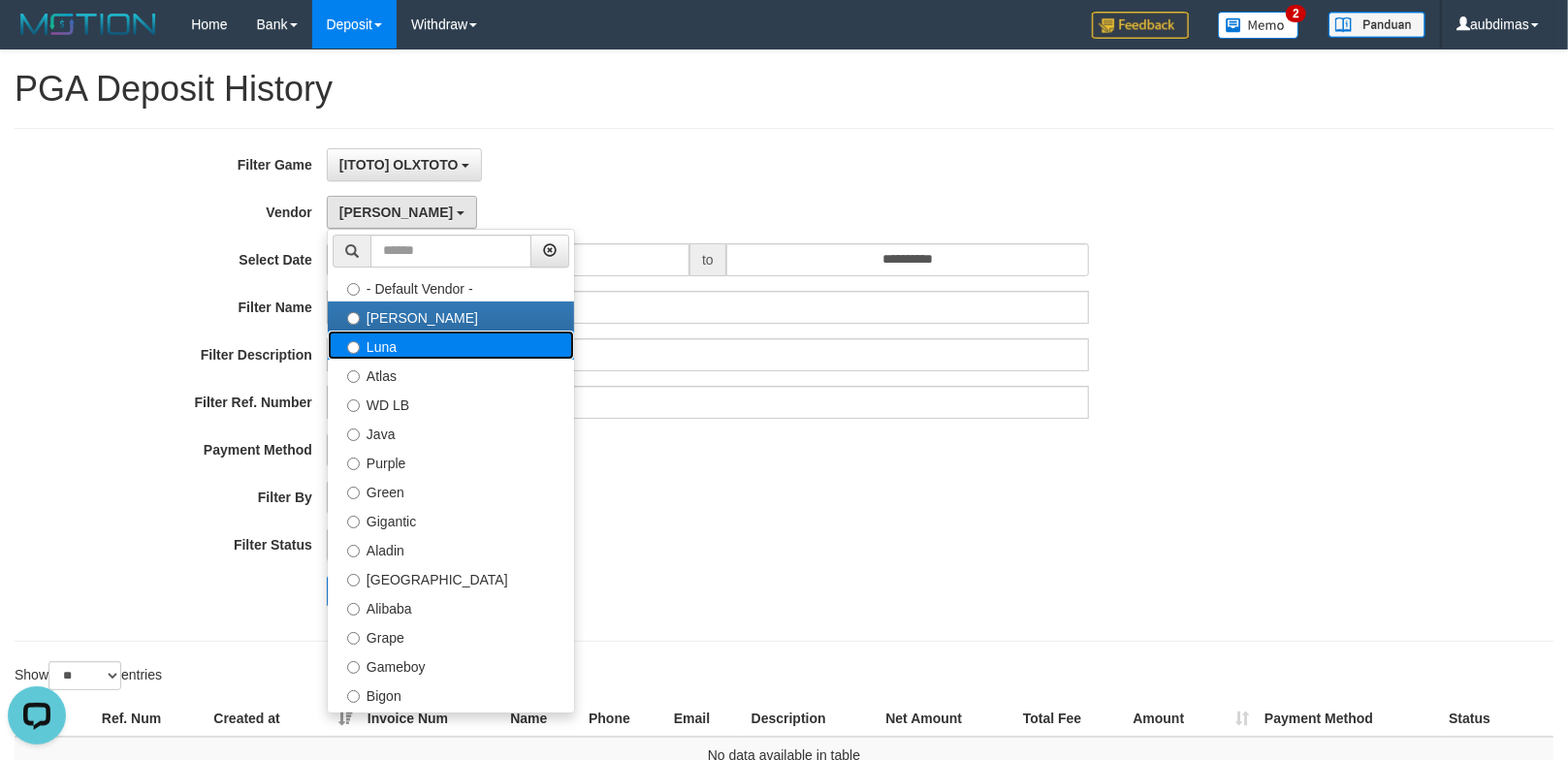 click on "Luna" at bounding box center (451, 345) 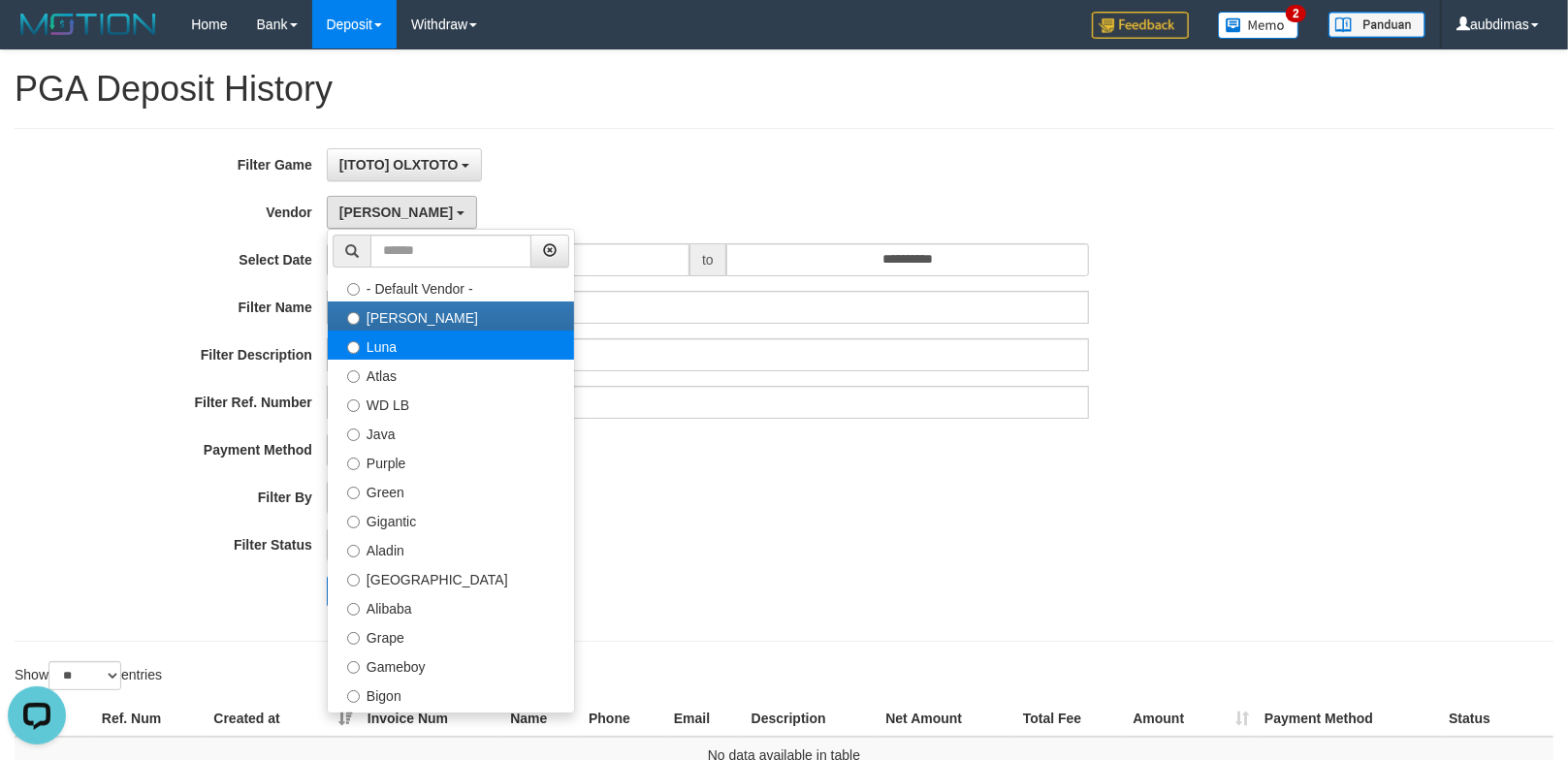 select on "**********" 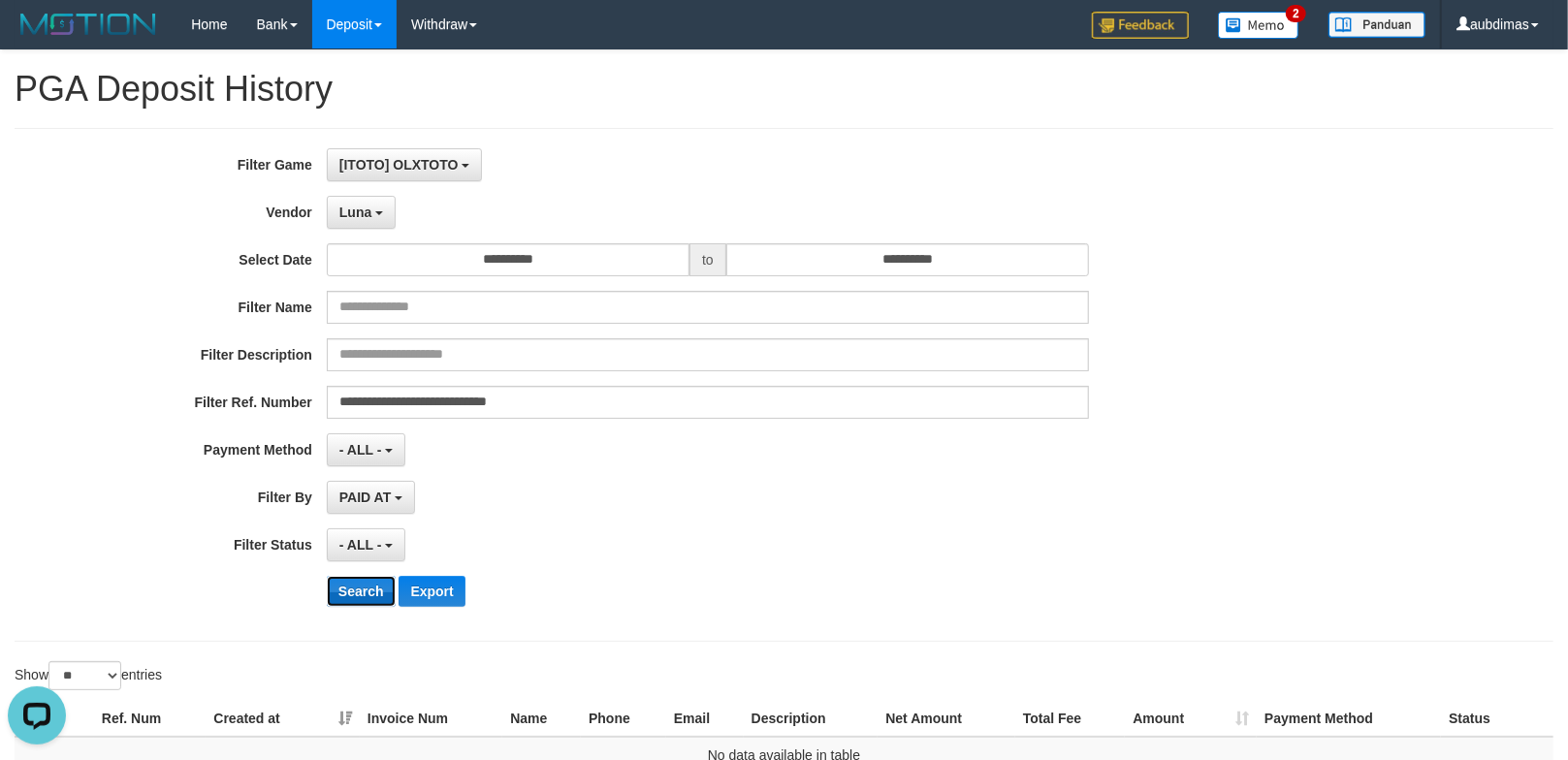 click on "Search" at bounding box center (361, 591) 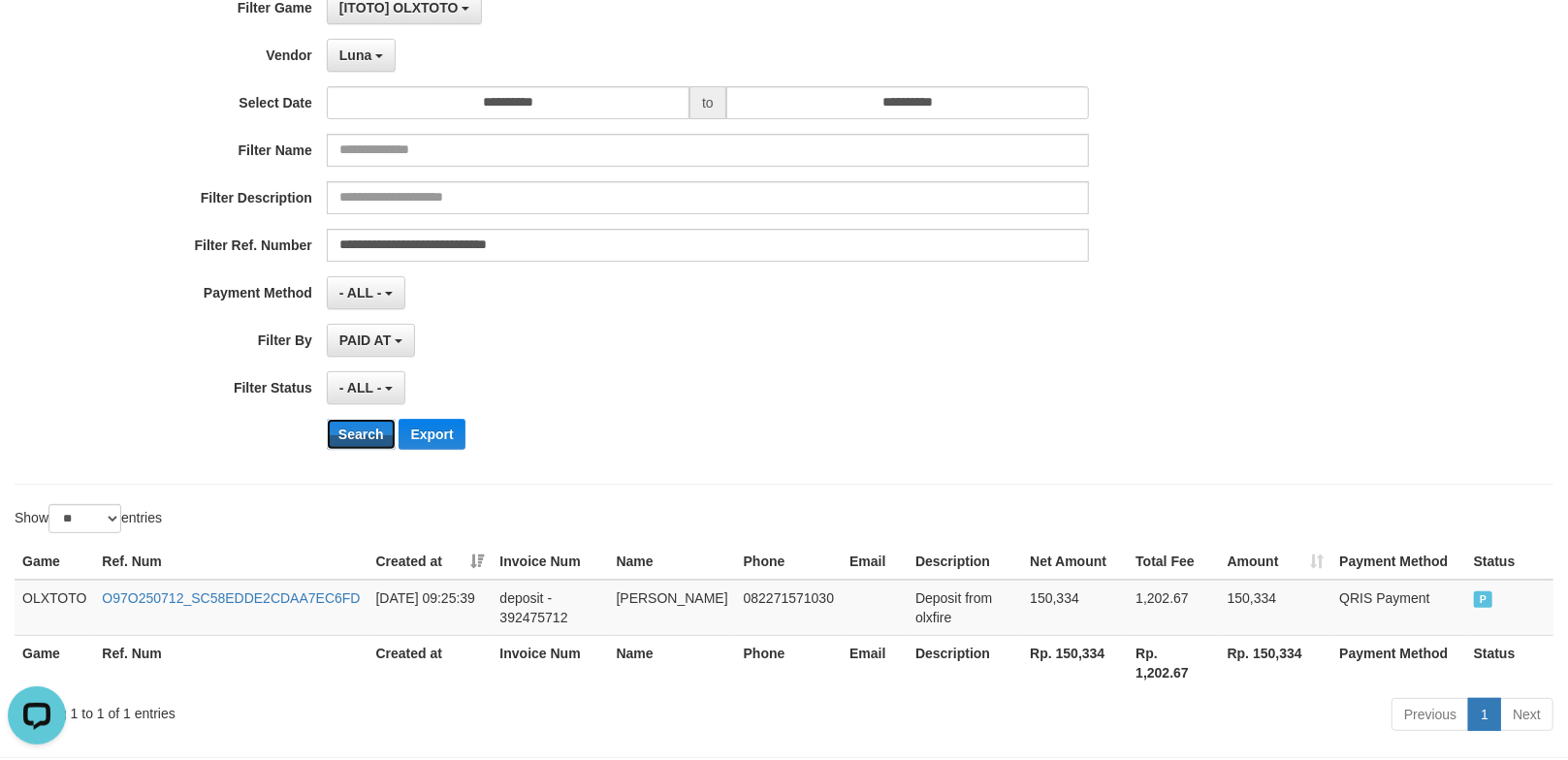 scroll, scrollTop: 227, scrollLeft: 0, axis: vertical 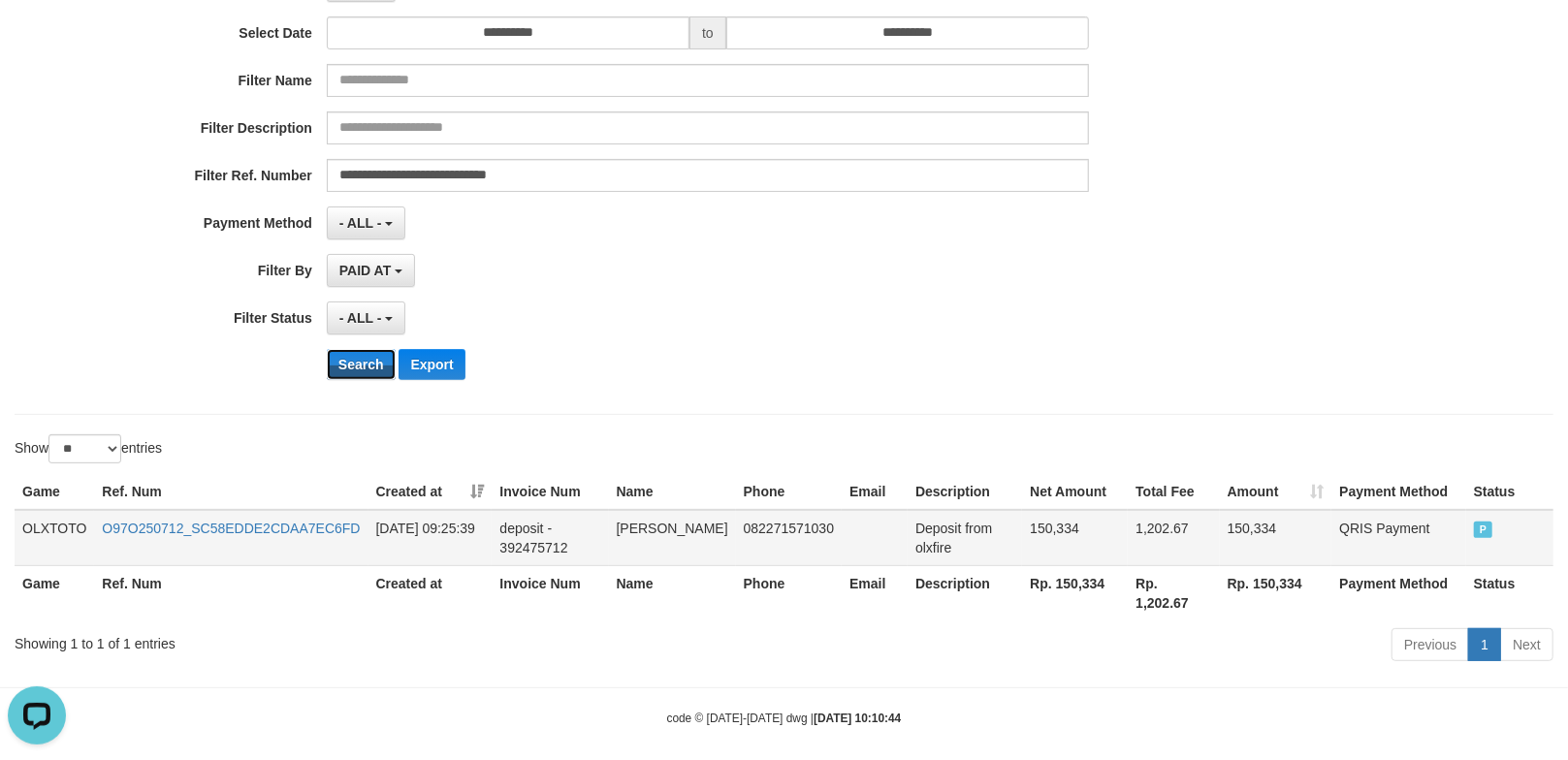 type 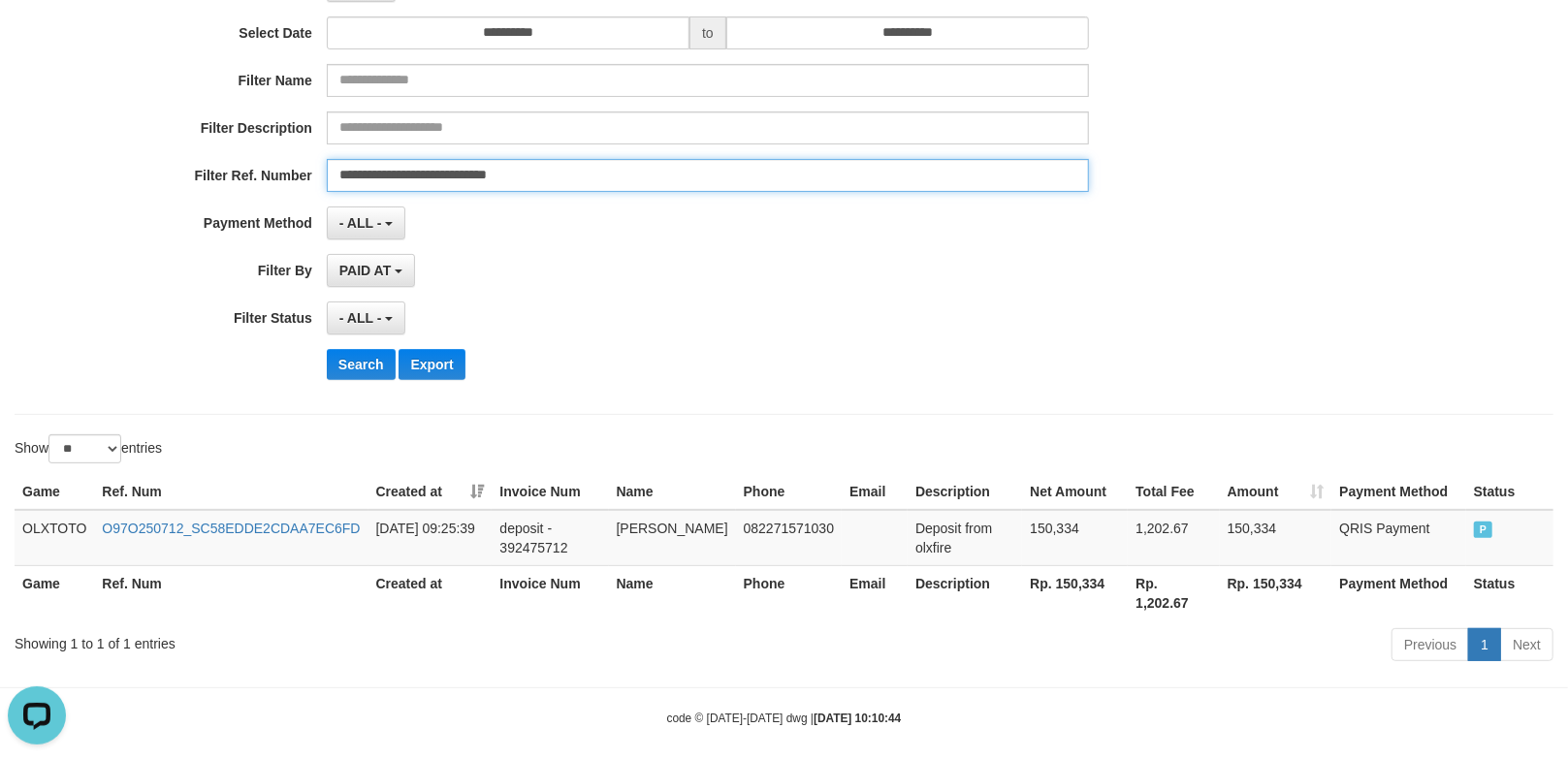 click on "**********" at bounding box center (708, 175) 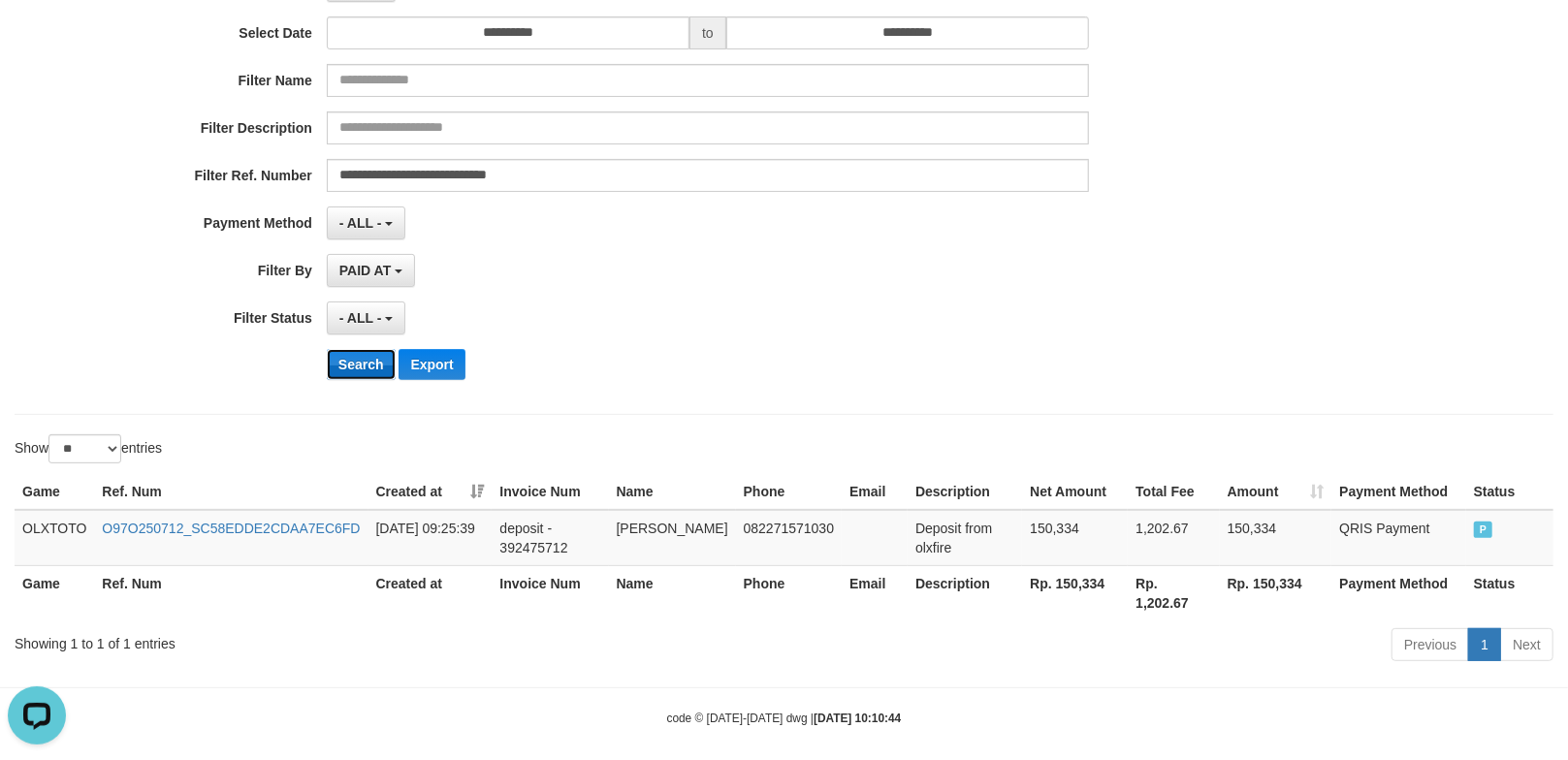 click on "Search" at bounding box center [361, 364] 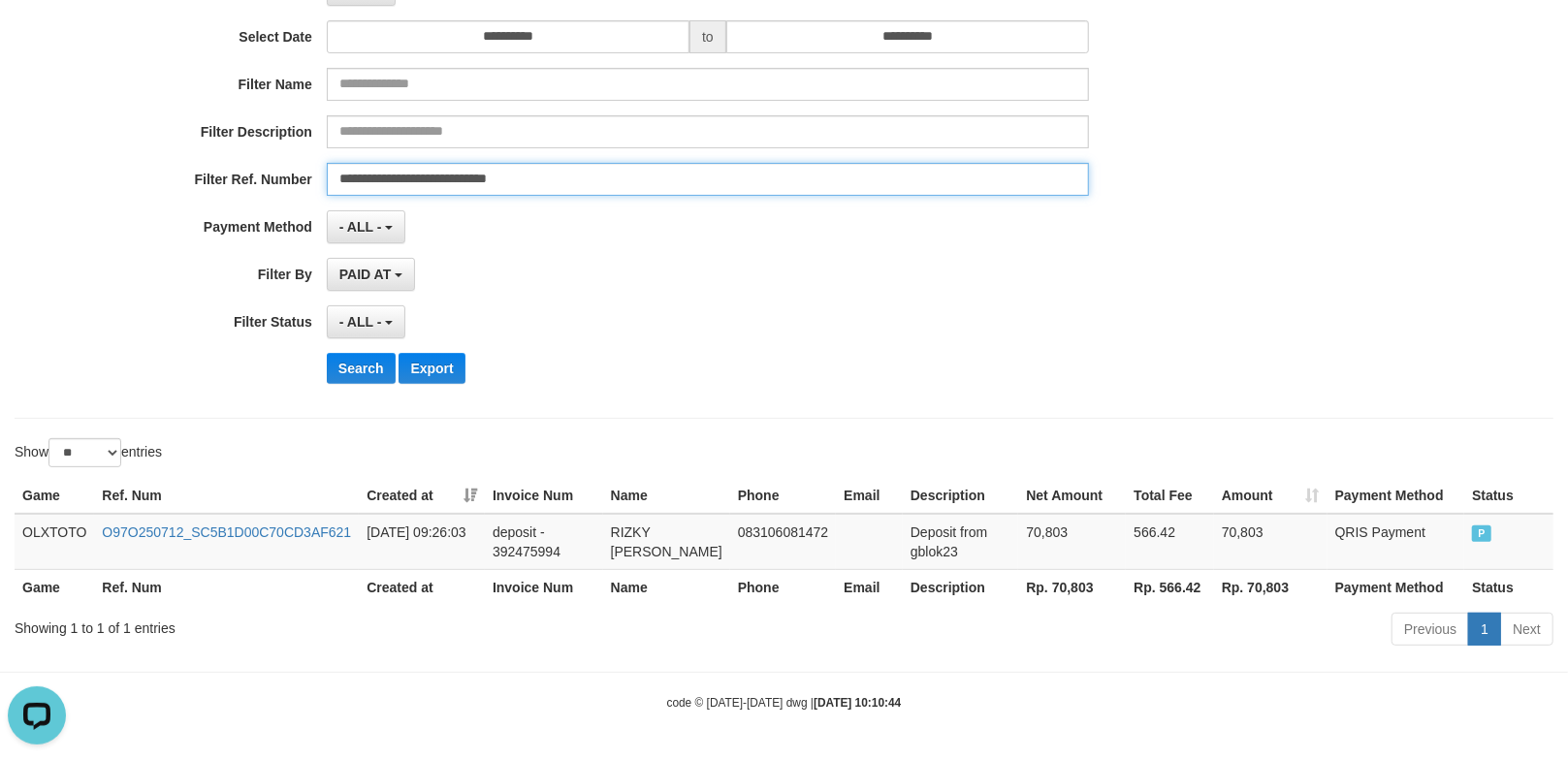 click on "**********" at bounding box center [708, 179] 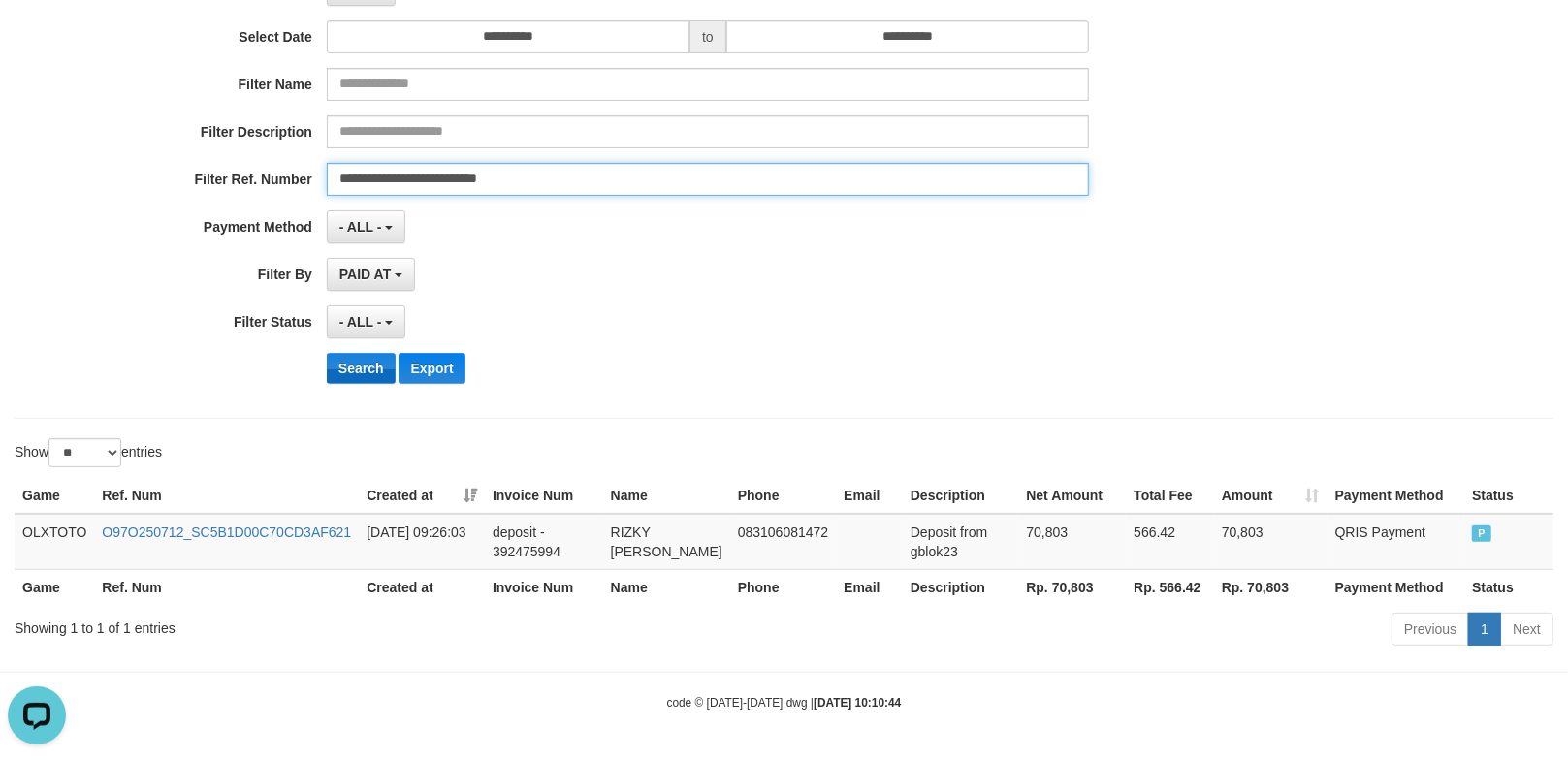 type on "**********" 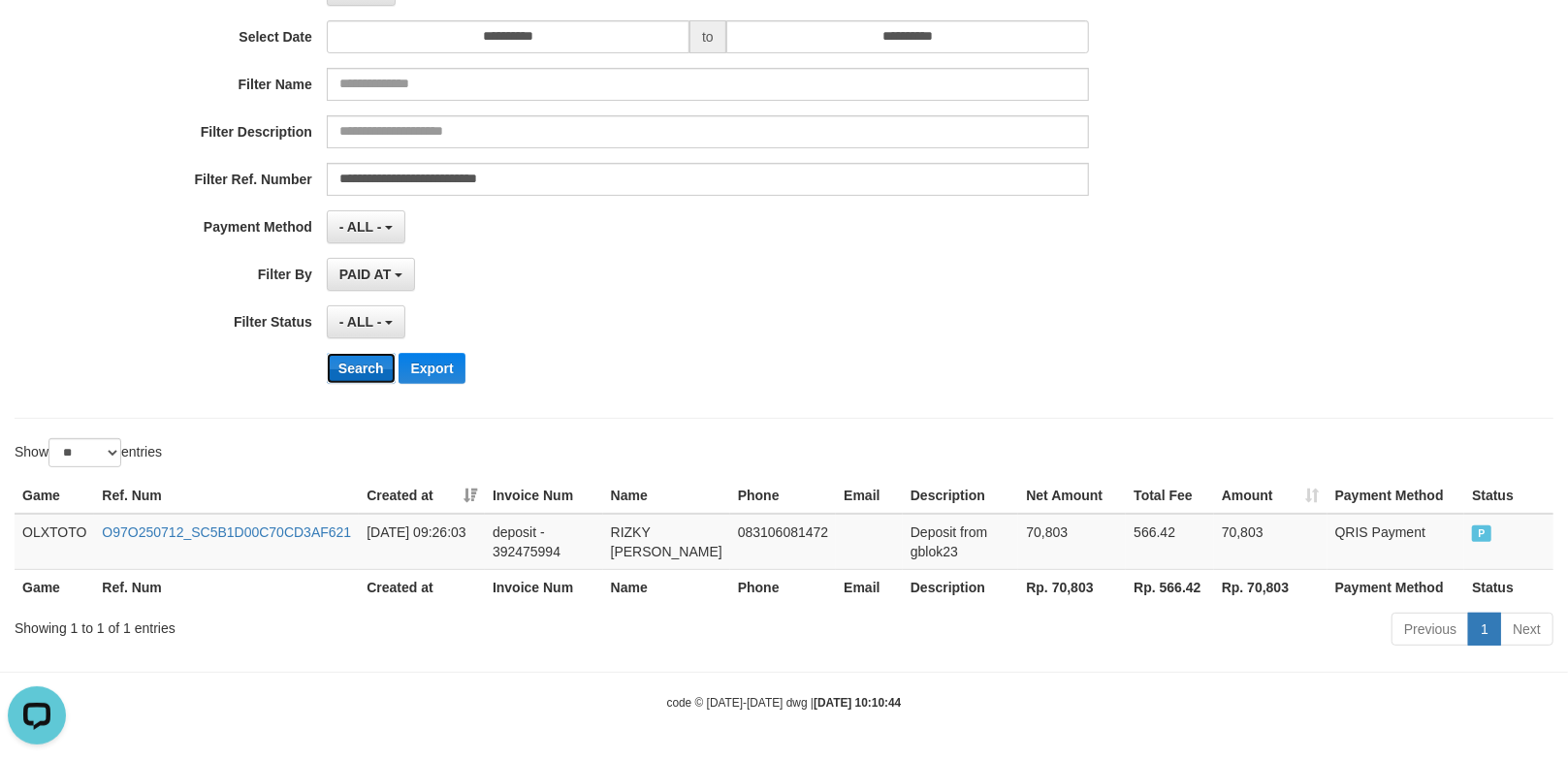 click on "Search" at bounding box center (361, 368) 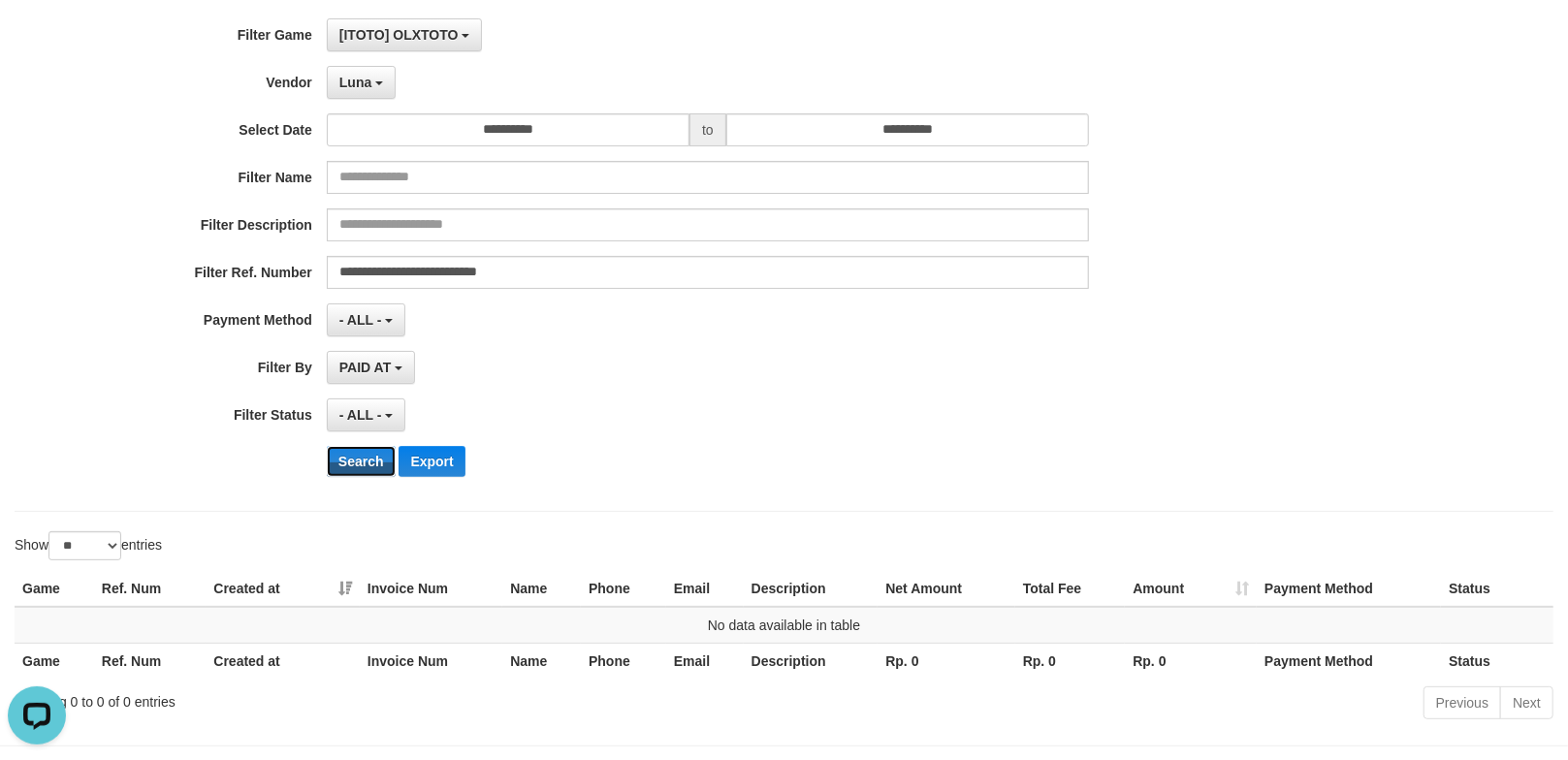 scroll, scrollTop: 0, scrollLeft: 0, axis: both 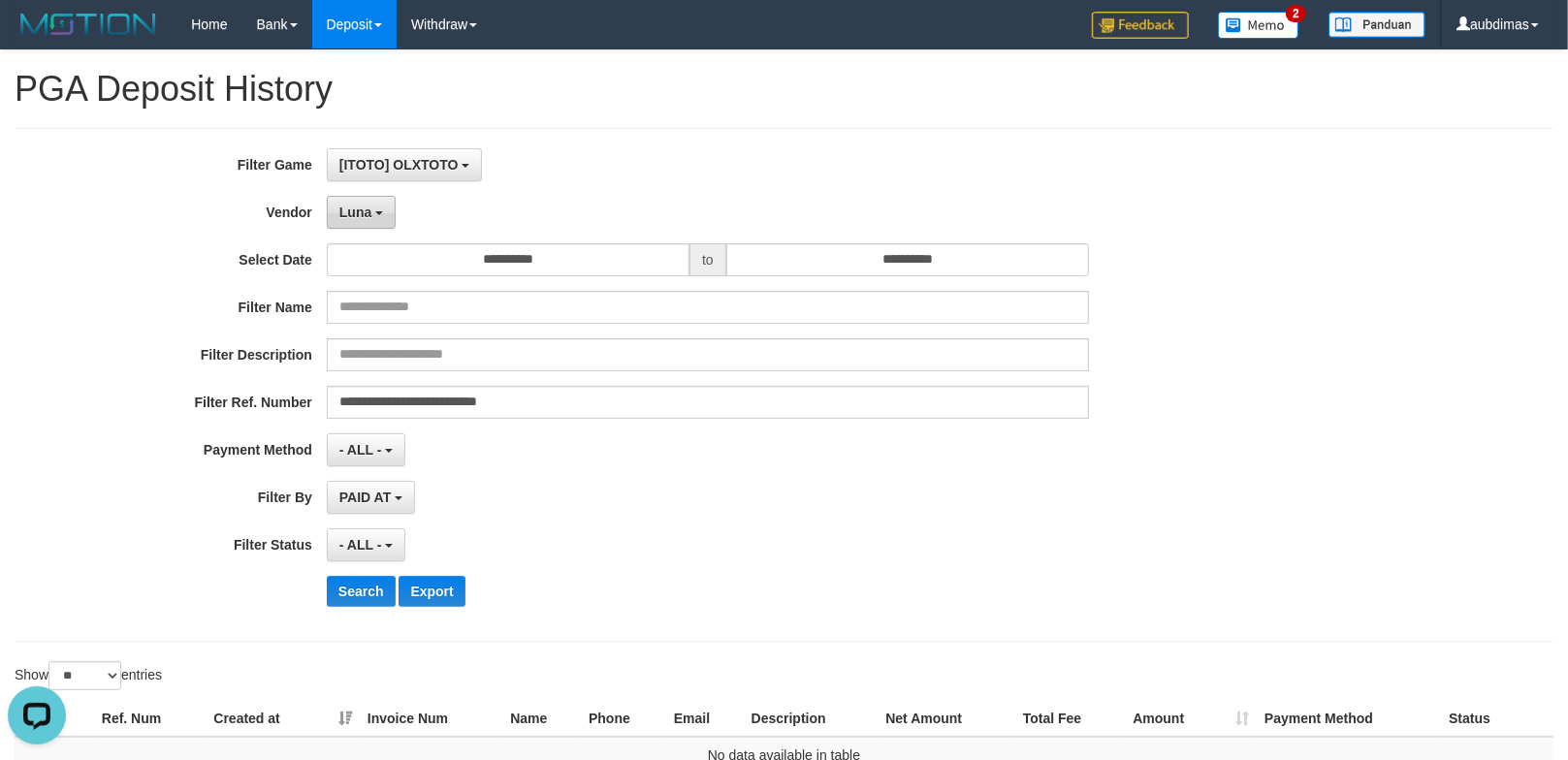 click on "Luna" at bounding box center [361, 212] 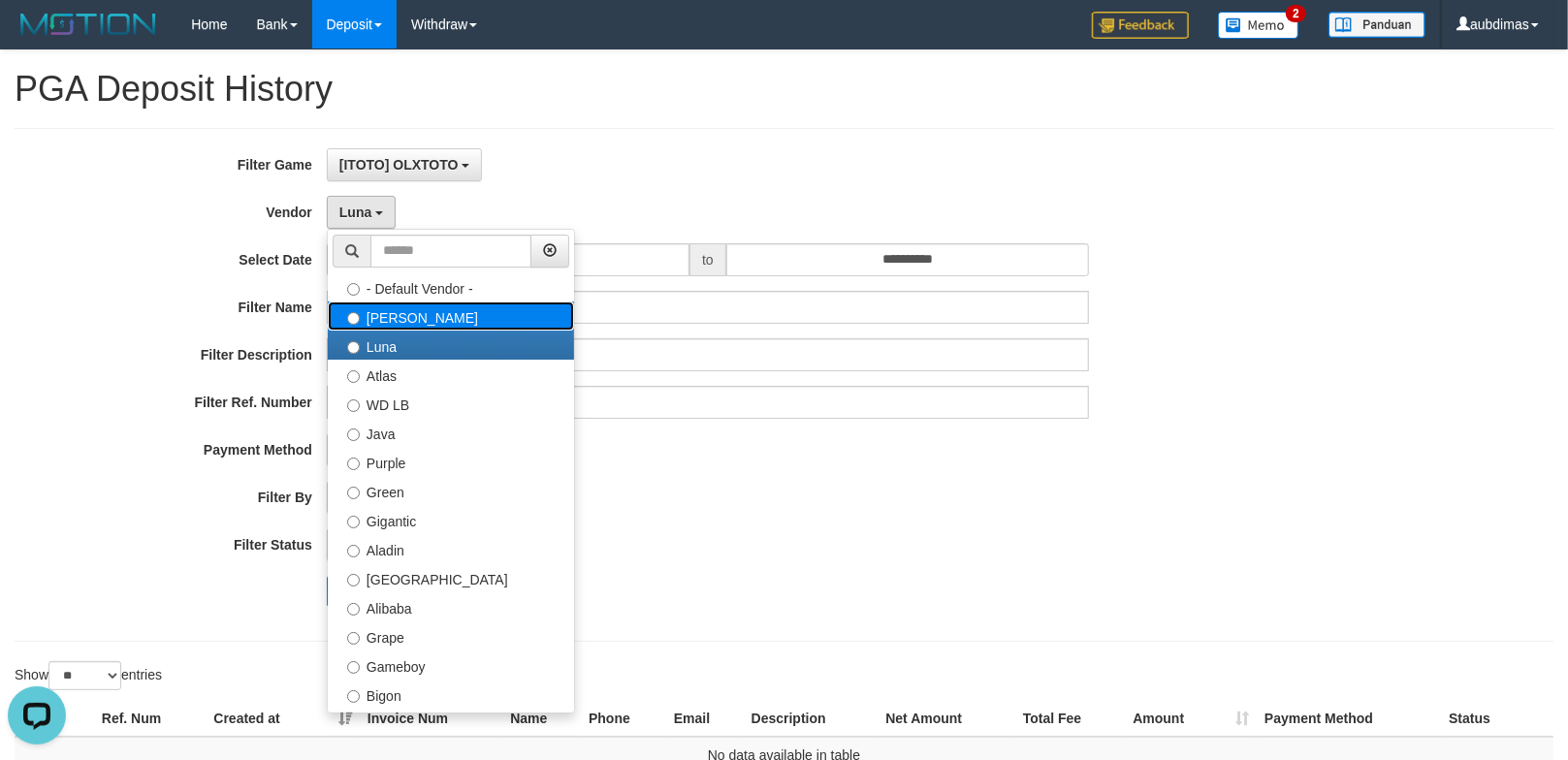 drag, startPoint x: 370, startPoint y: 319, endPoint x: 385, endPoint y: 312, distance: 16.552945 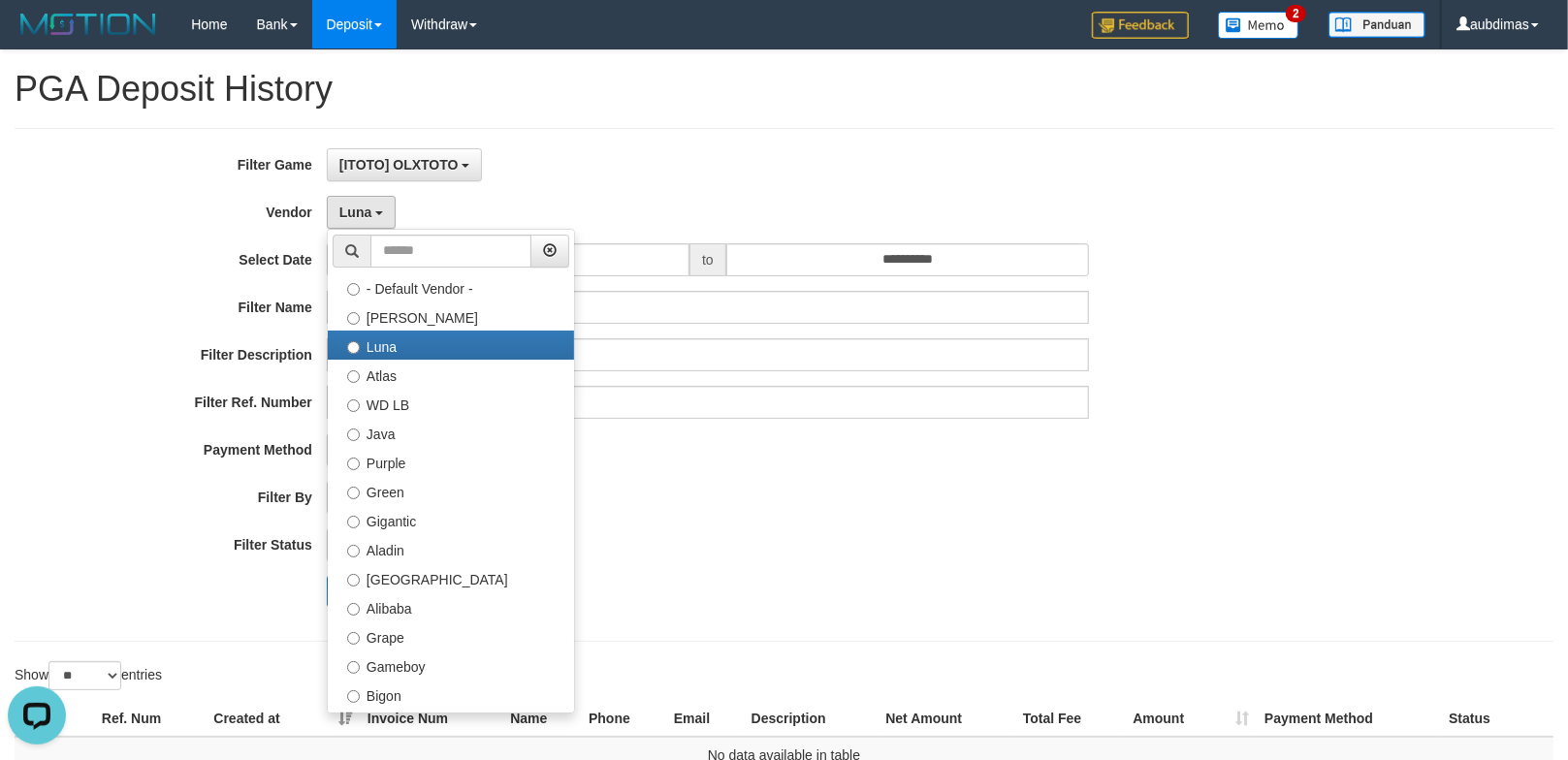 select on "**********" 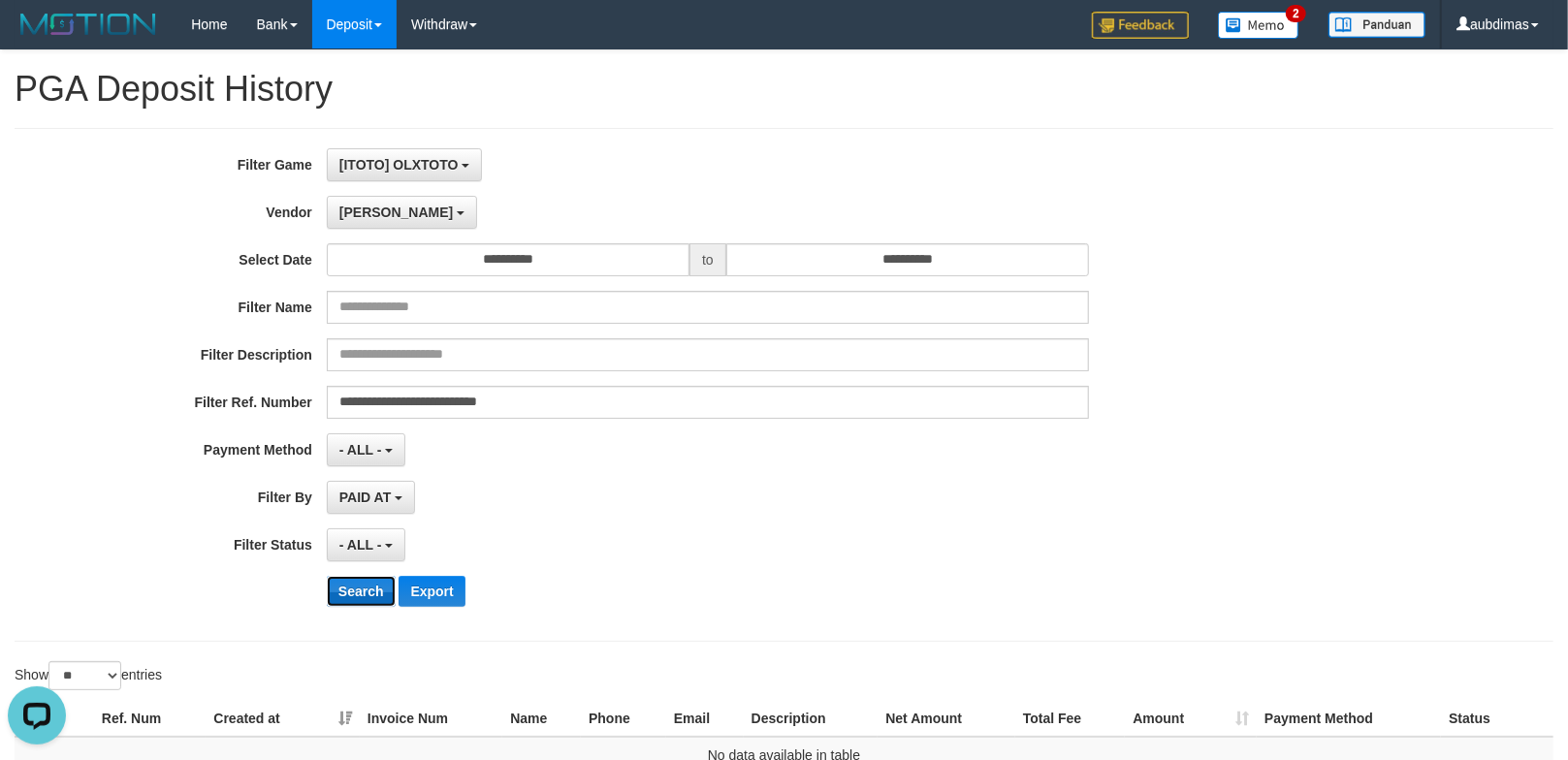 click on "Search" at bounding box center (361, 591) 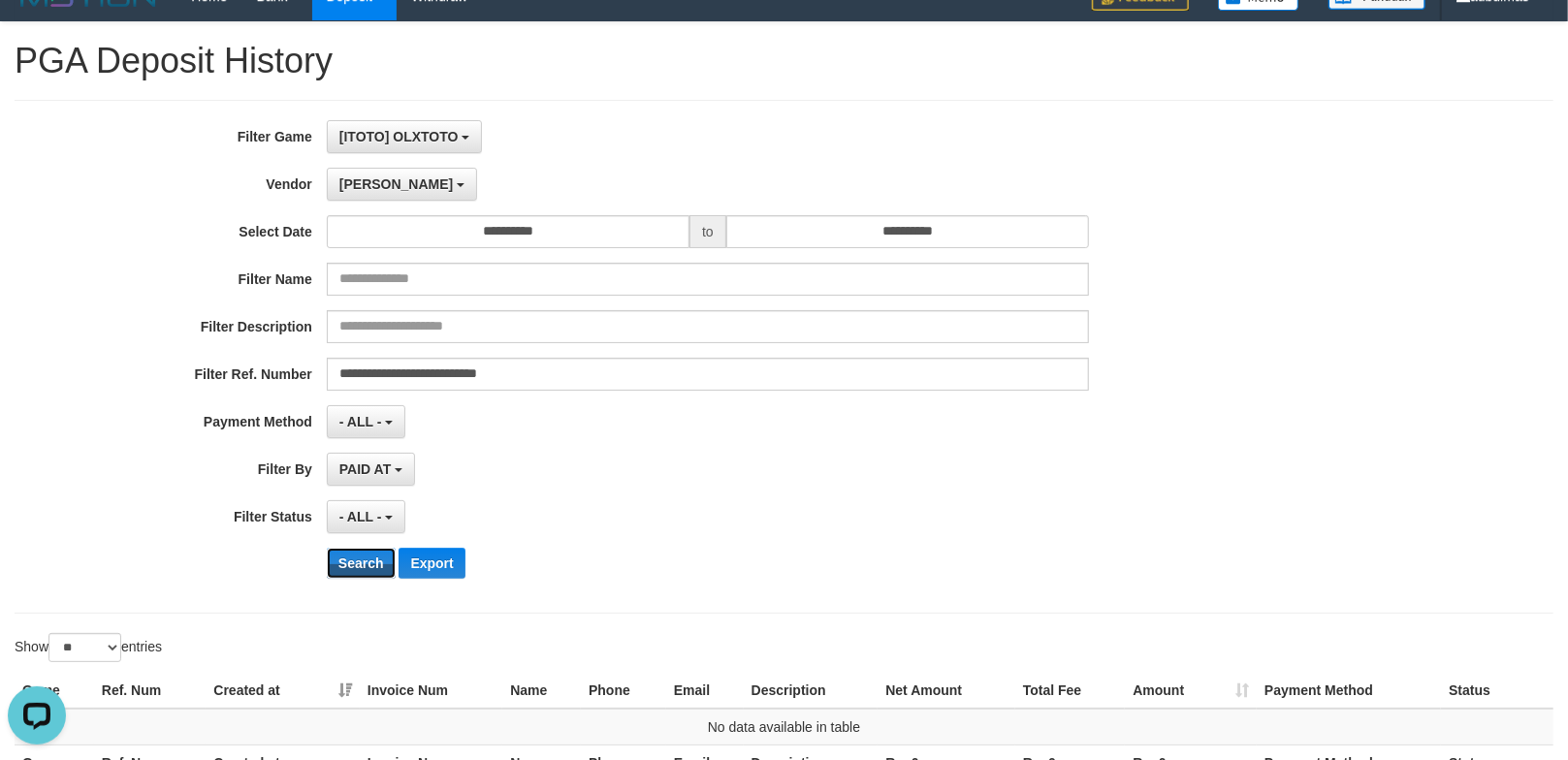scroll, scrollTop: 0, scrollLeft: 0, axis: both 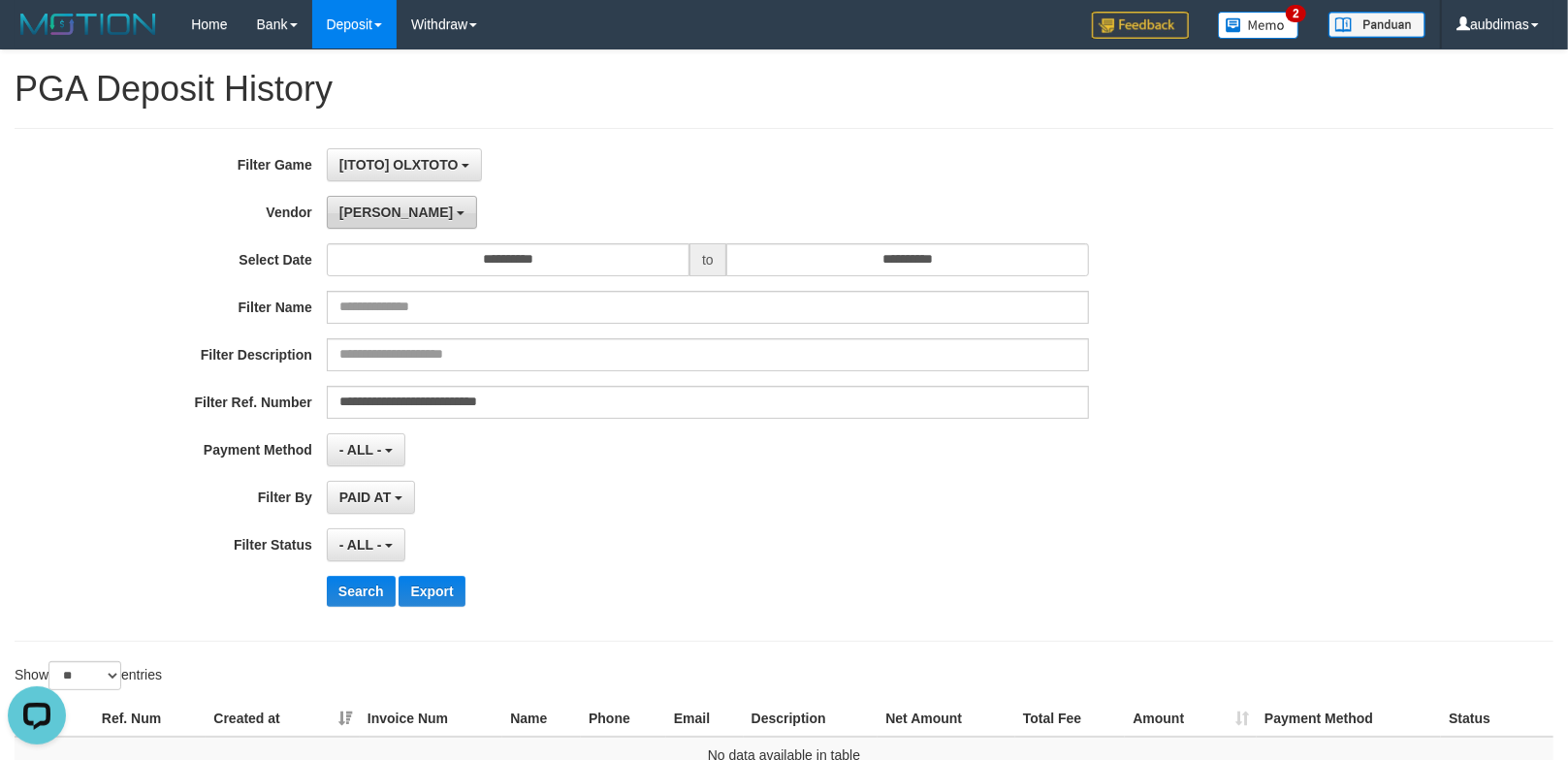 click on "[PERSON_NAME]" at bounding box center (396, 212) 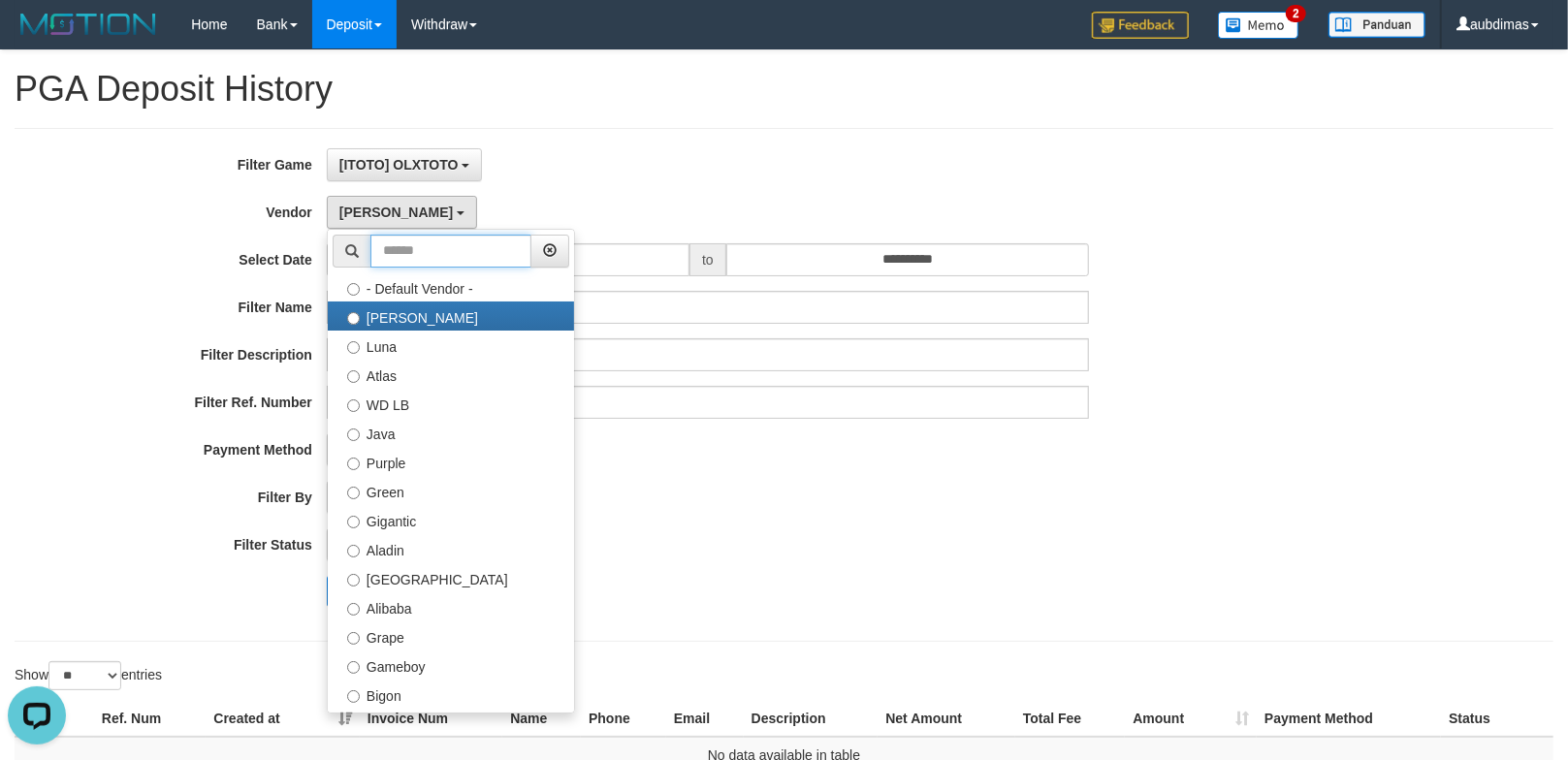 click at bounding box center [451, 251] 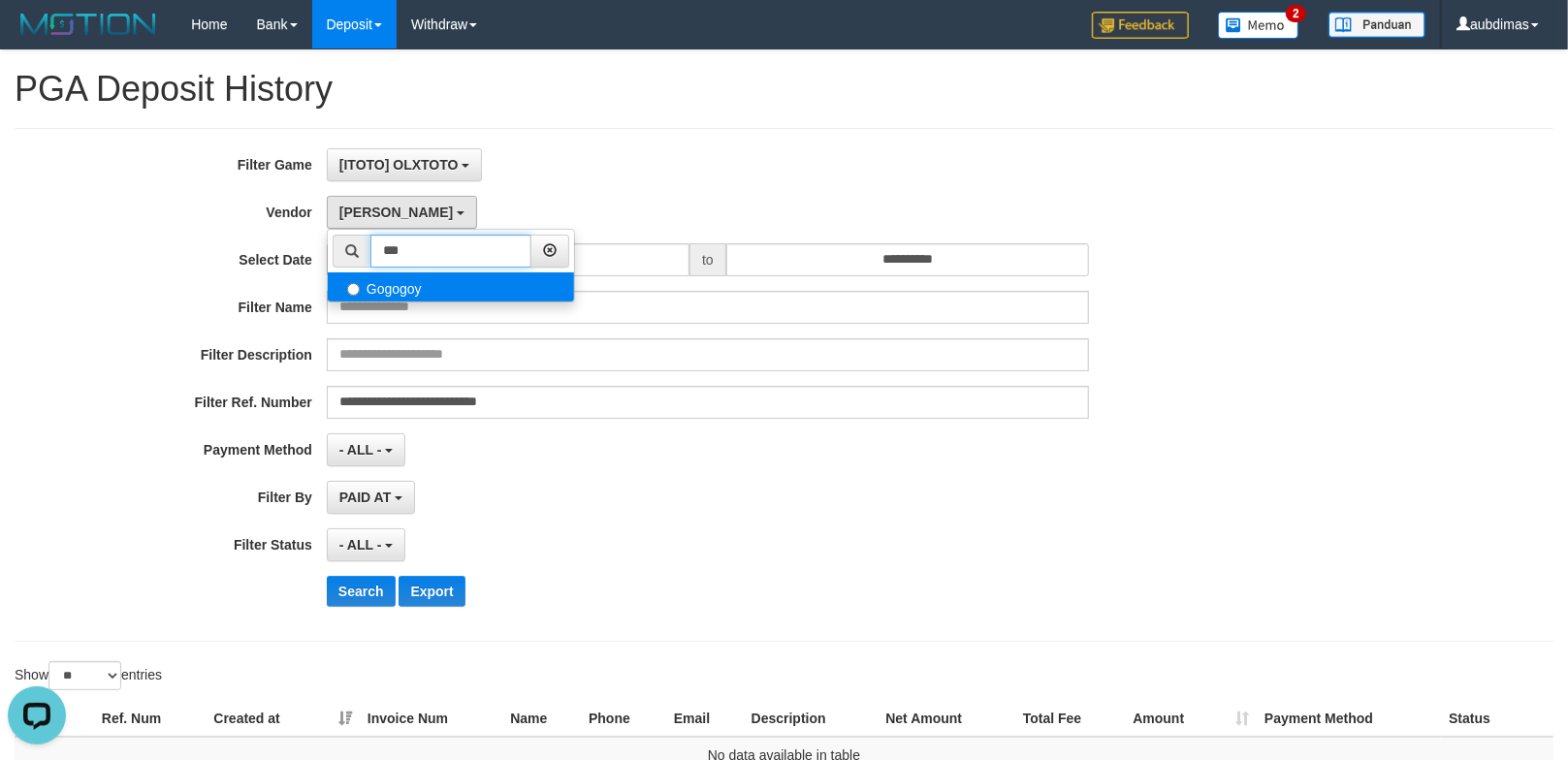 type on "***" 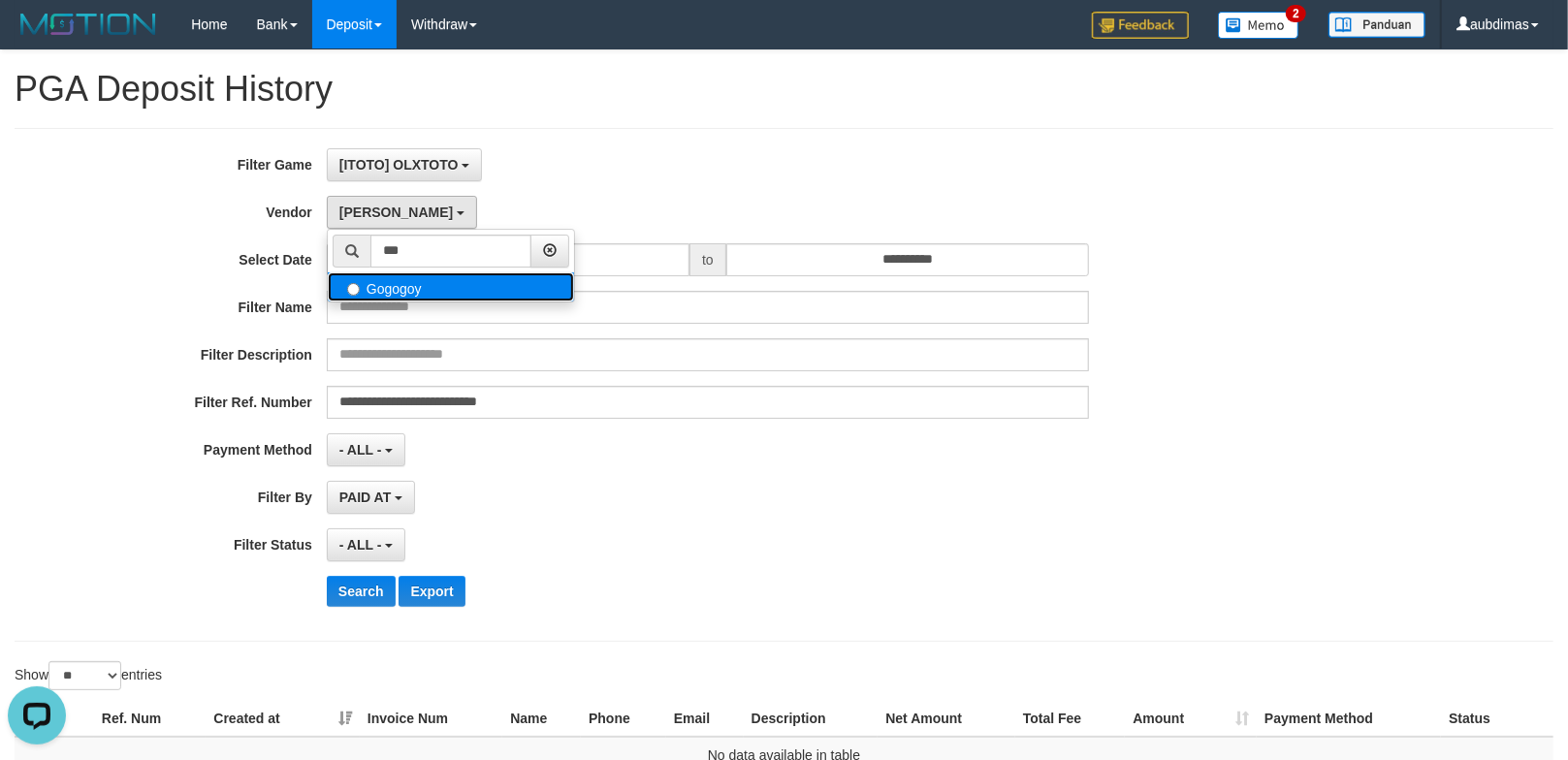 click on "Gogogoy" at bounding box center (451, 287) 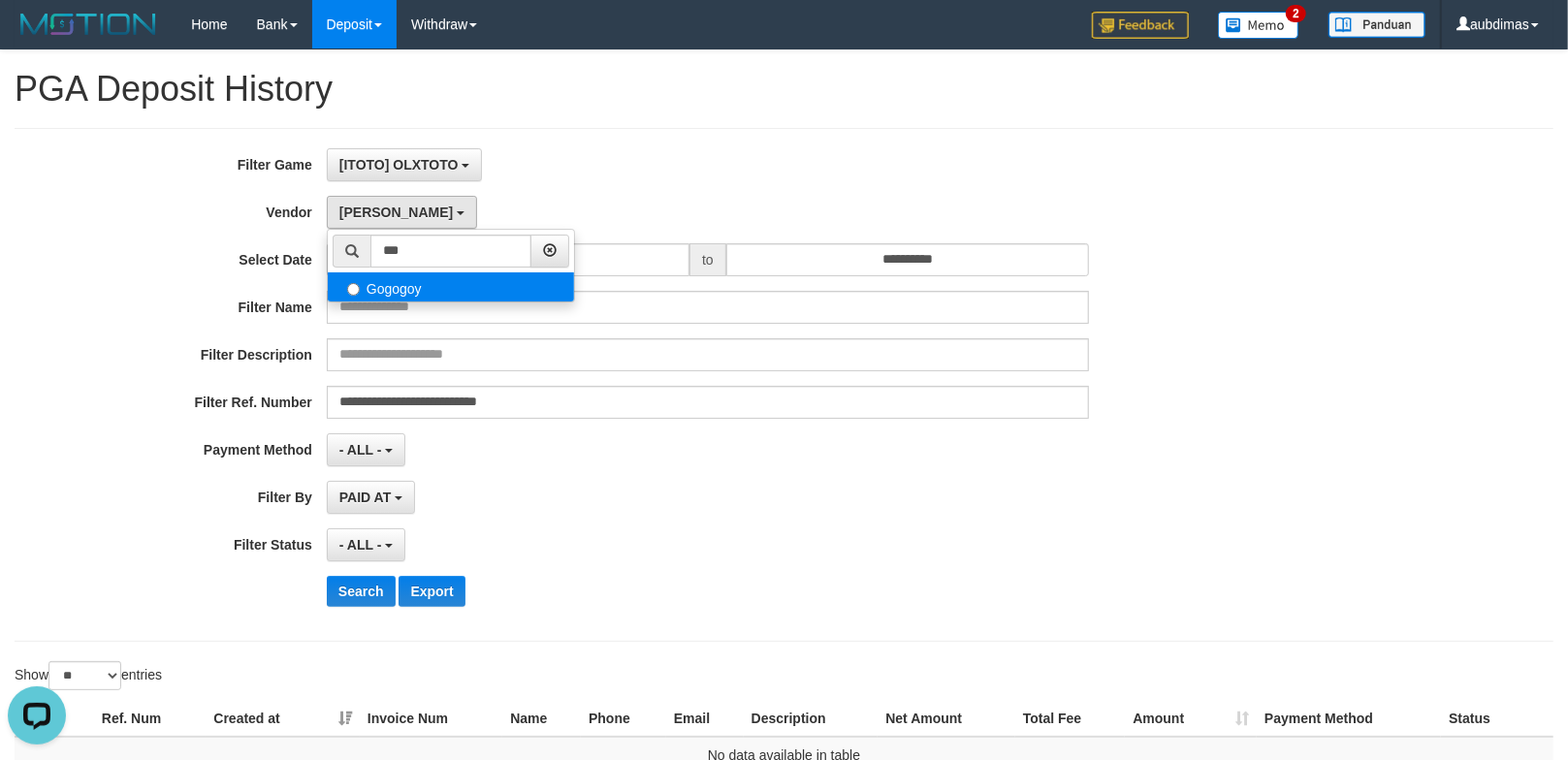 select on "**********" 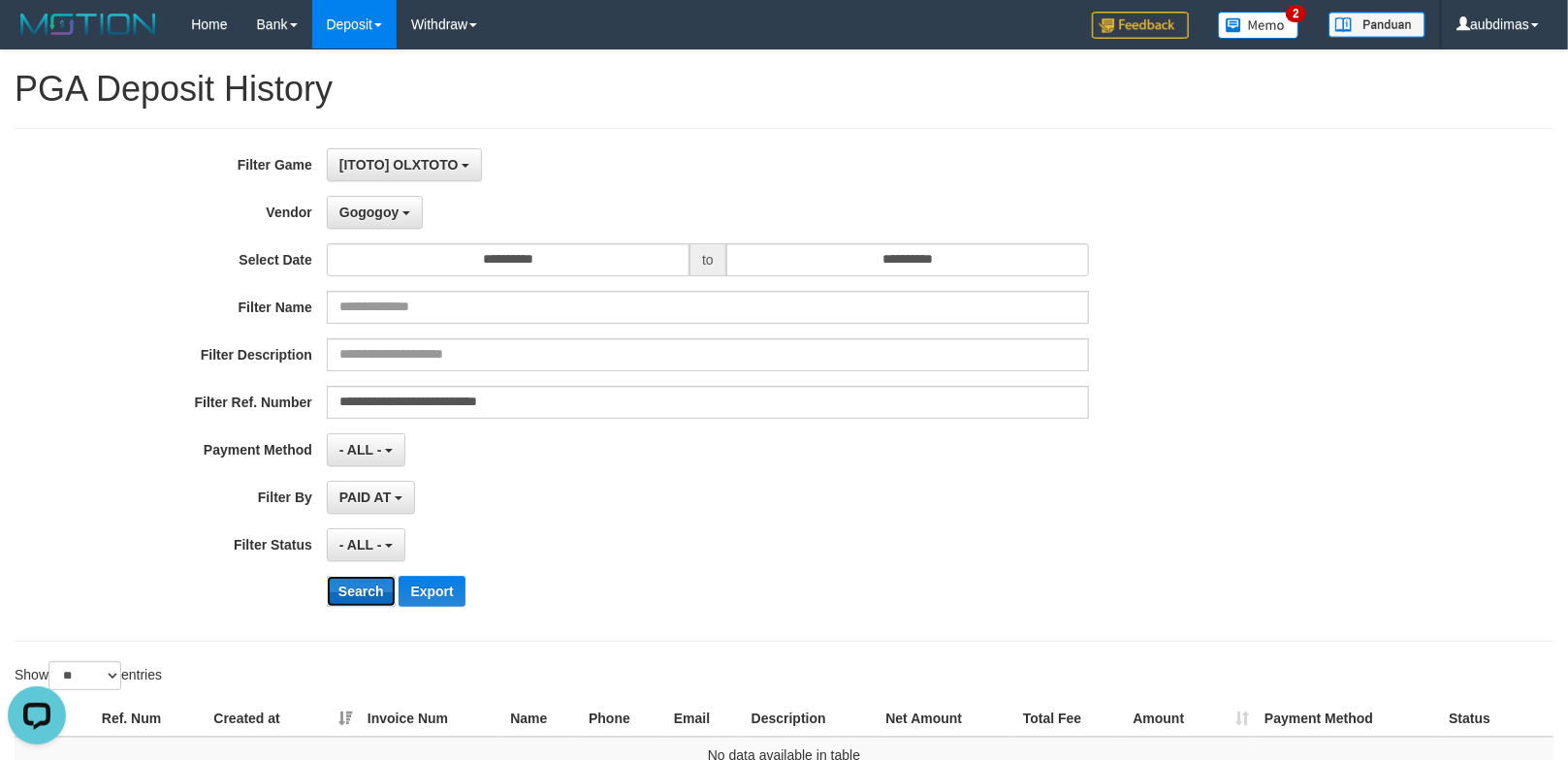 click on "Search" at bounding box center (361, 591) 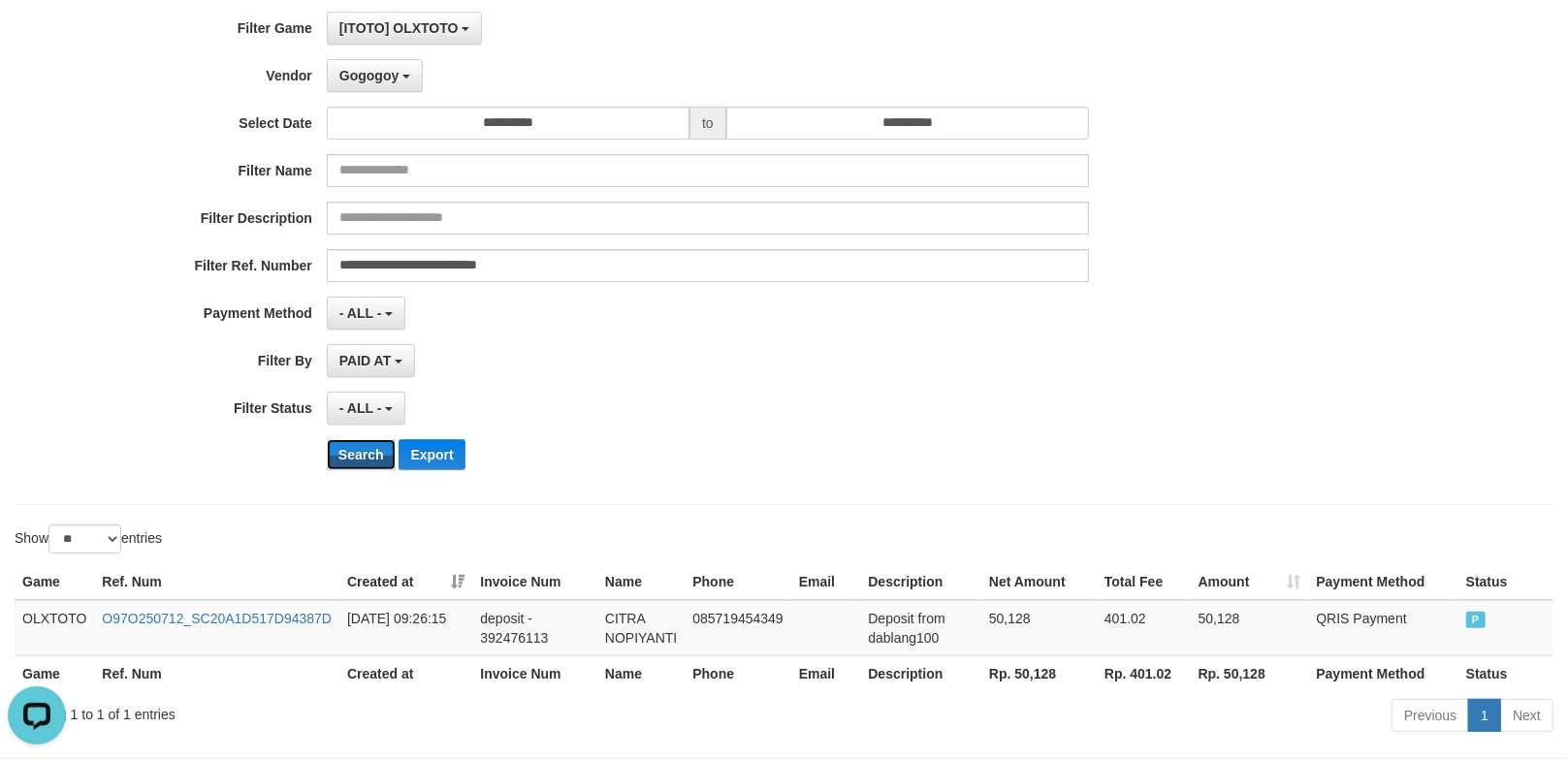 scroll, scrollTop: 227, scrollLeft: 0, axis: vertical 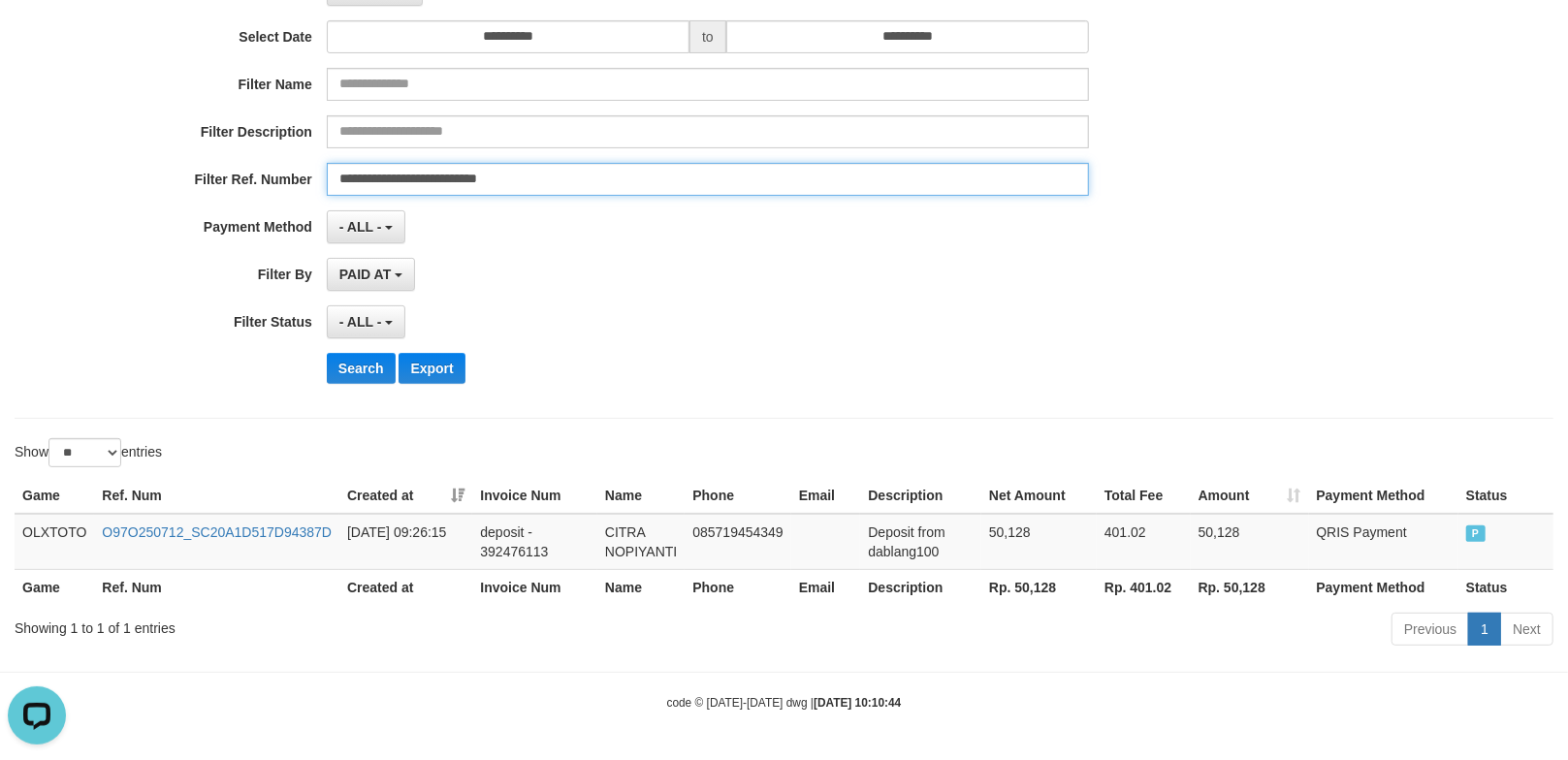 click on "**********" at bounding box center (708, 179) 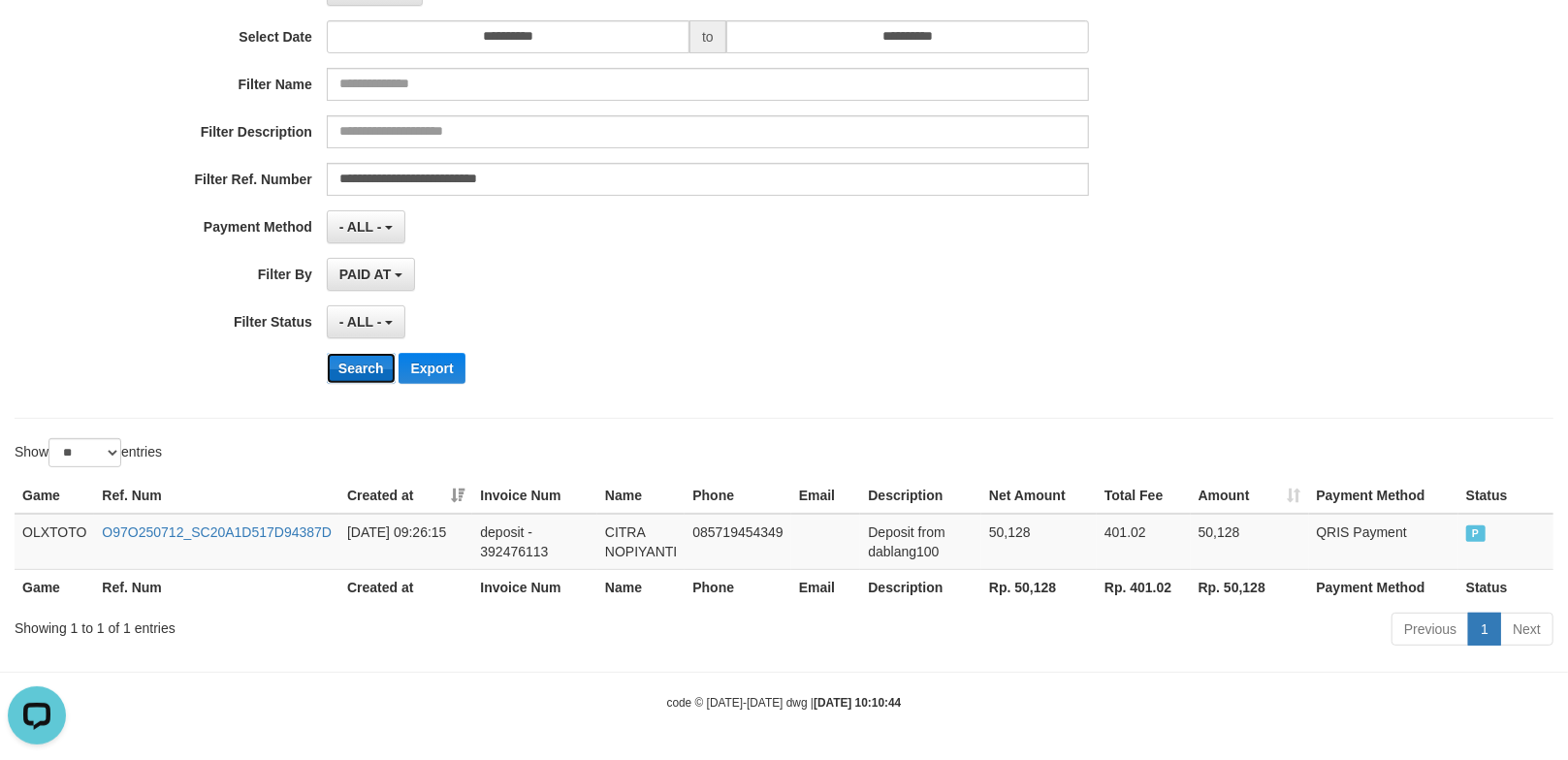 click on "Search" at bounding box center [361, 368] 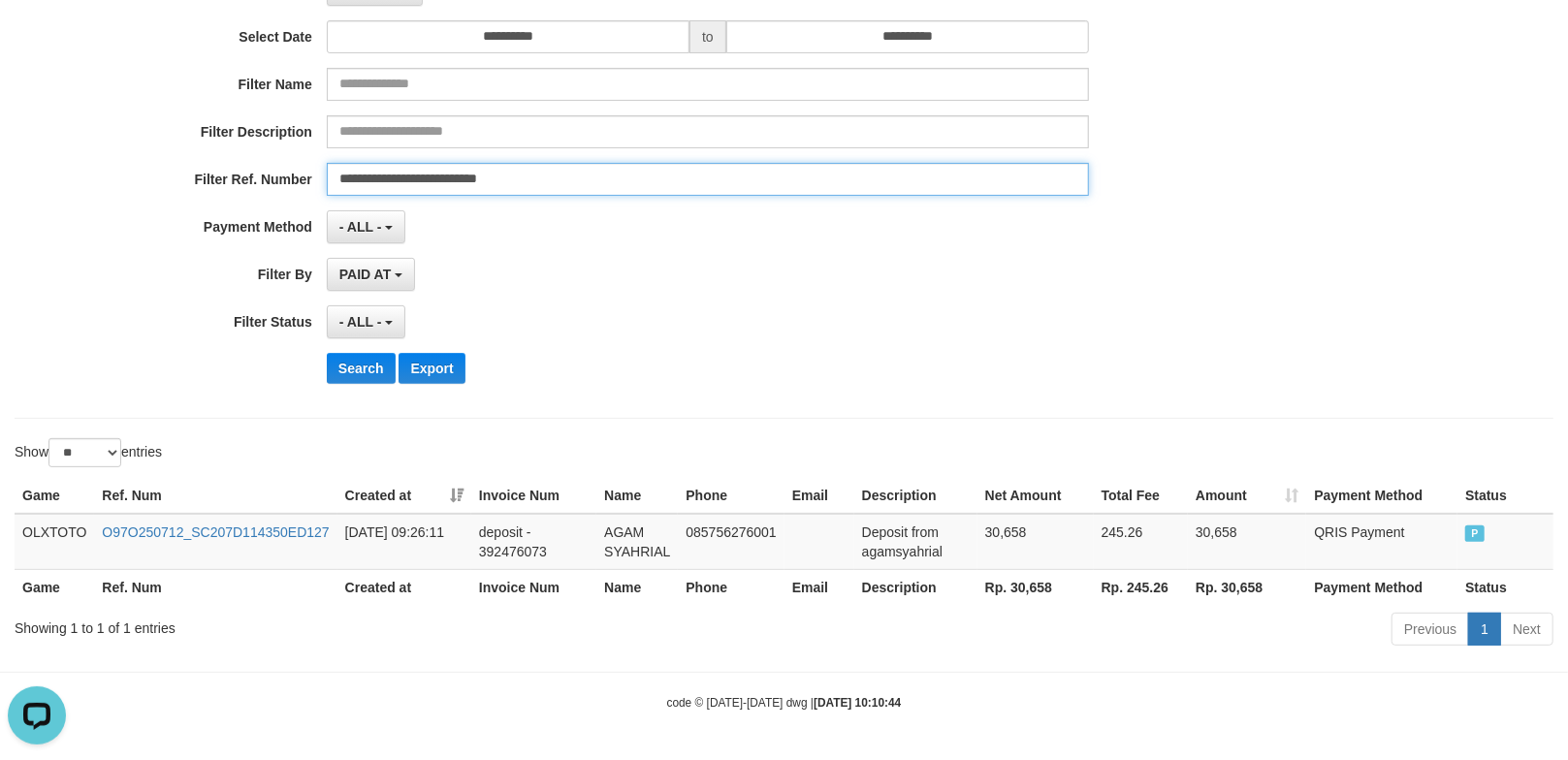 click on "**********" at bounding box center (708, 179) 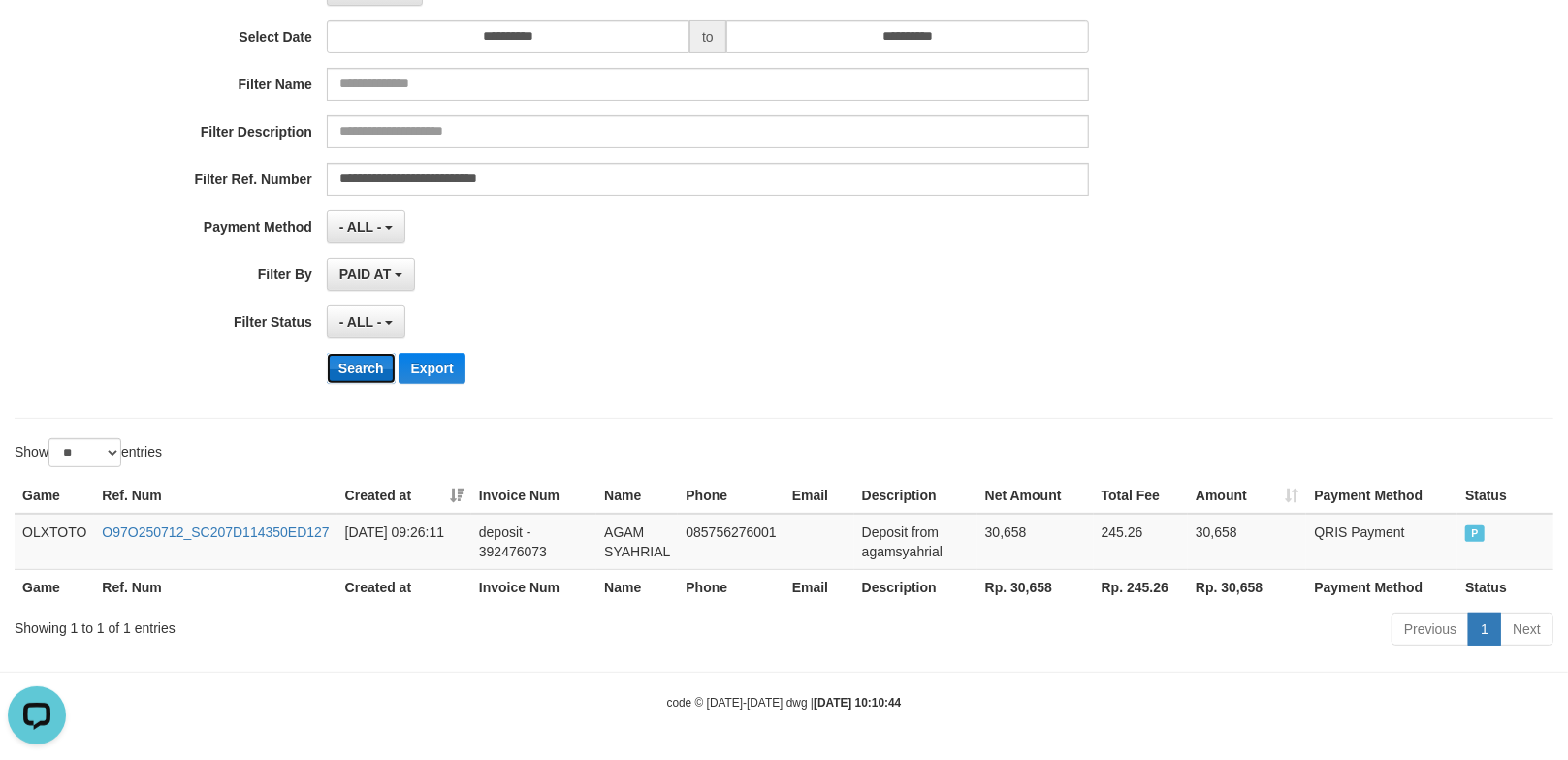 click on "Search" at bounding box center [361, 368] 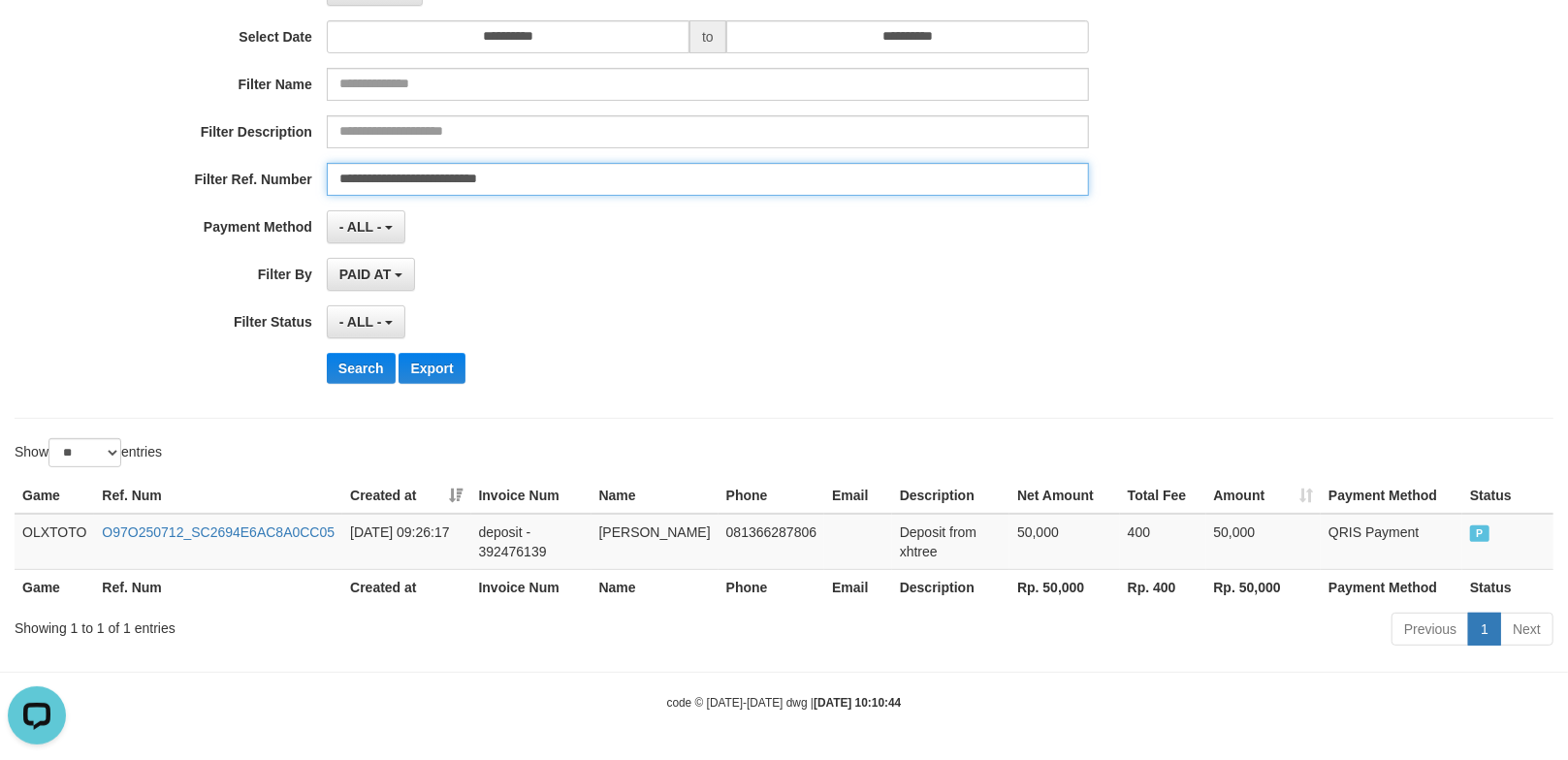 click on "**********" at bounding box center [708, 179] 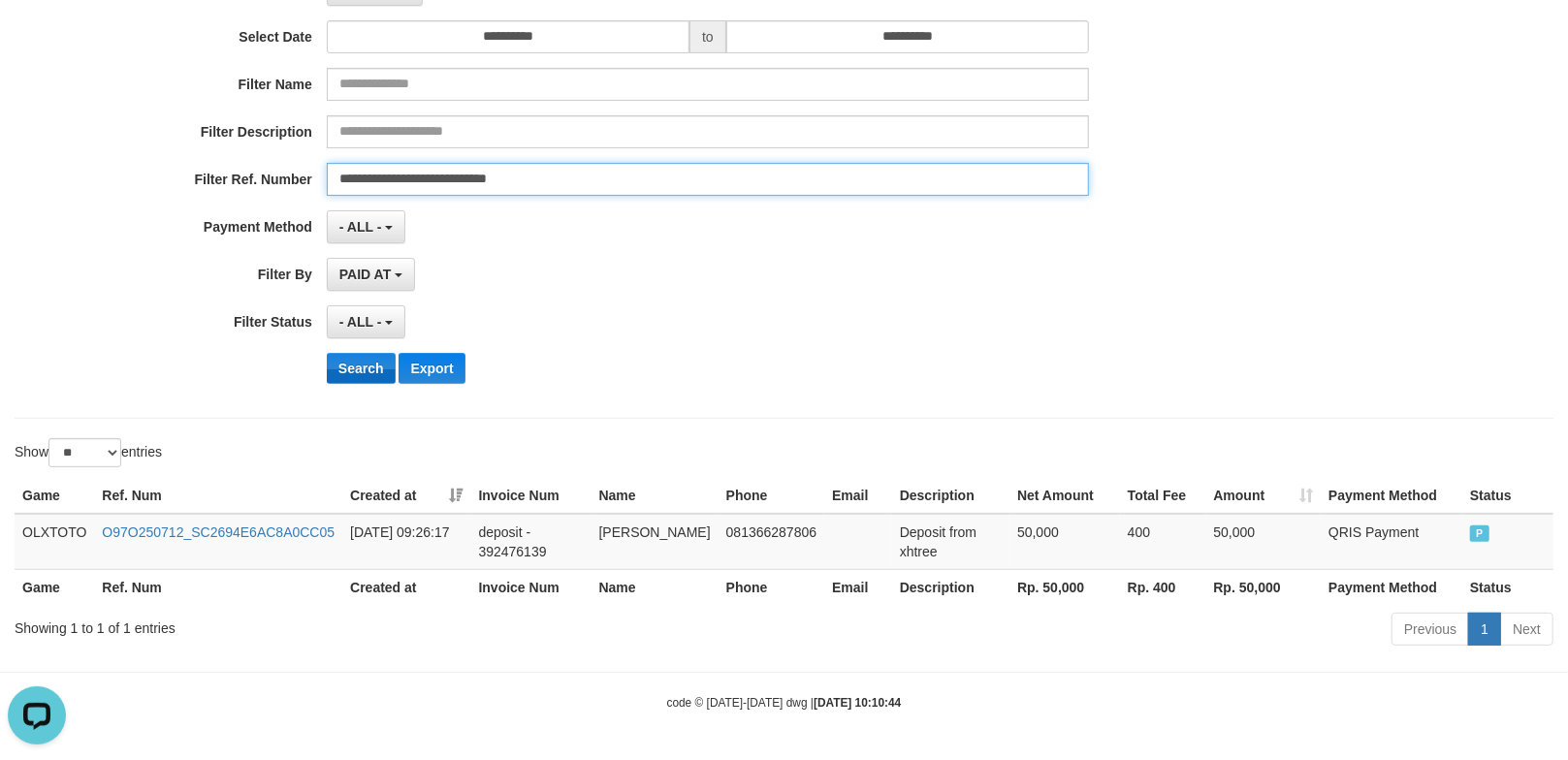 type on "**********" 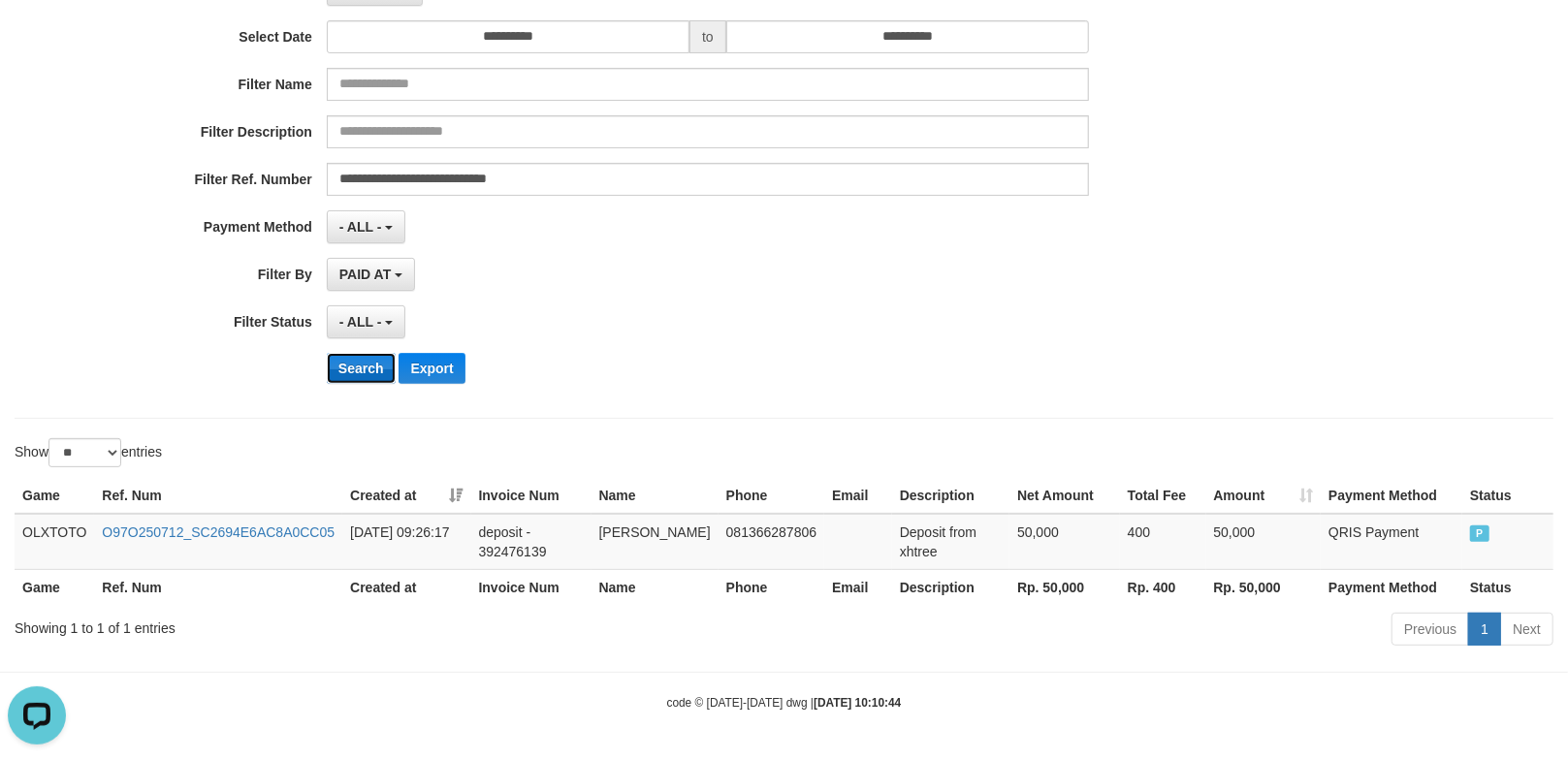 click on "Search" at bounding box center (361, 368) 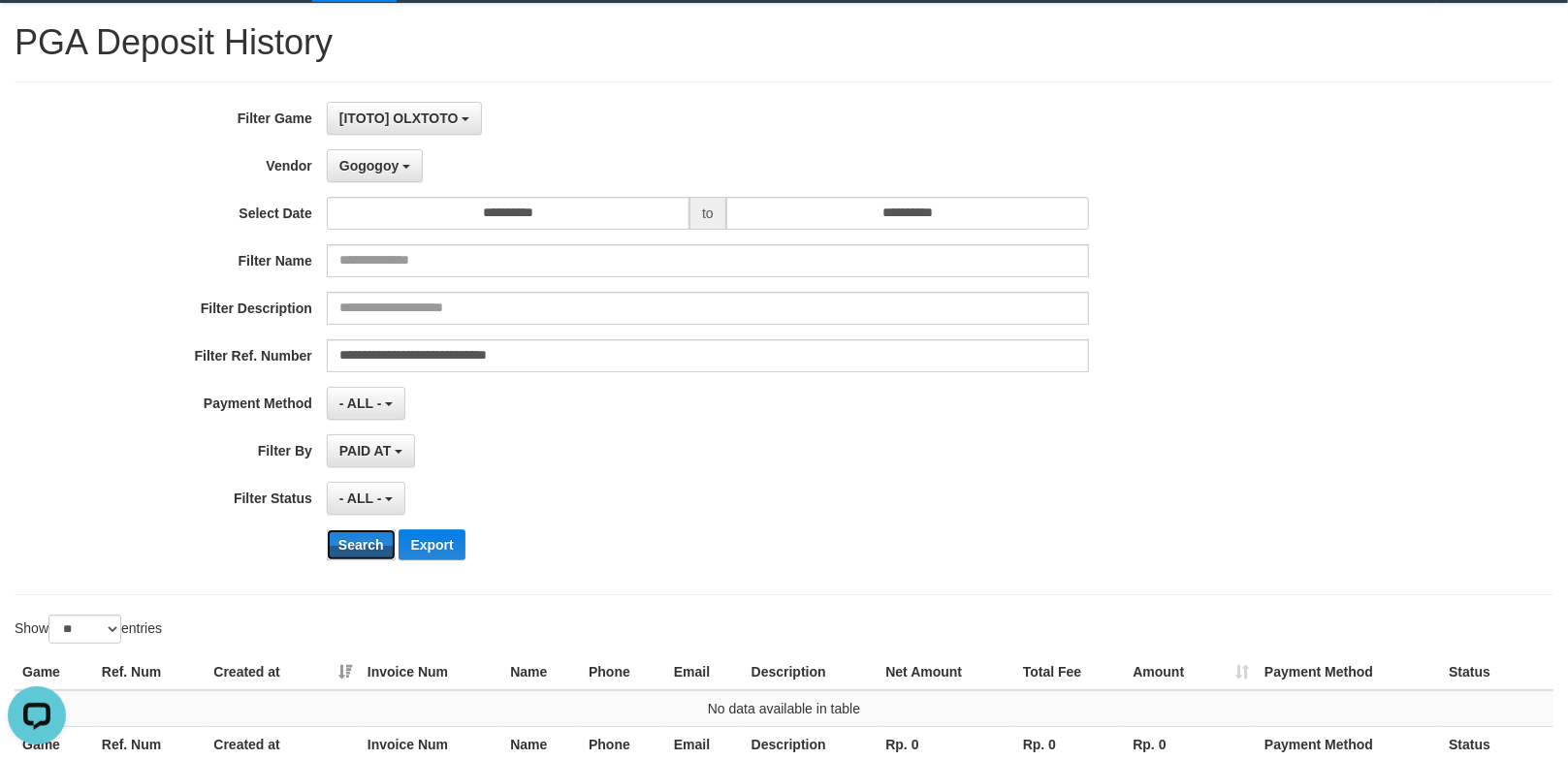 scroll, scrollTop: 0, scrollLeft: 0, axis: both 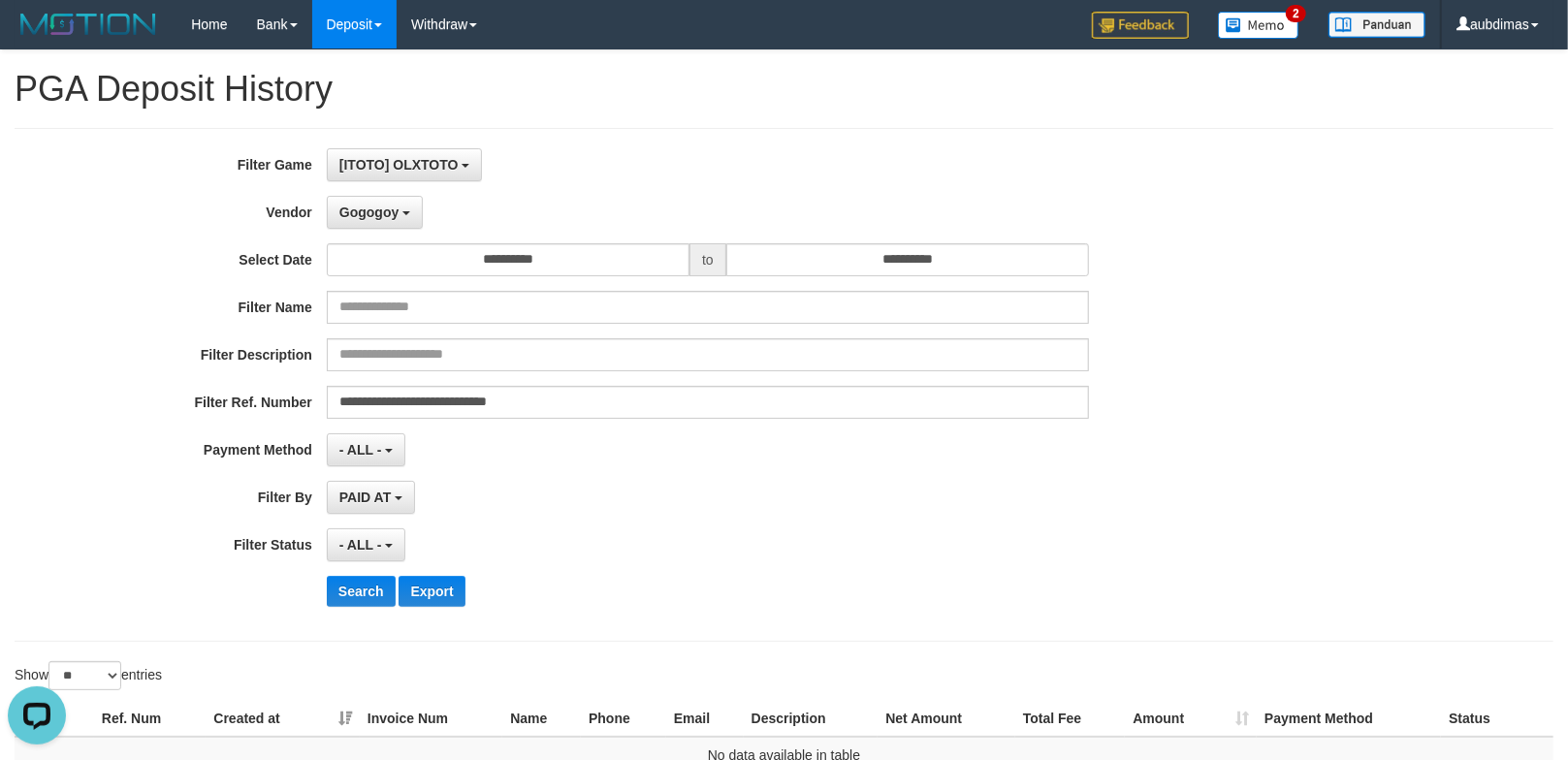 click on "**********" at bounding box center [654, 385] 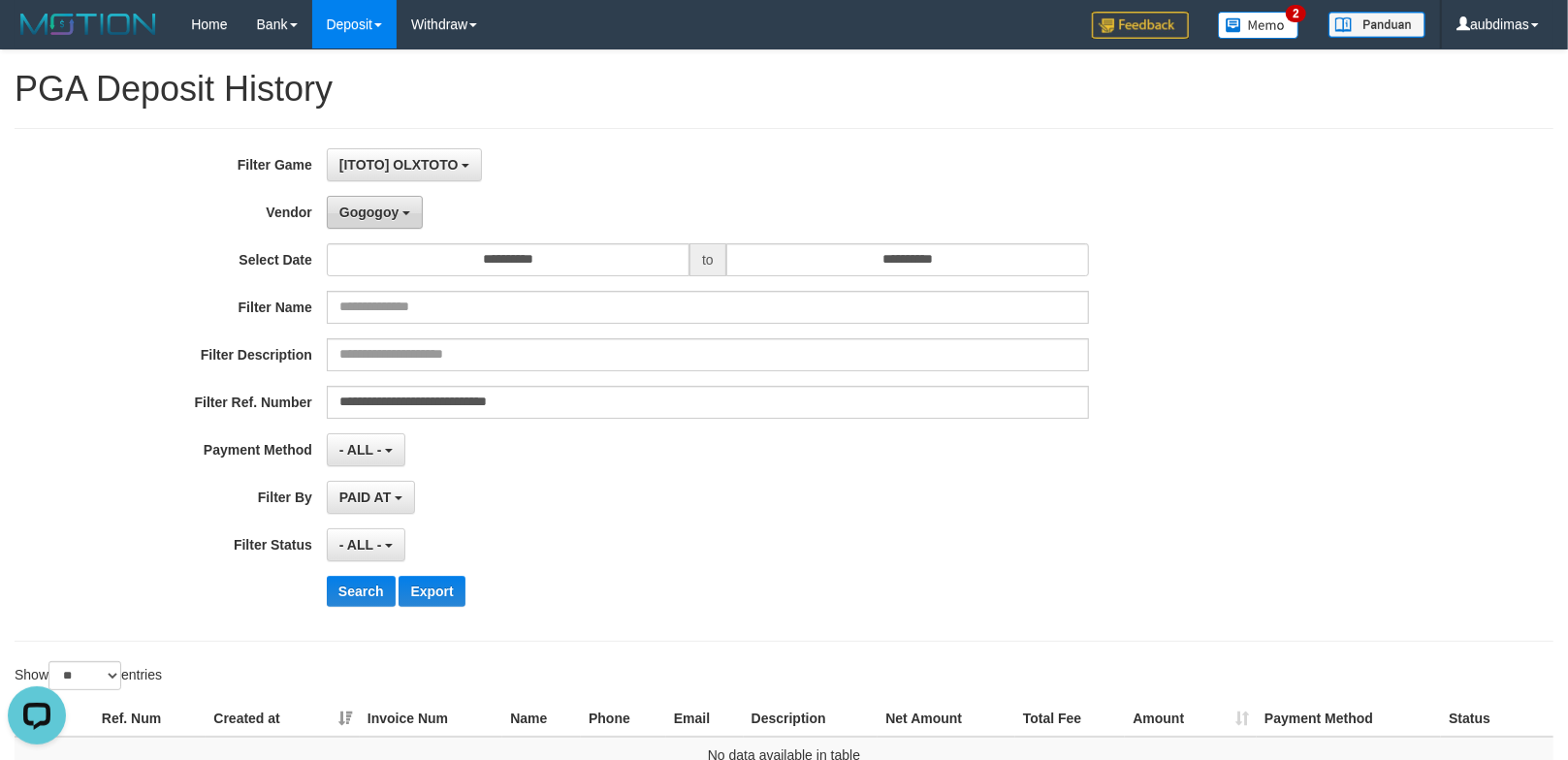 click on "Gogogoy" at bounding box center (374, 212) 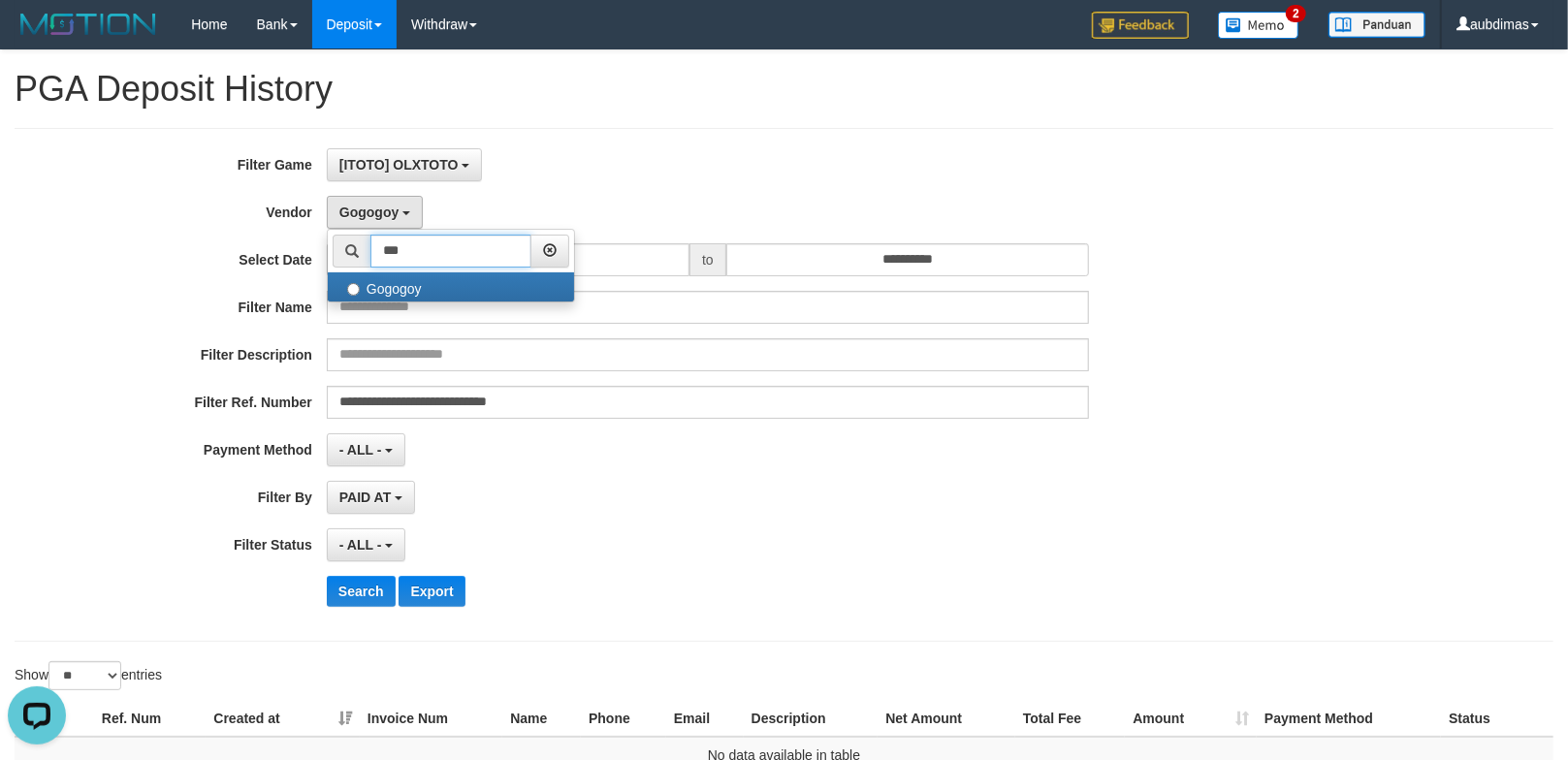 click on "***" at bounding box center (451, 251) 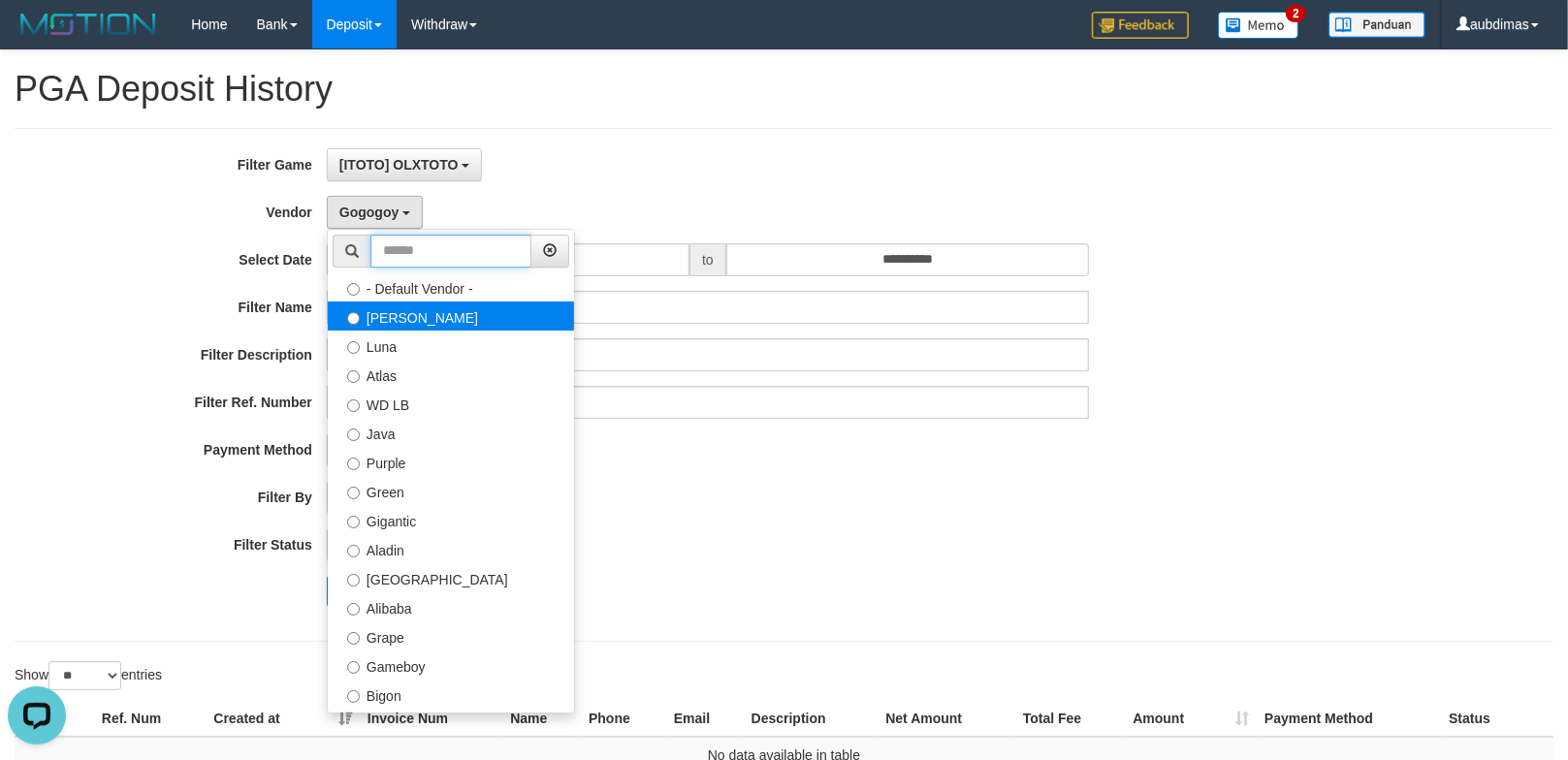 type 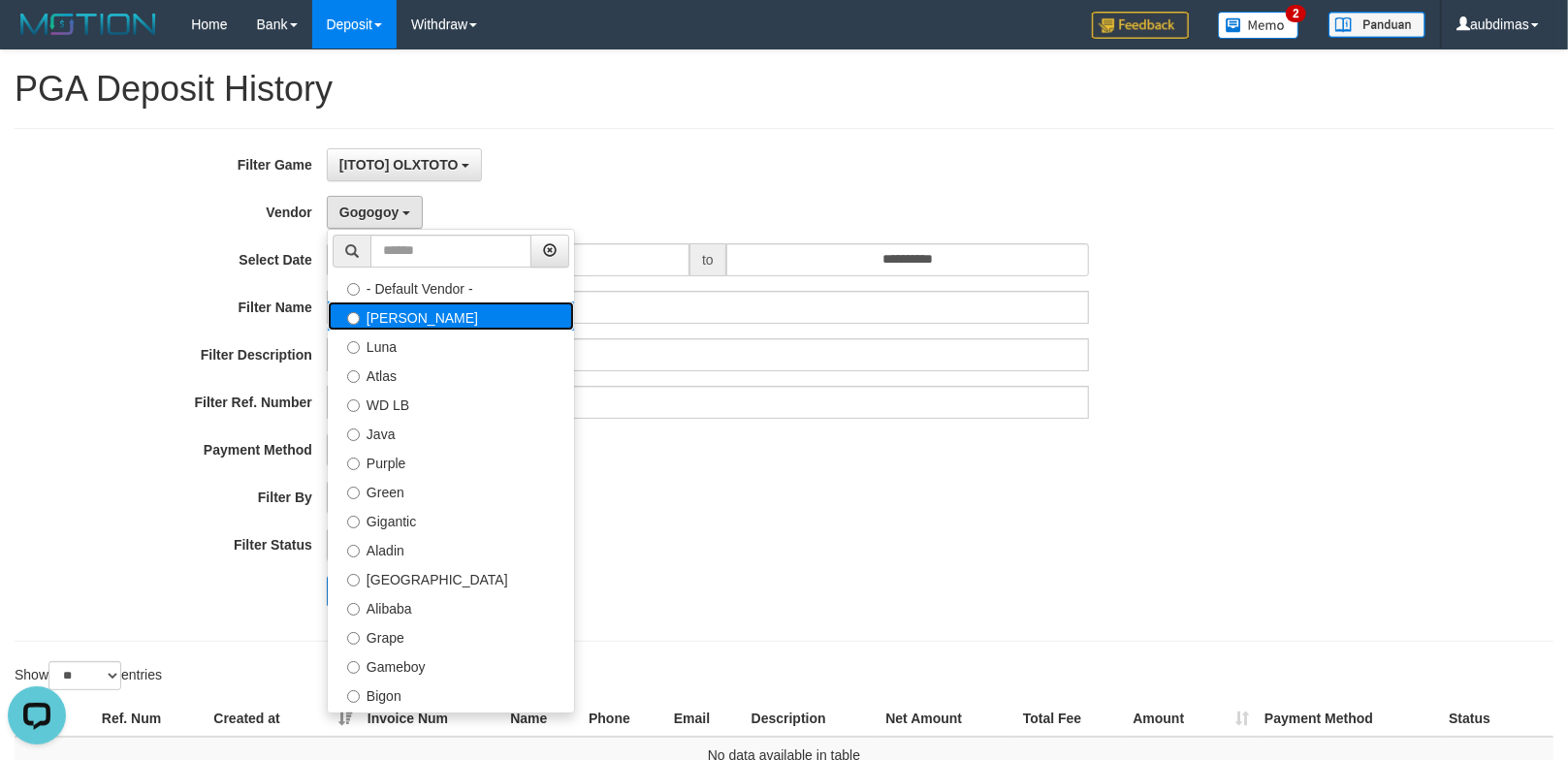 click on "[PERSON_NAME]" at bounding box center [451, 316] 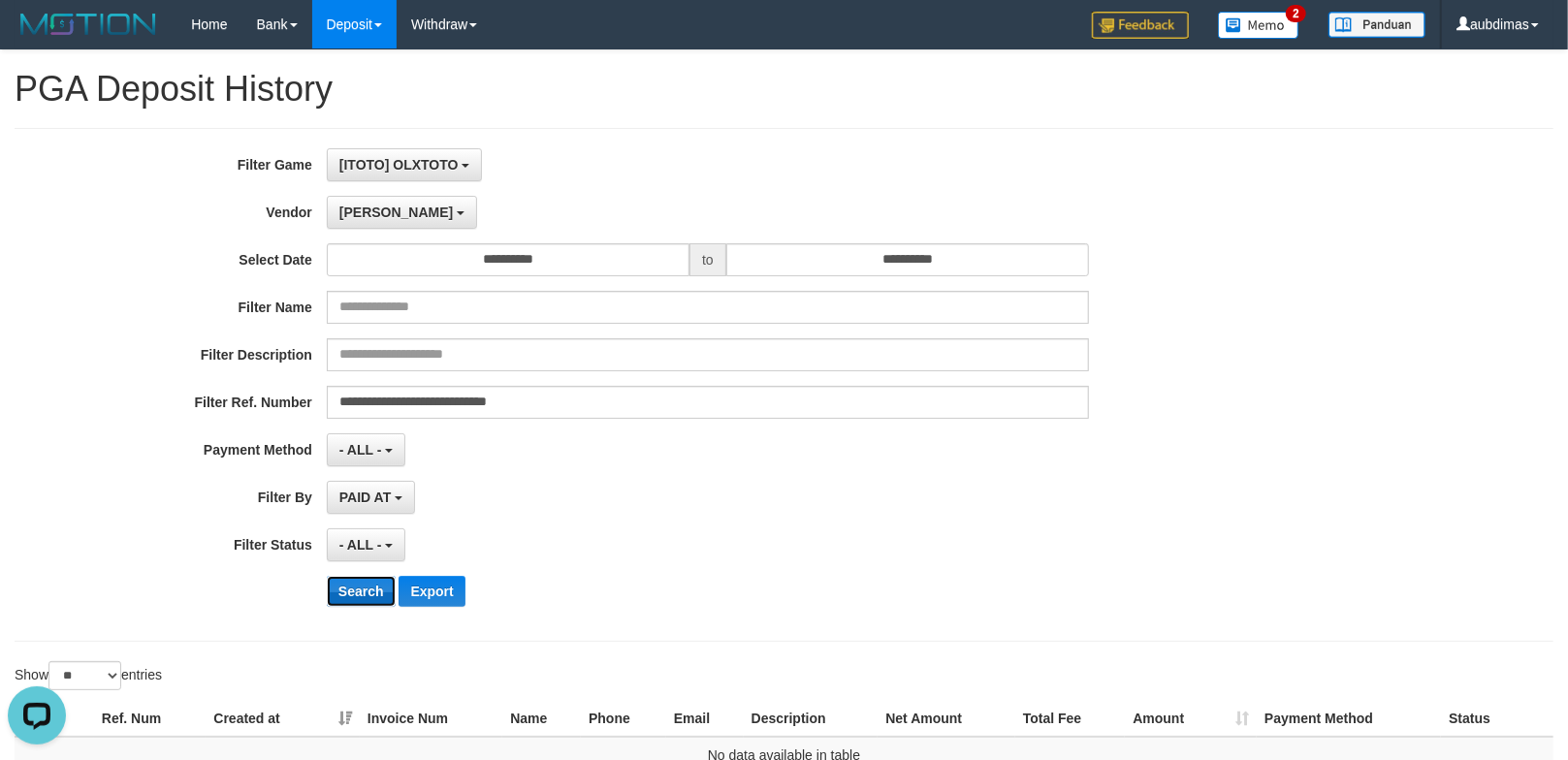 click on "Search" at bounding box center [361, 591] 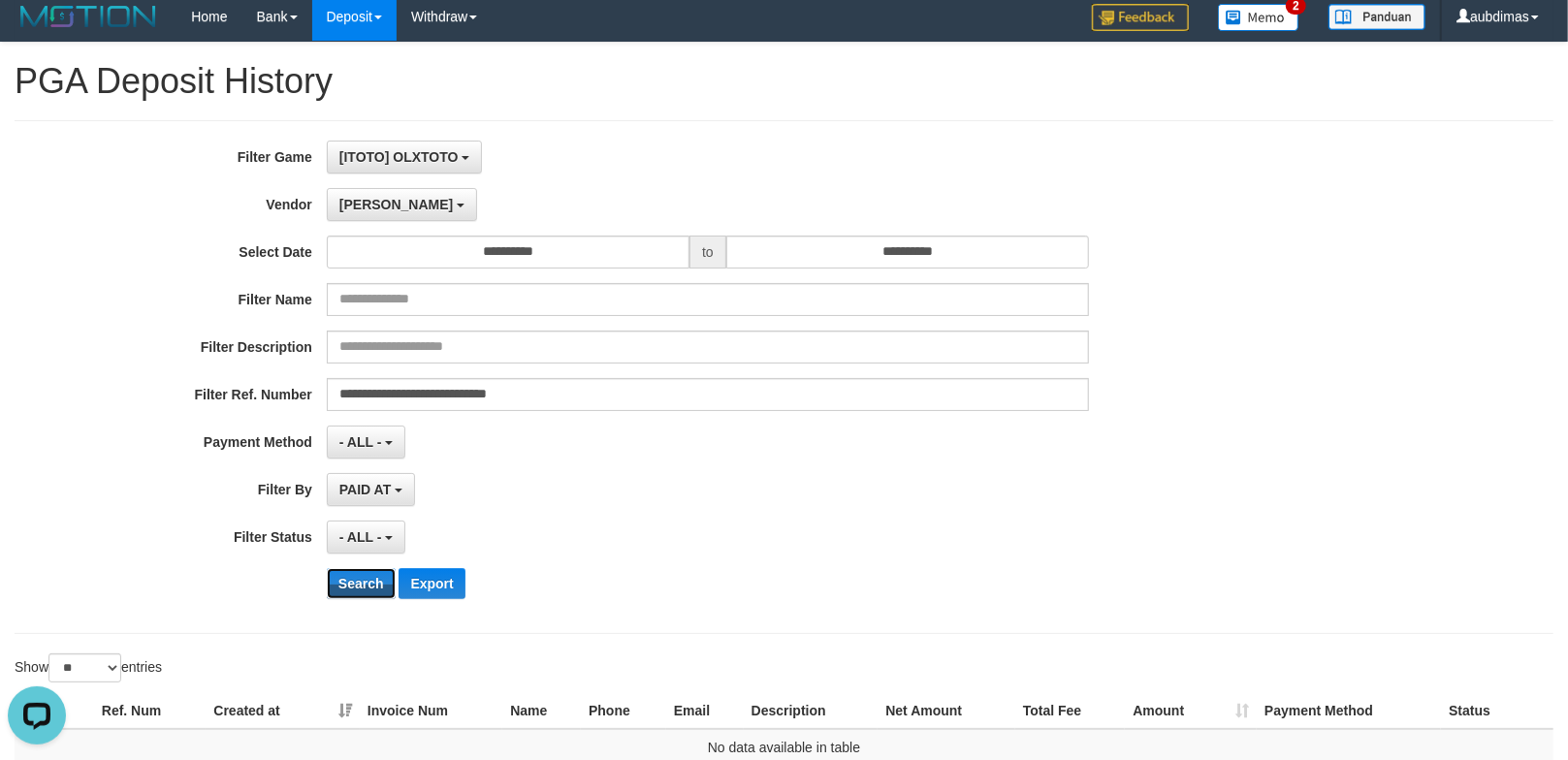 scroll, scrollTop: 0, scrollLeft: 0, axis: both 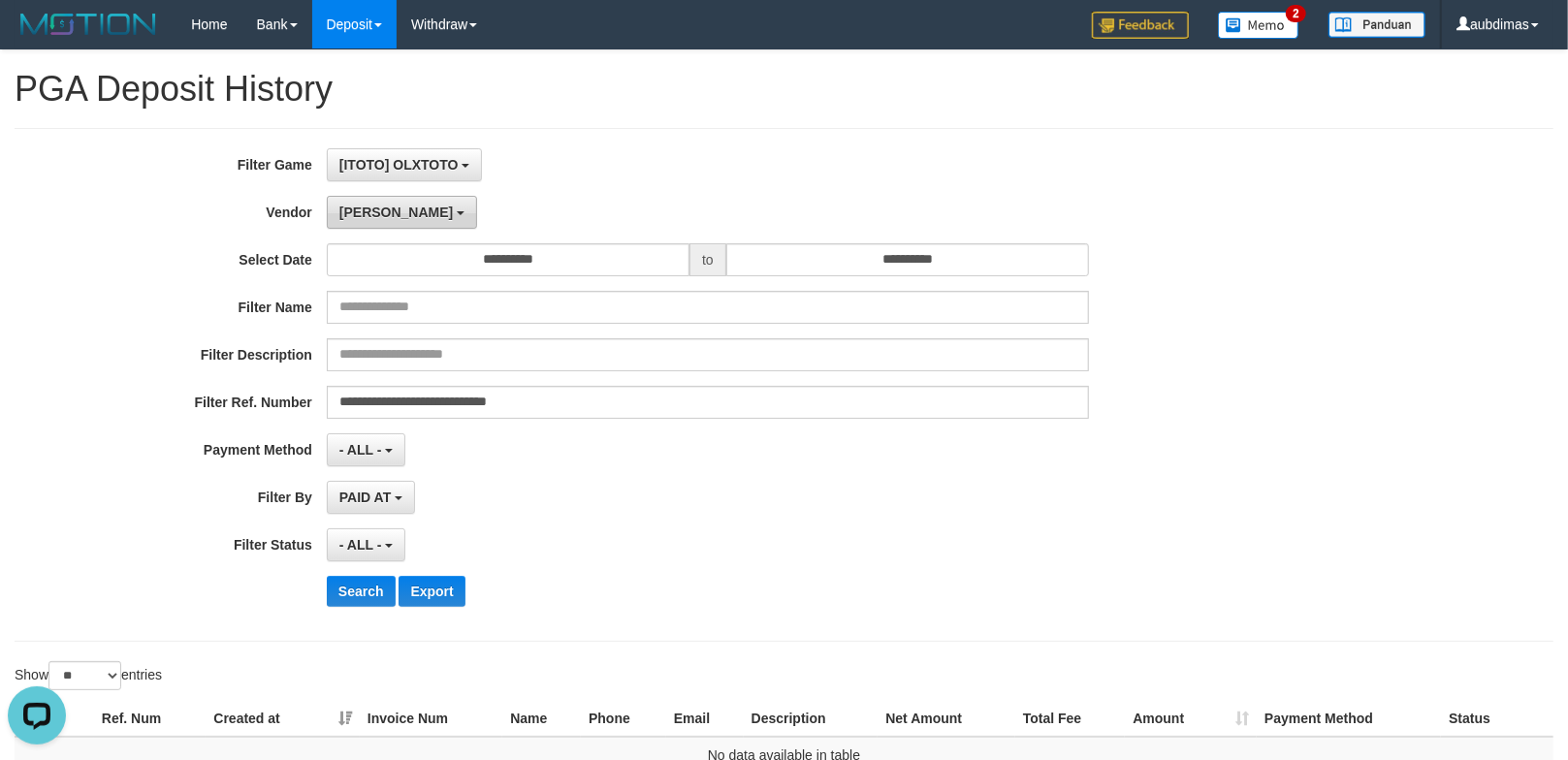 click on "[PERSON_NAME]" at bounding box center [396, 212] 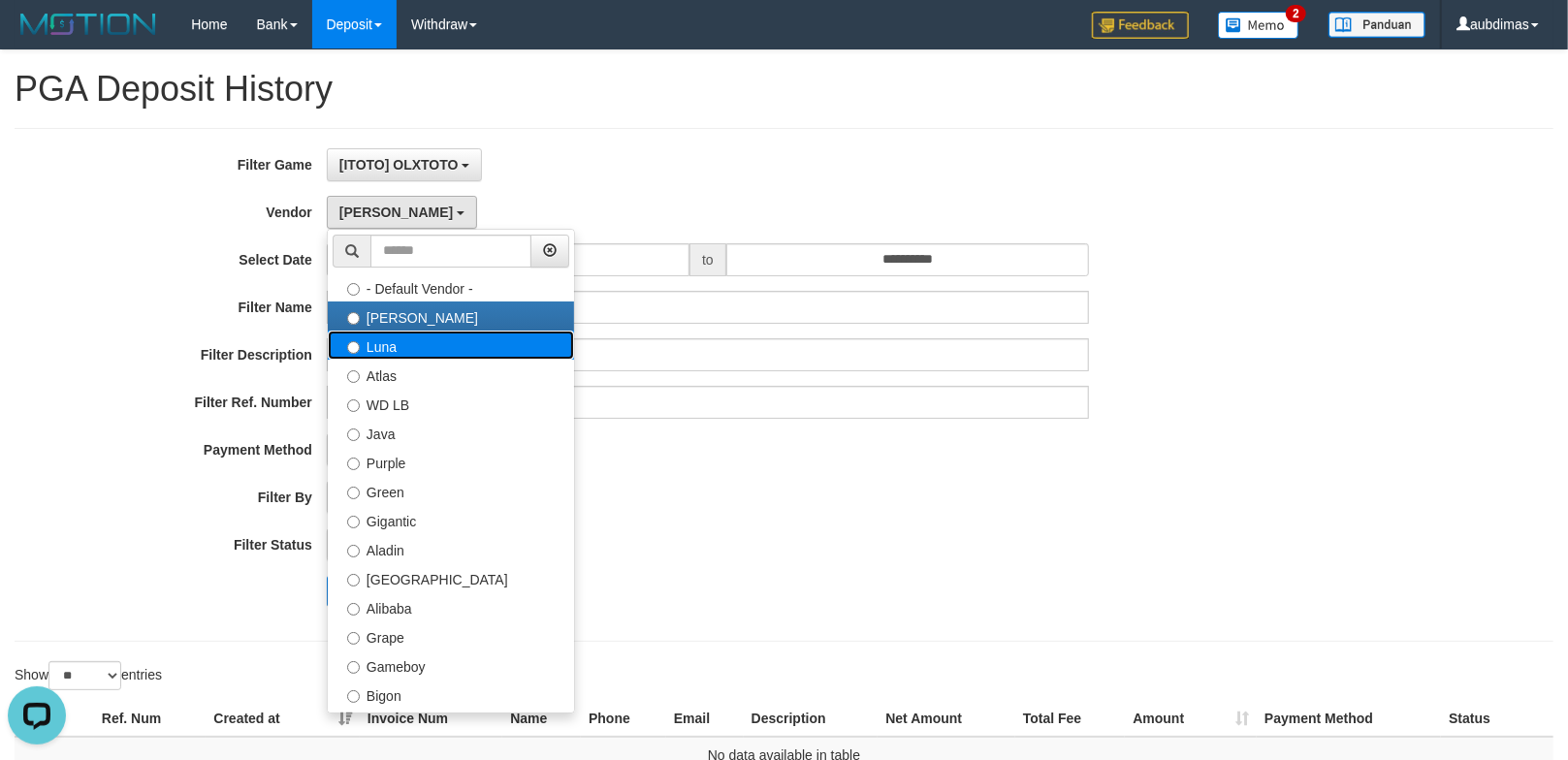 click on "Luna" at bounding box center [451, 345] 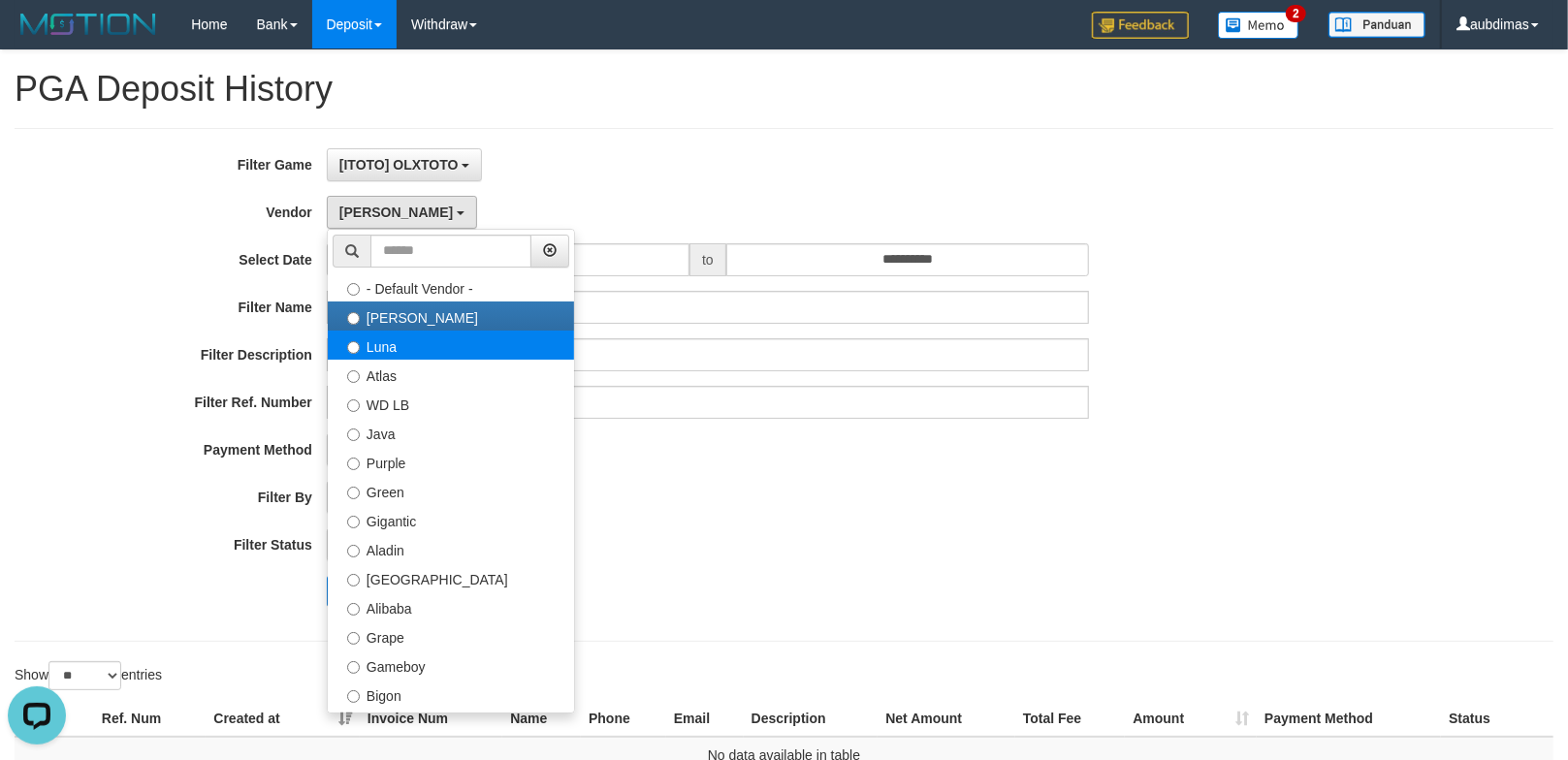 select on "**********" 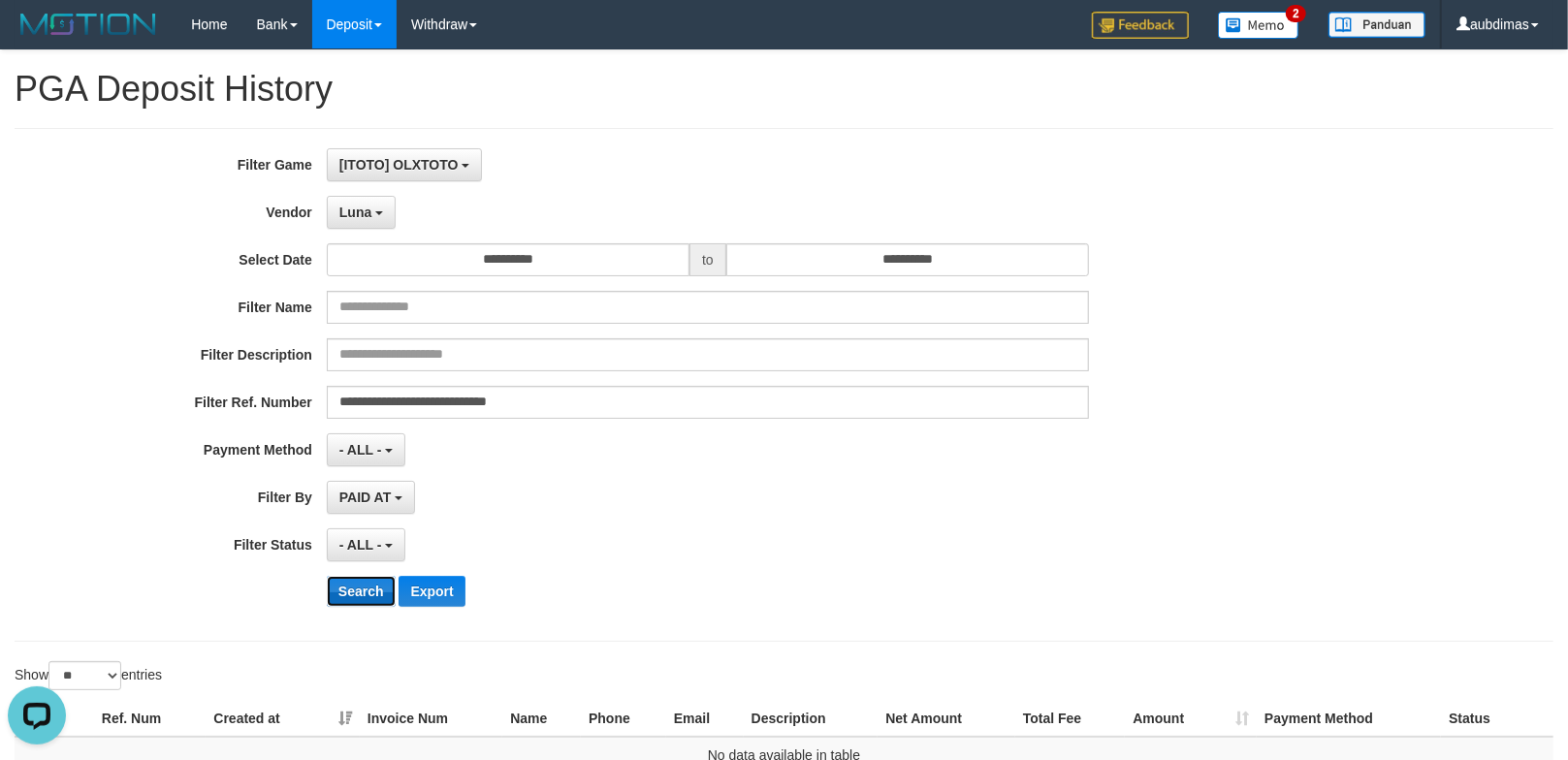 click on "Search" at bounding box center (361, 591) 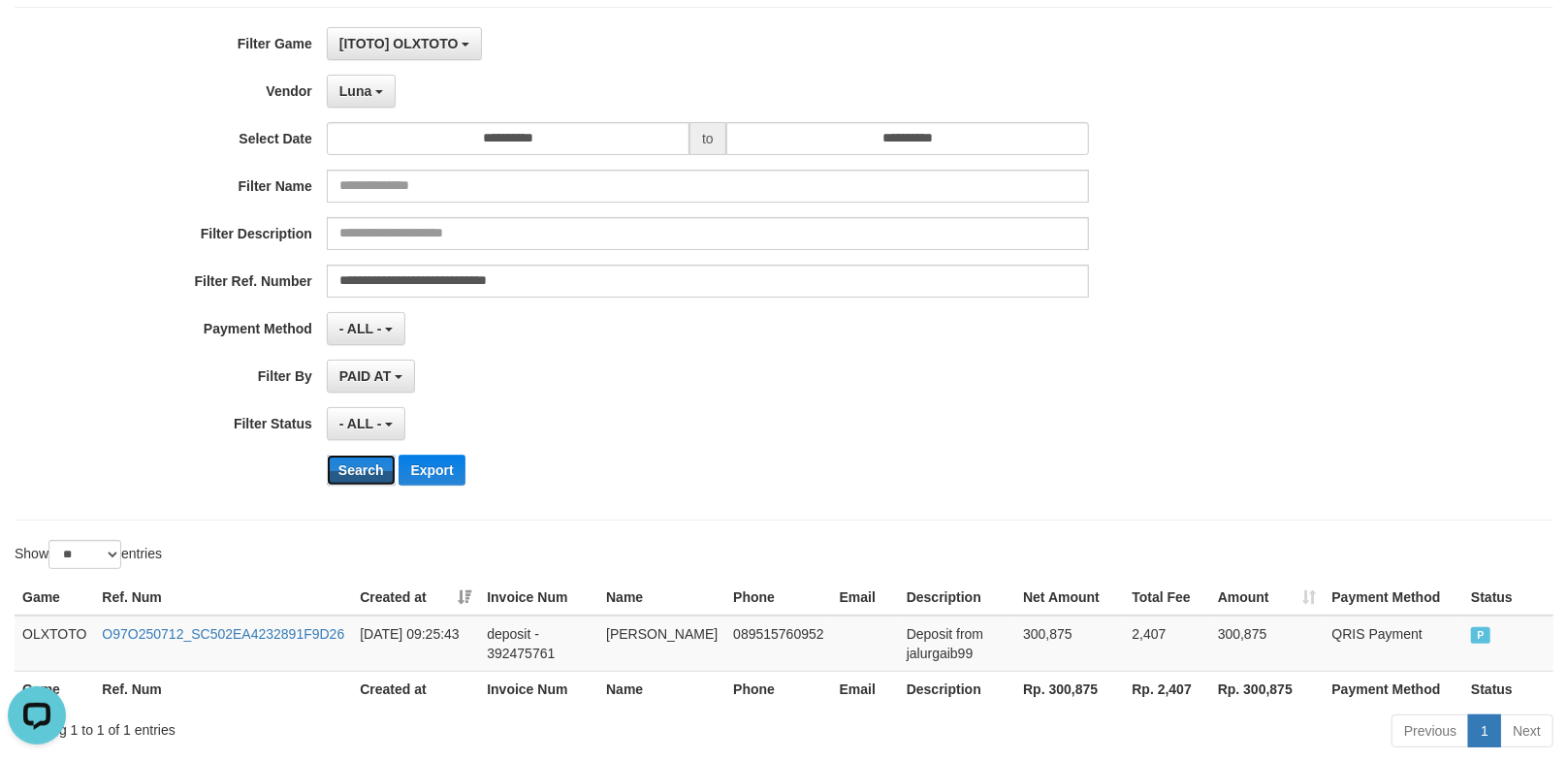 scroll, scrollTop: 227, scrollLeft: 0, axis: vertical 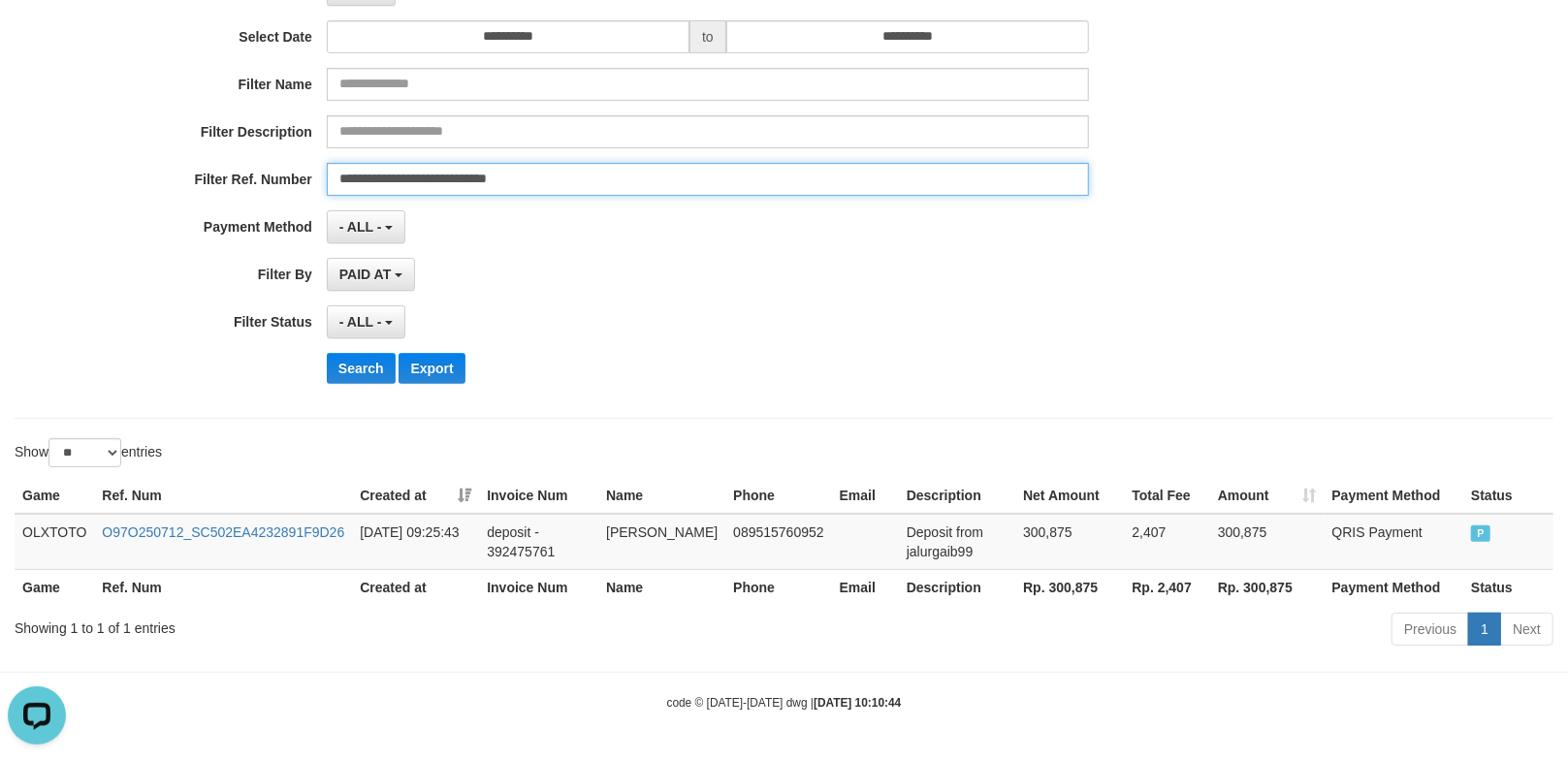 click on "**********" at bounding box center [708, 179] 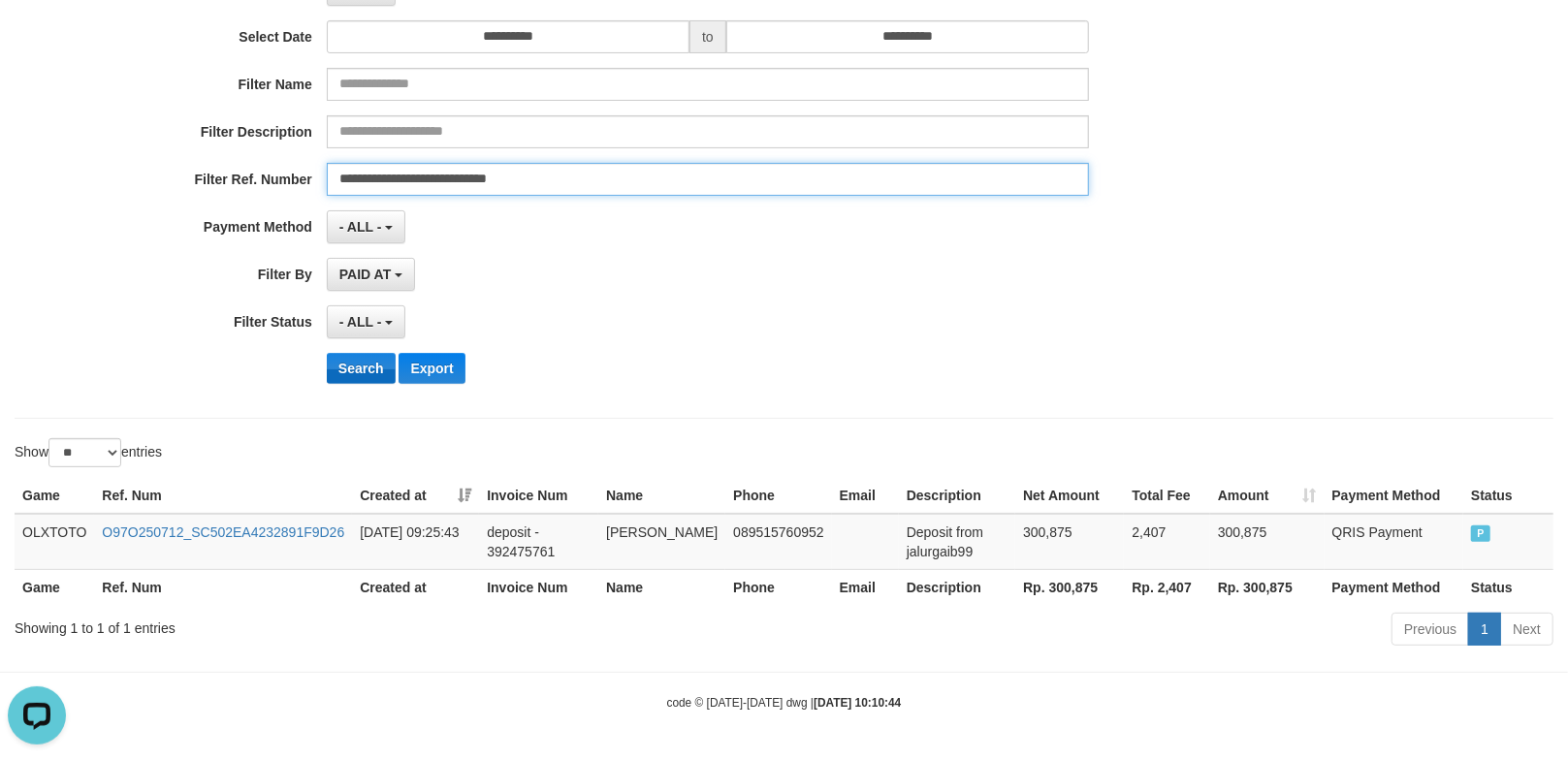 type on "**********" 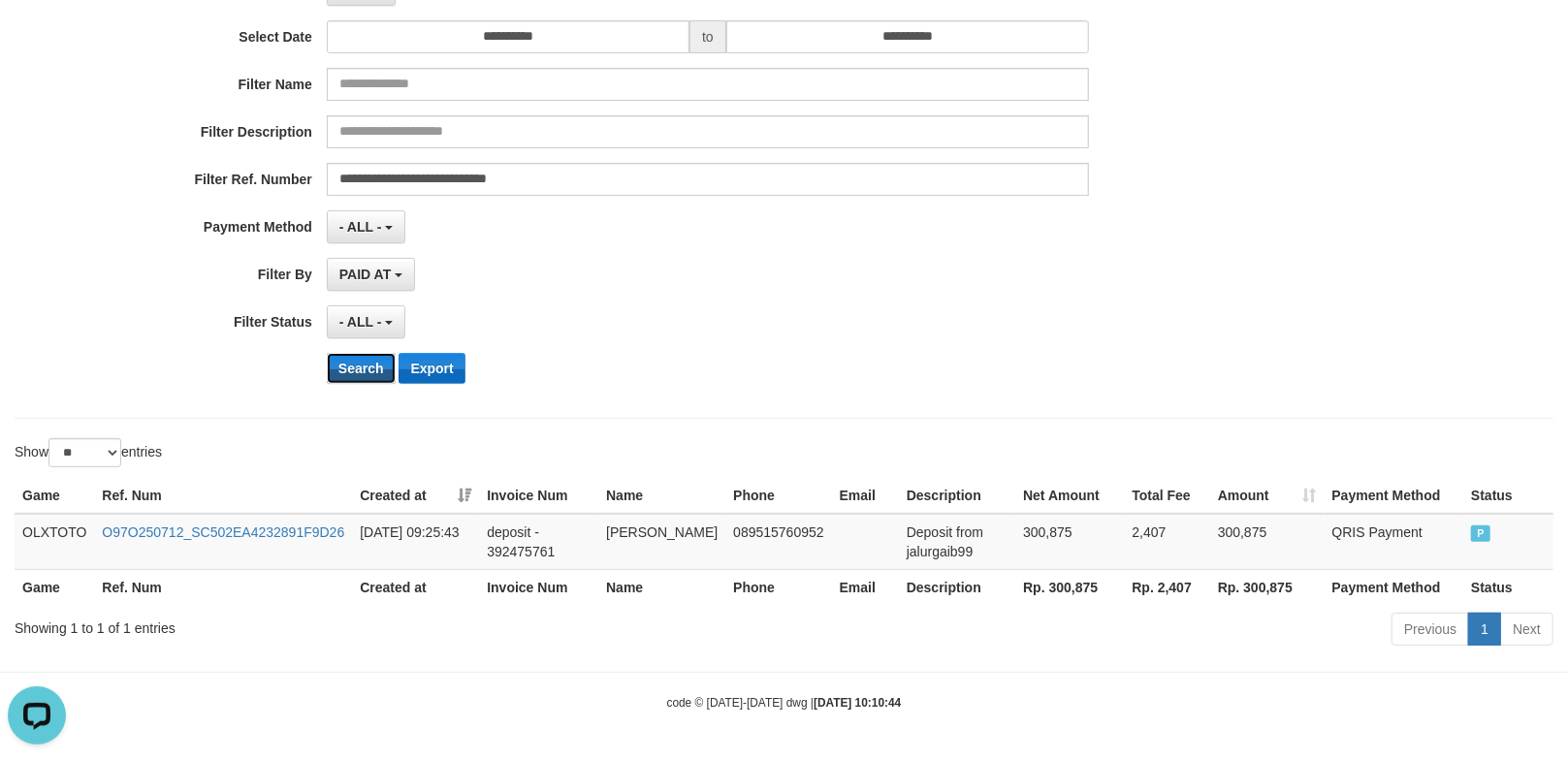 drag, startPoint x: 386, startPoint y: 369, endPoint x: 419, endPoint y: 368, distance: 33.0151 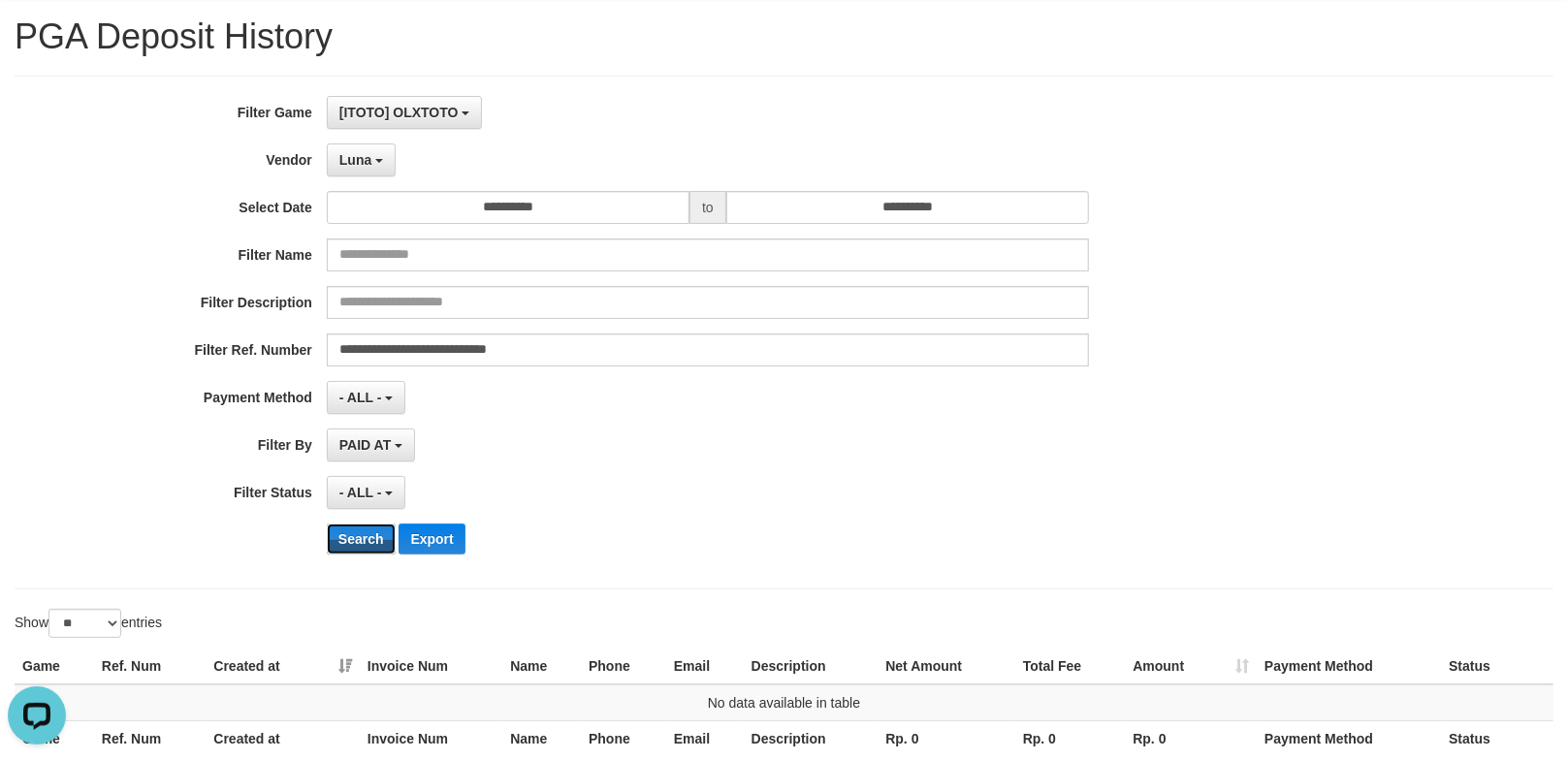 scroll, scrollTop: 0, scrollLeft: 0, axis: both 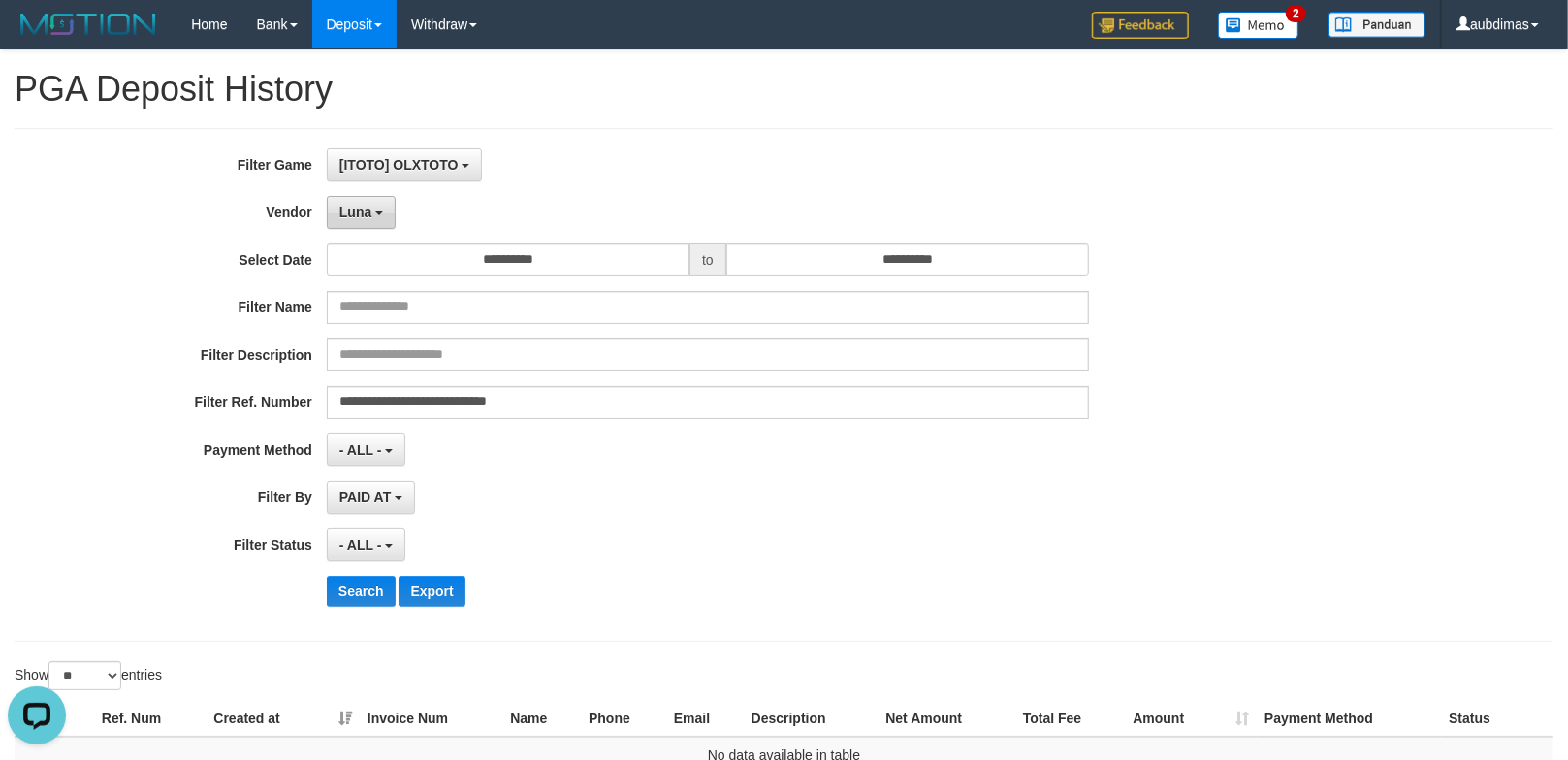 click on "Luna" at bounding box center [355, 212] 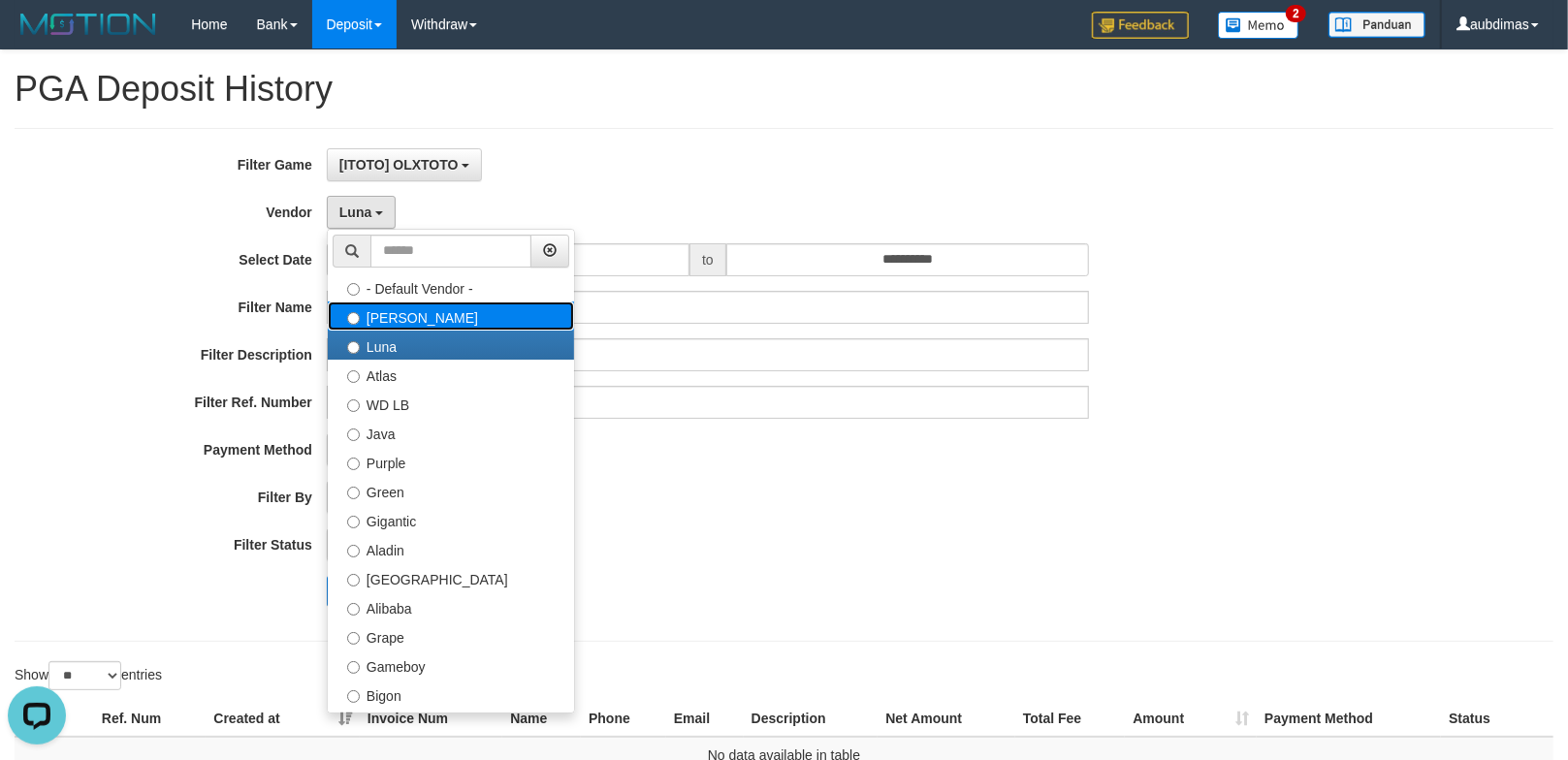 click on "[PERSON_NAME]" at bounding box center [451, 316] 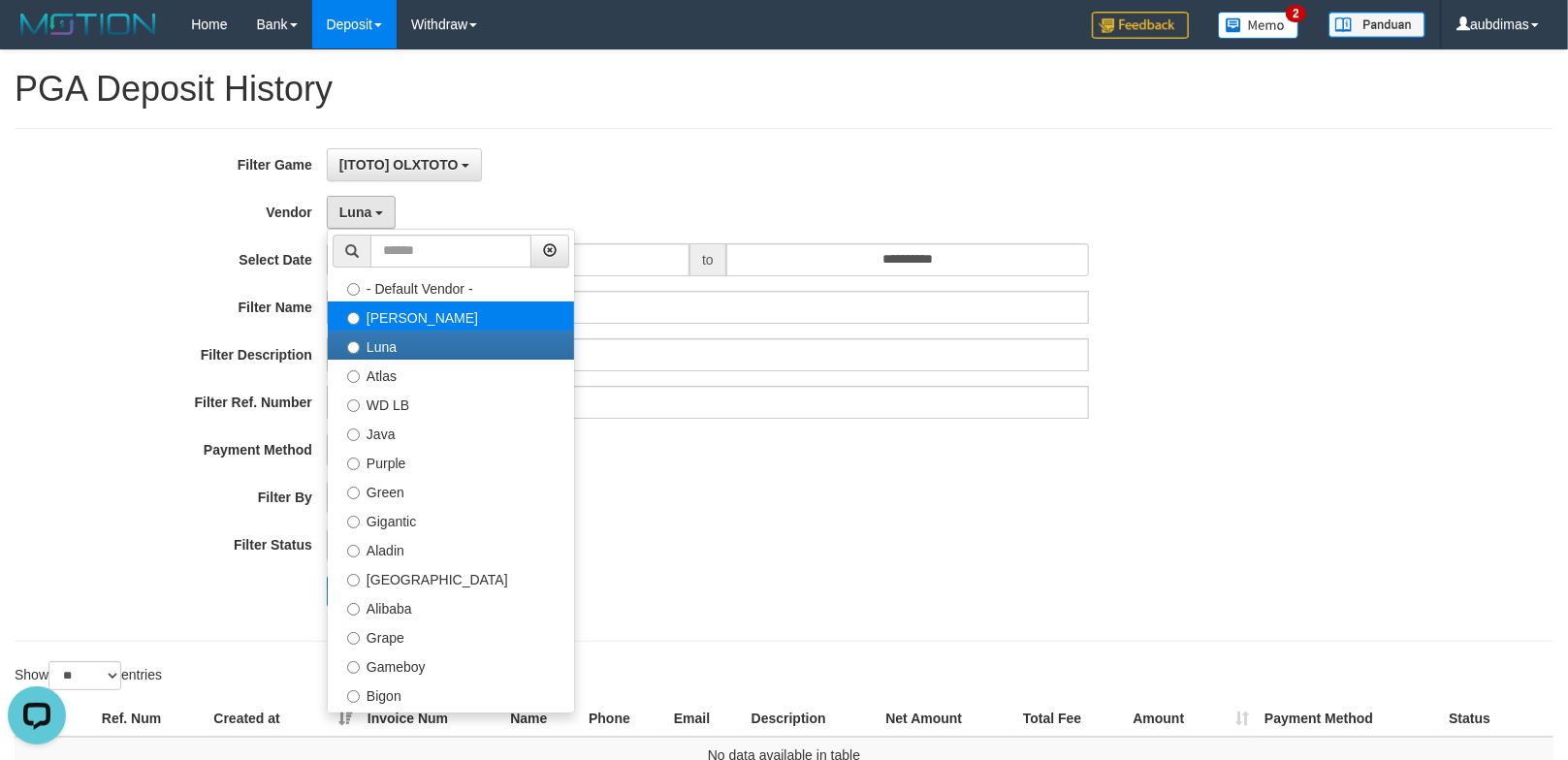 select on "**********" 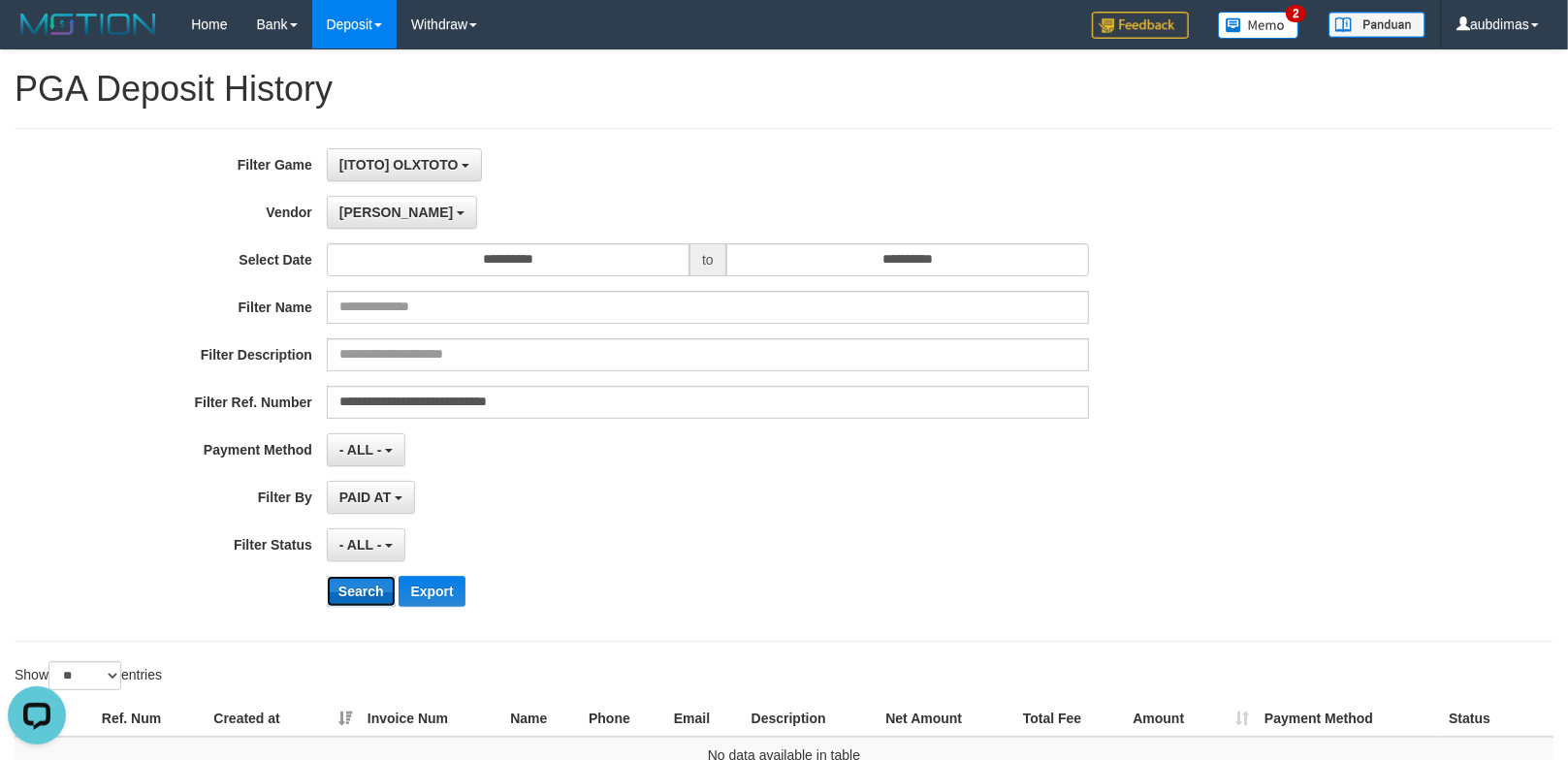 click on "Search" at bounding box center (361, 591) 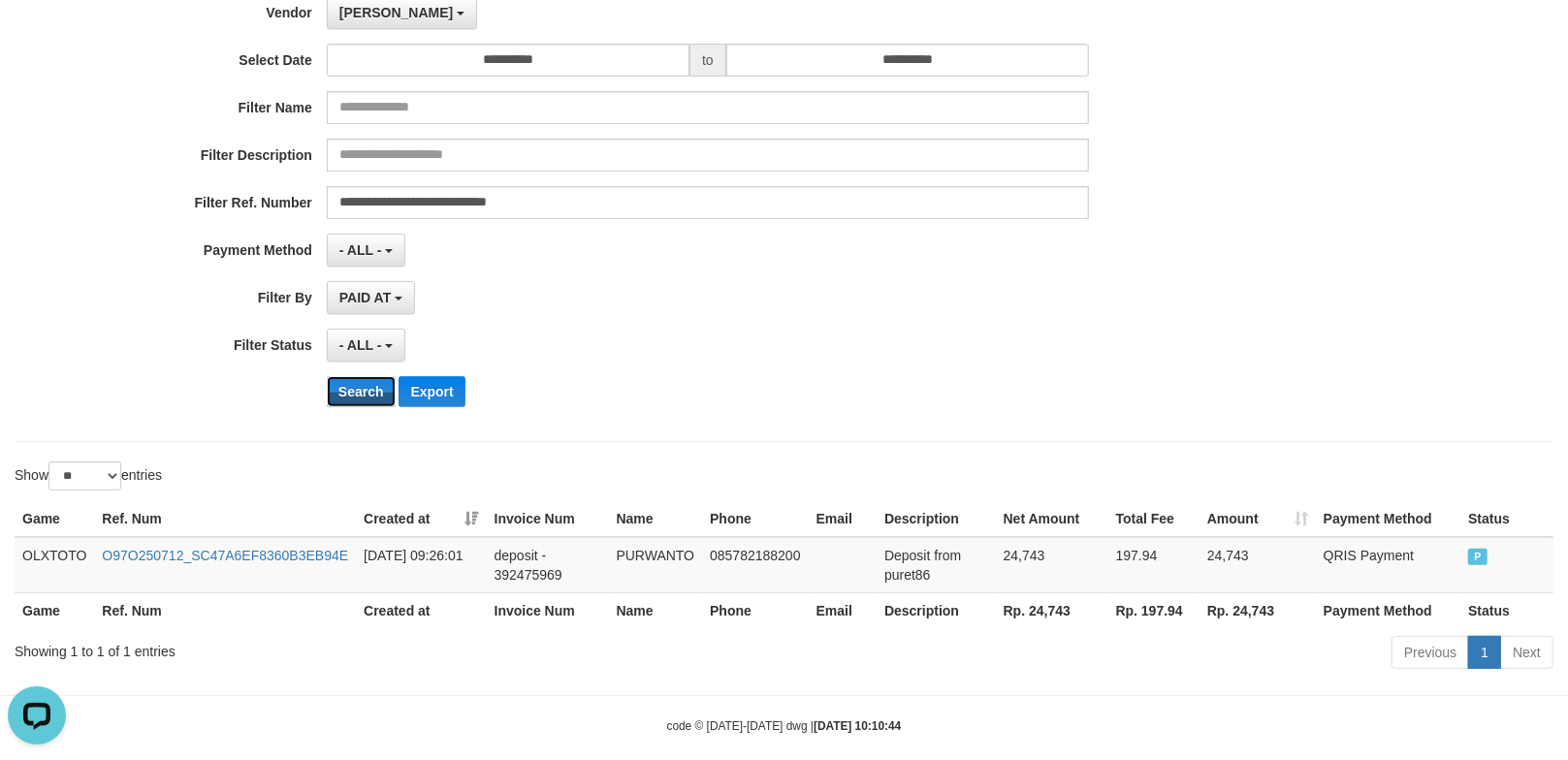 scroll, scrollTop: 227, scrollLeft: 0, axis: vertical 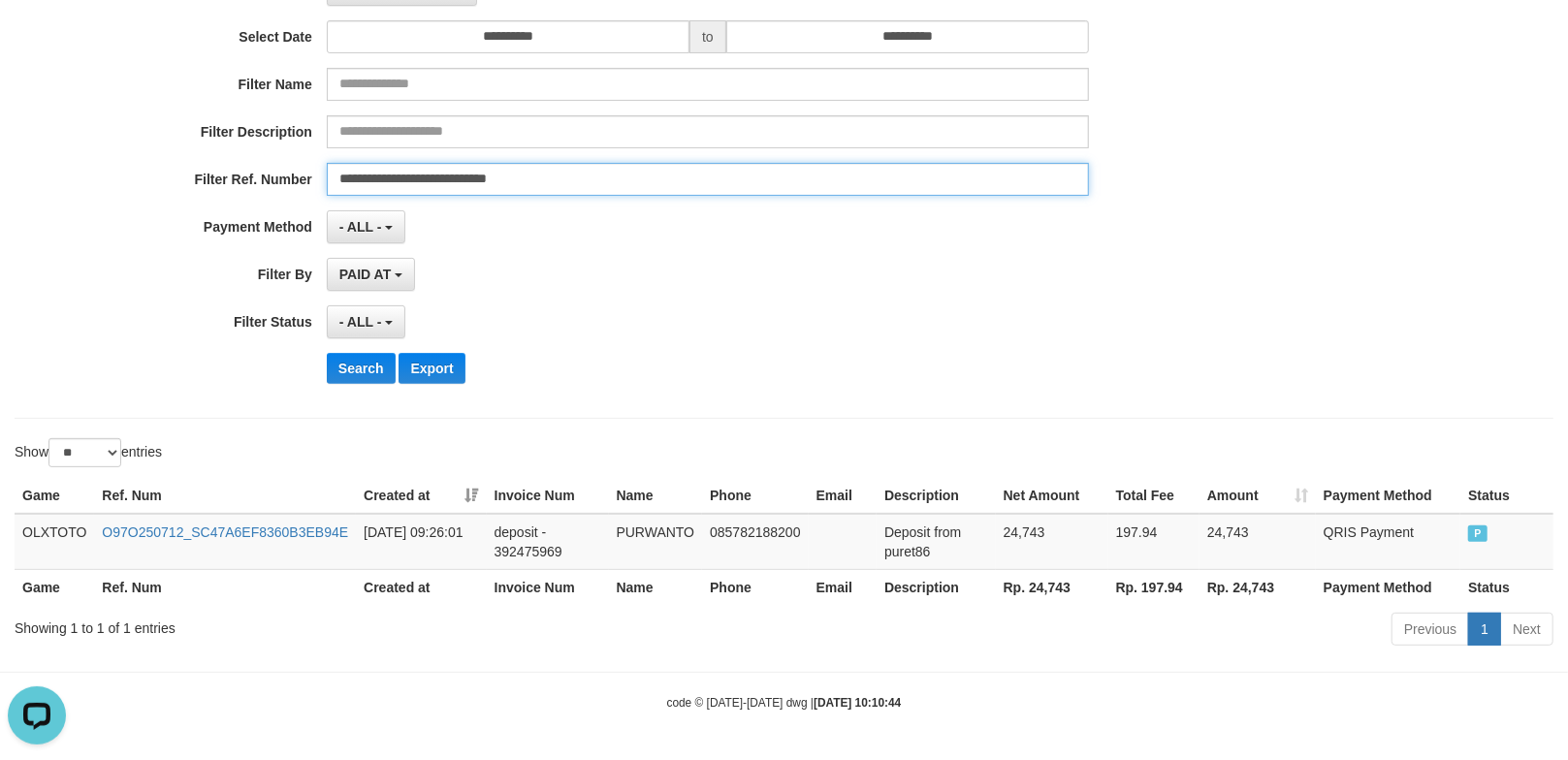 click on "**********" at bounding box center [708, 179] 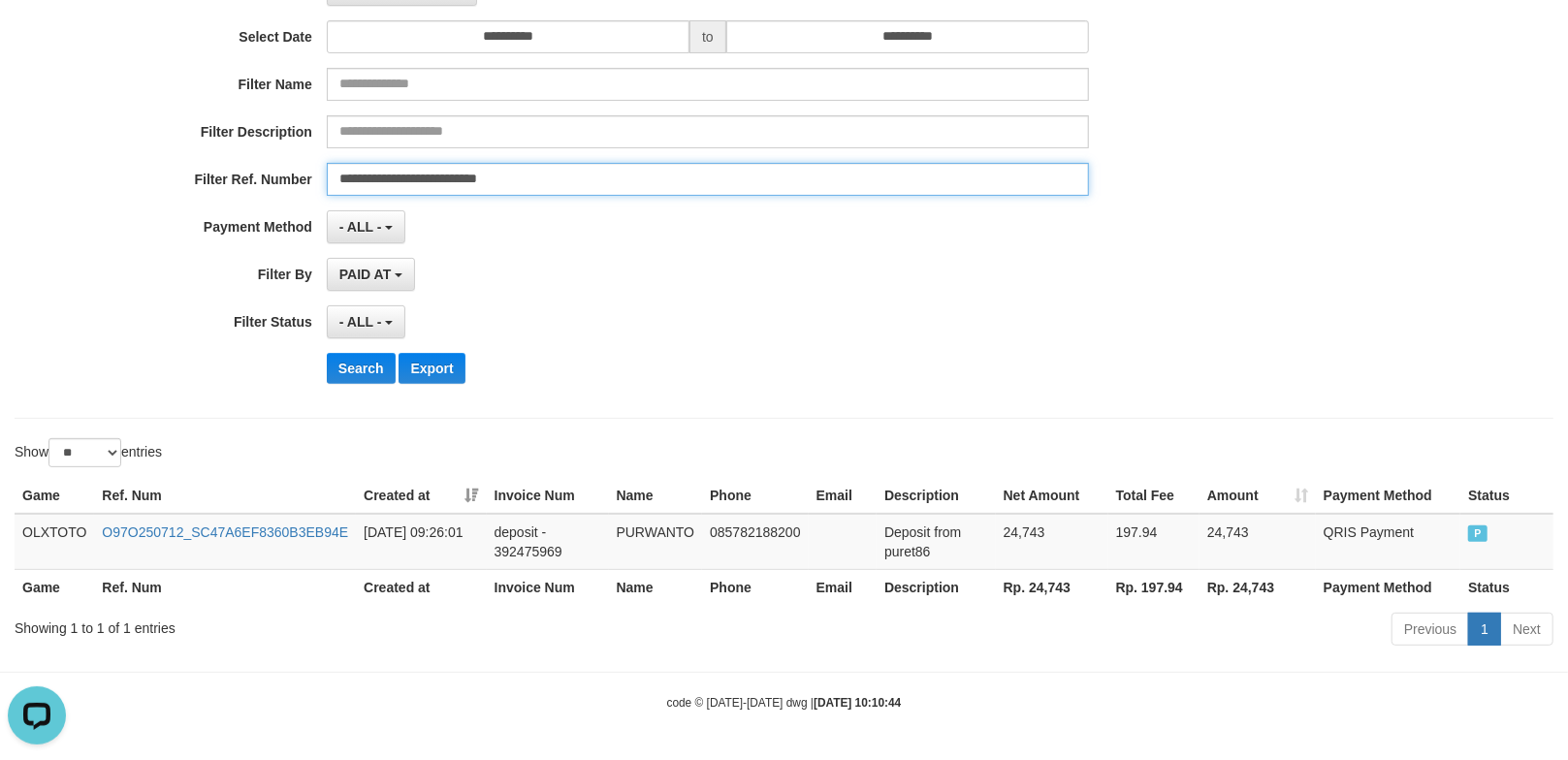 type on "**********" 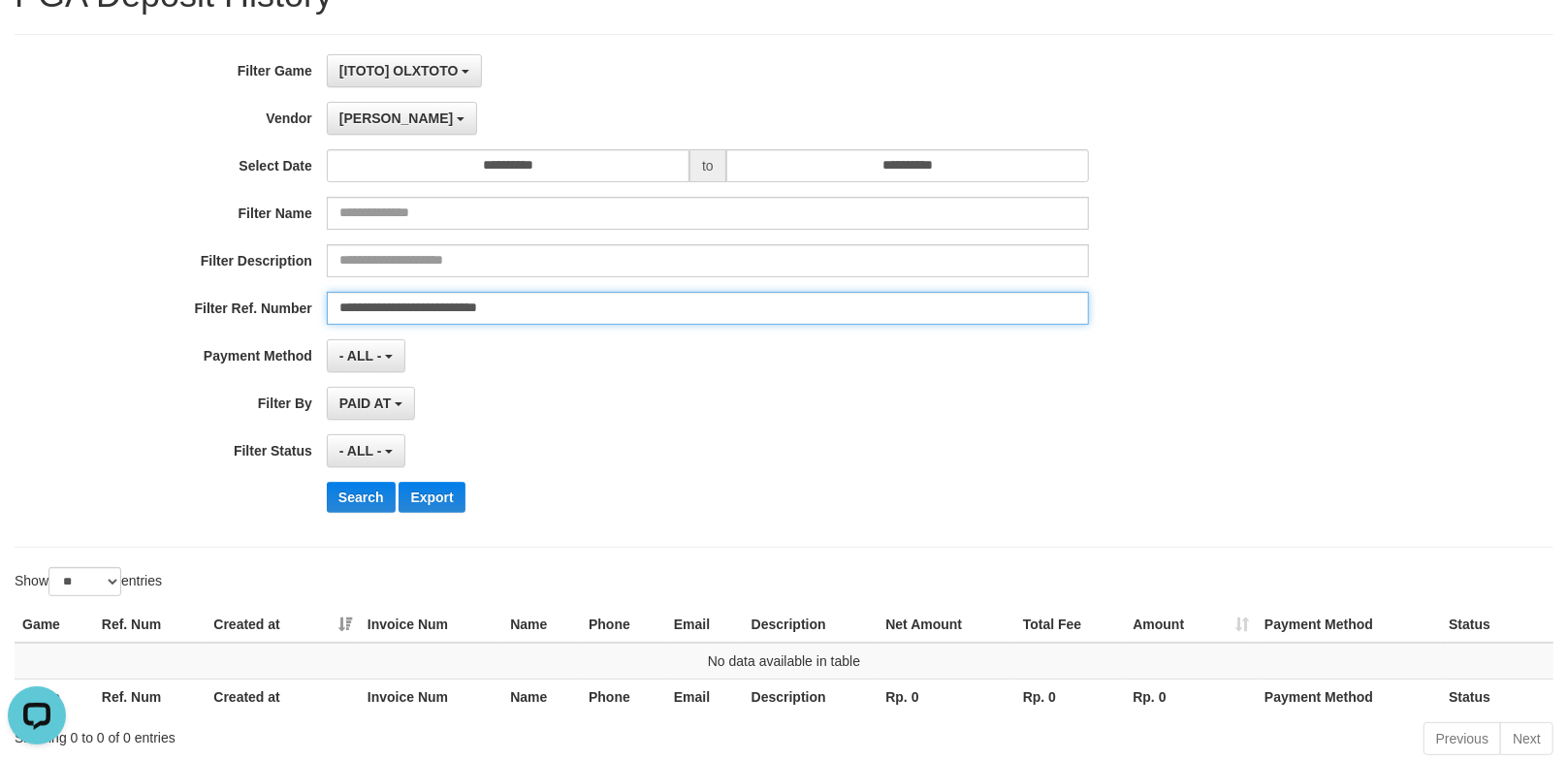 scroll, scrollTop: 129, scrollLeft: 0, axis: vertical 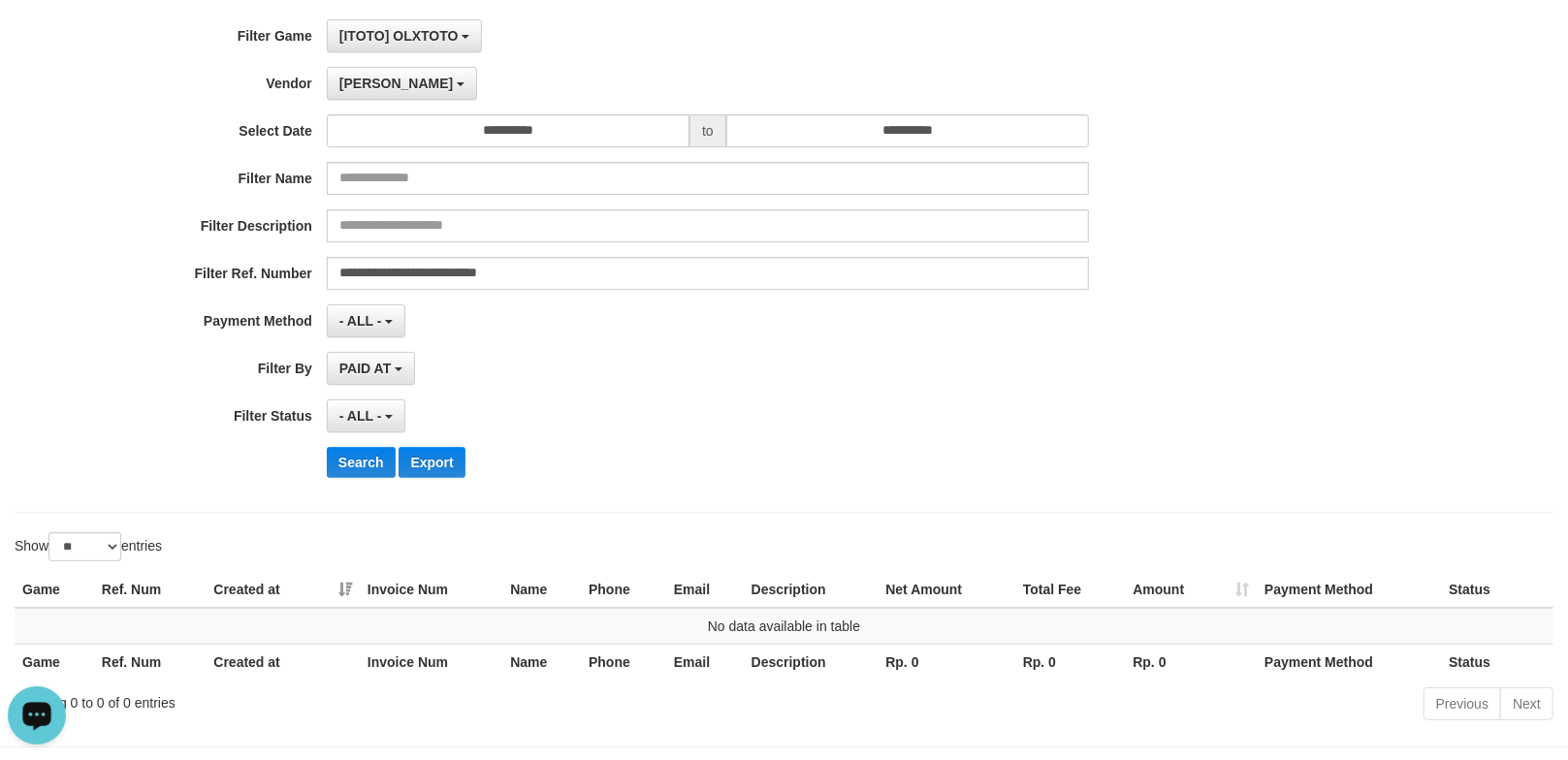 click 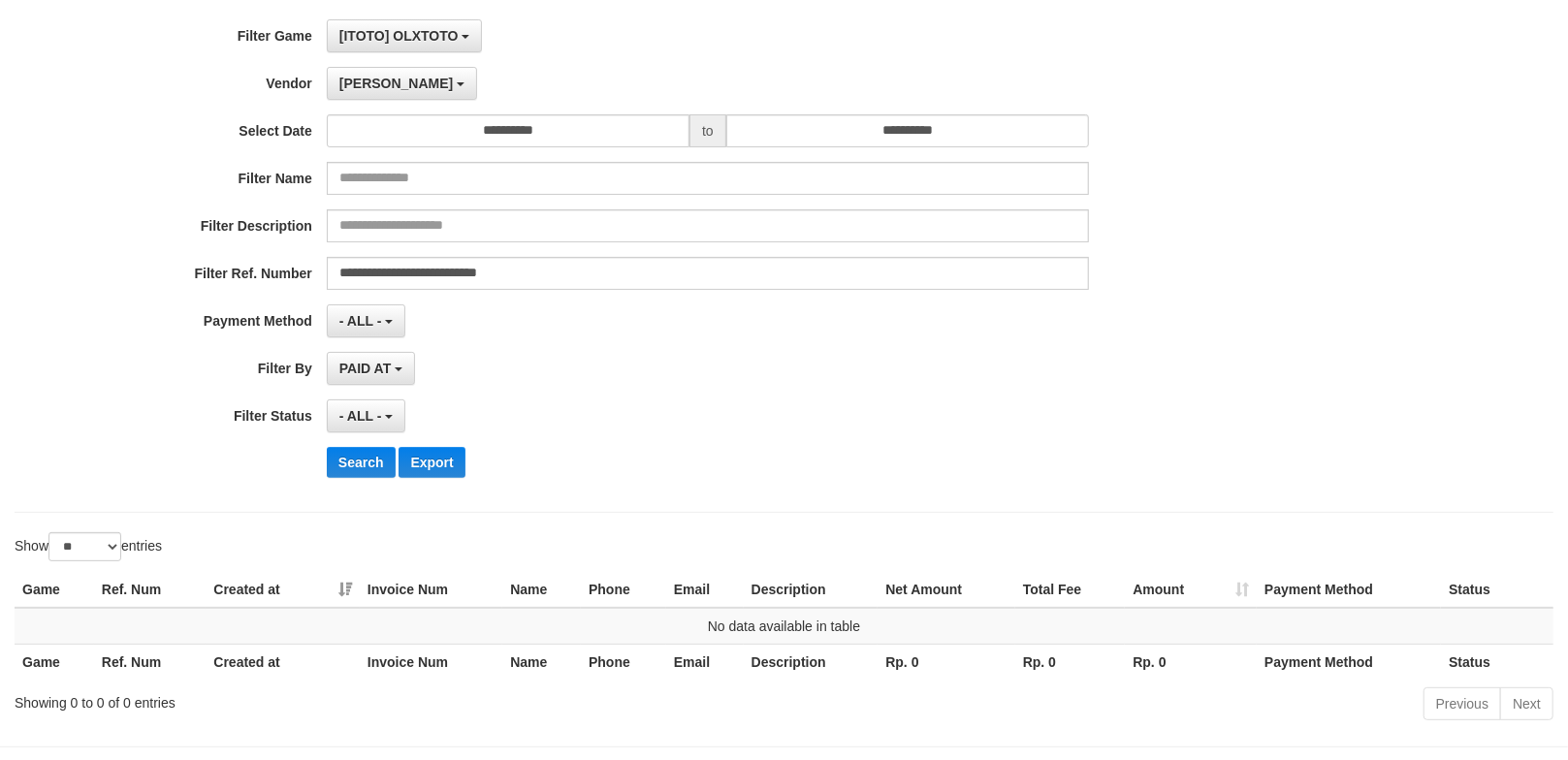 click on "PAID AT
PAID AT
CREATED AT" at bounding box center (708, 368) 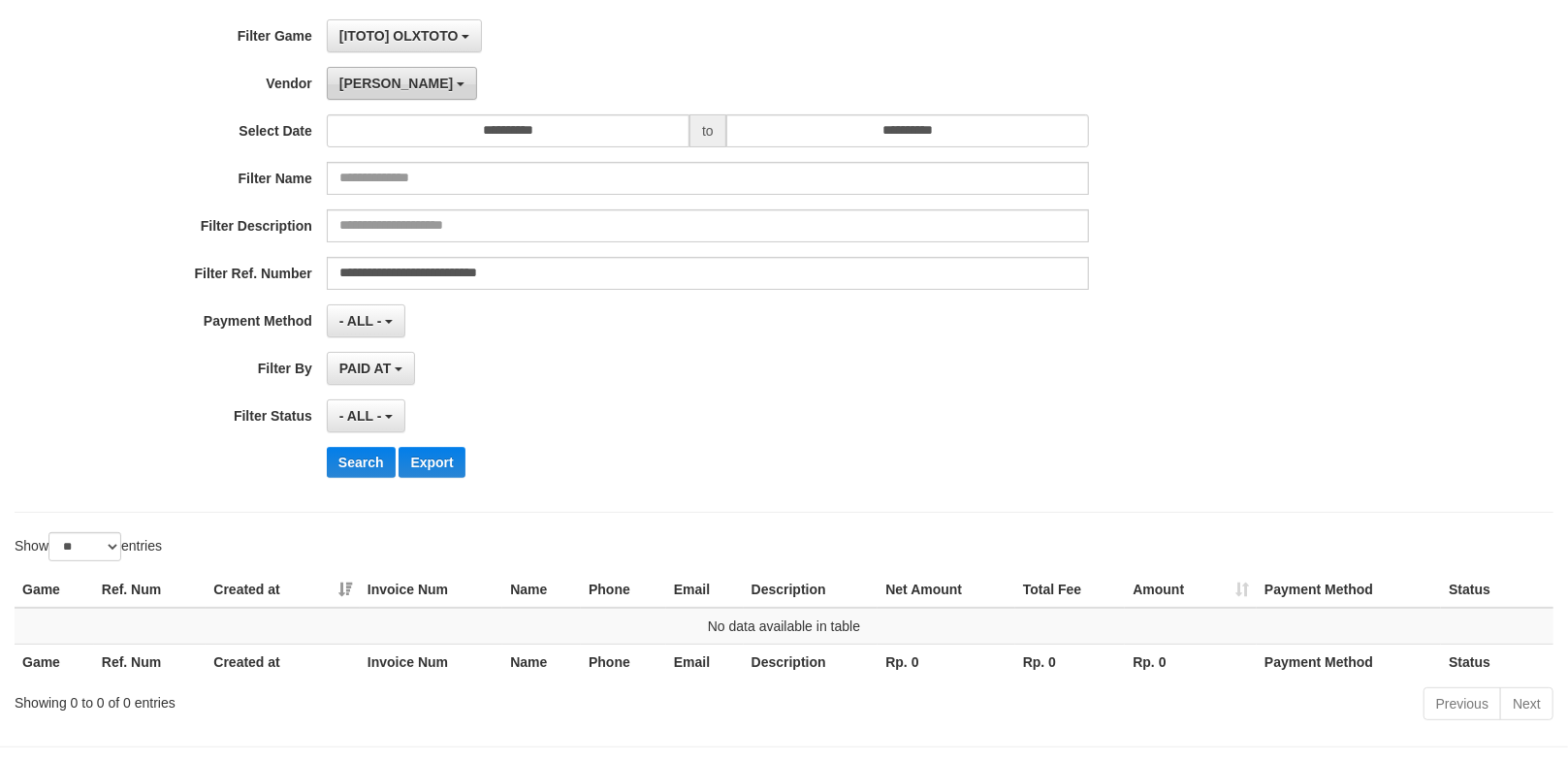 click on "[PERSON_NAME]" at bounding box center [401, 83] 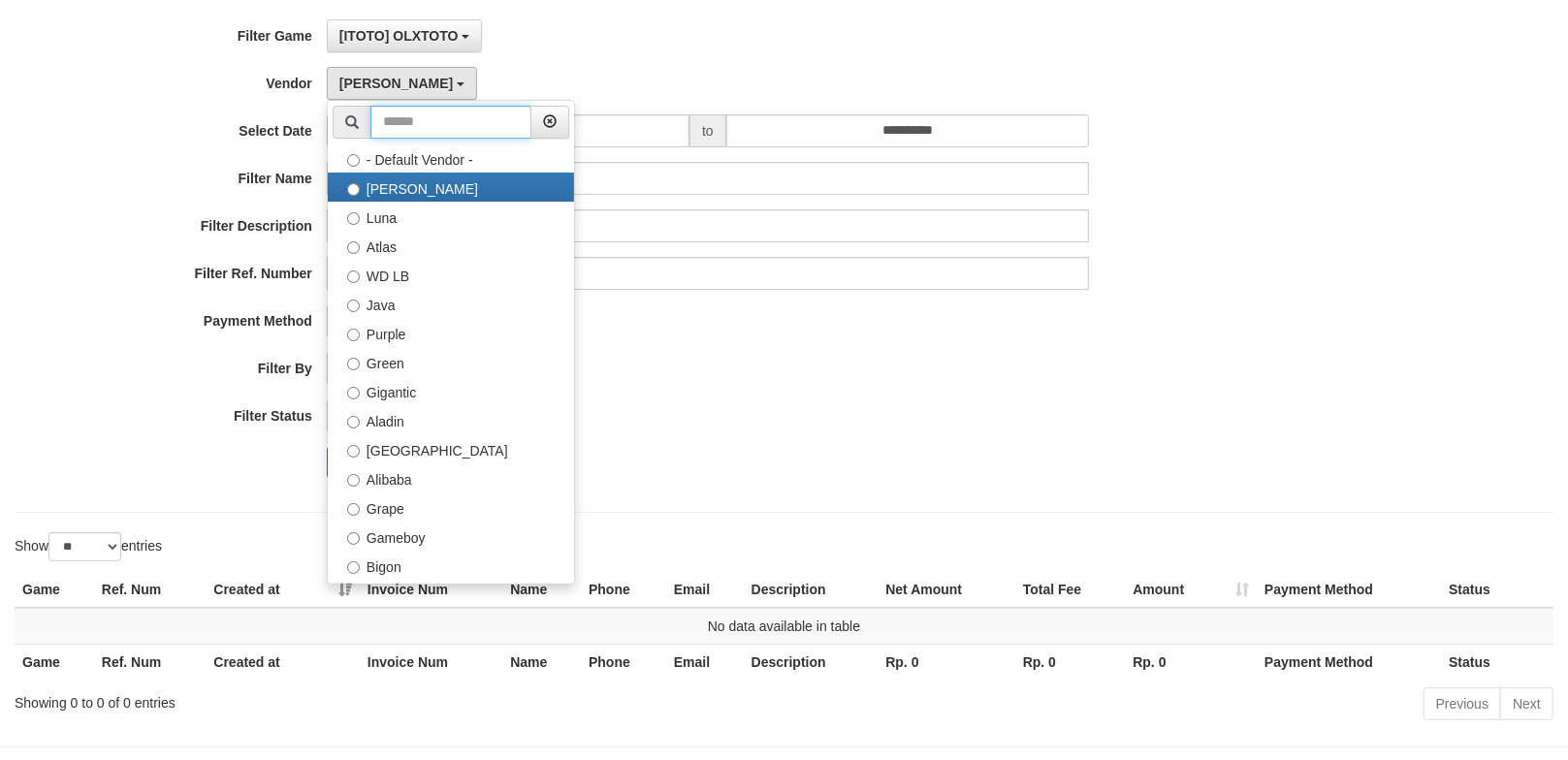 click at bounding box center [451, 122] 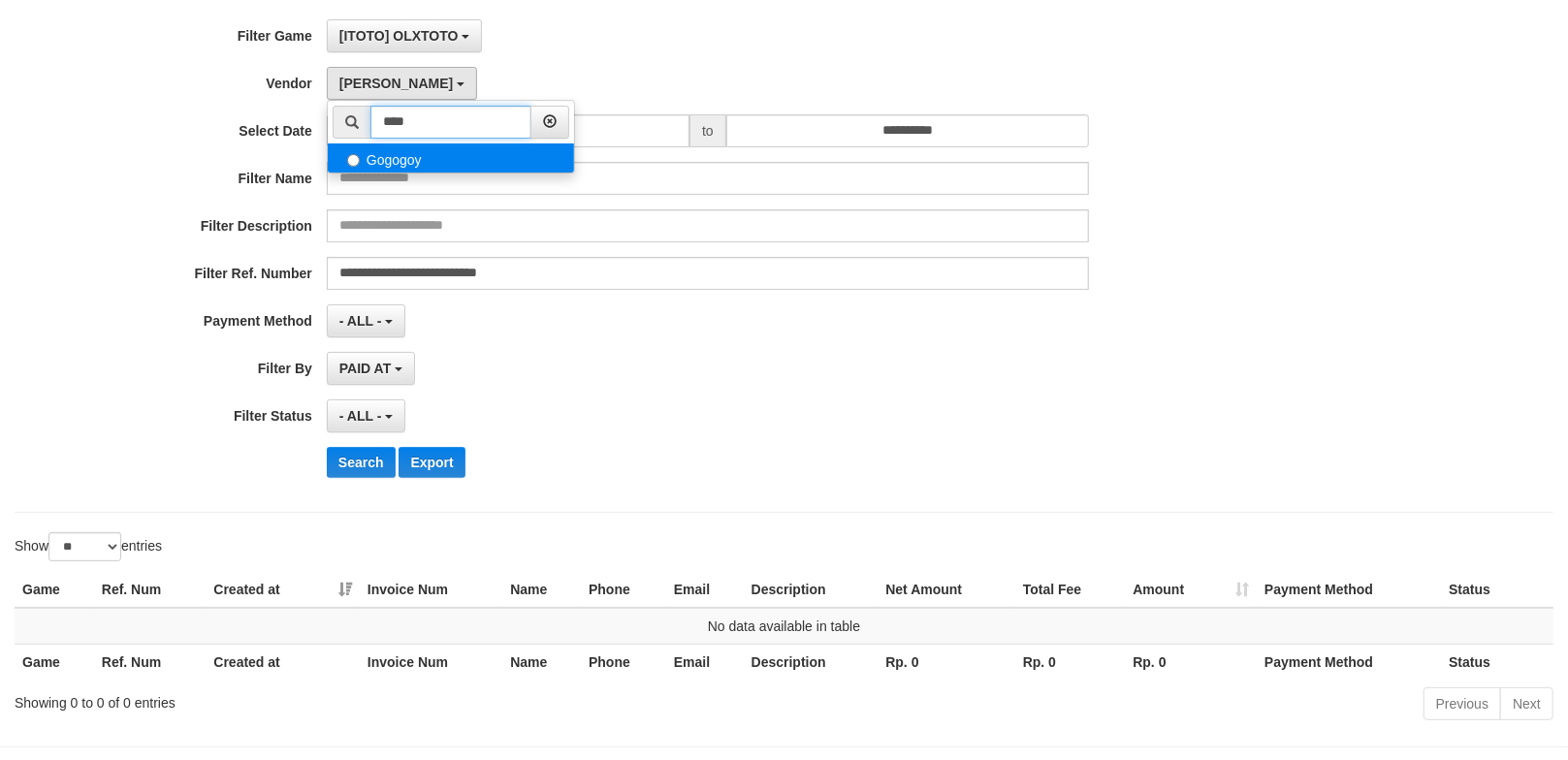 type on "****" 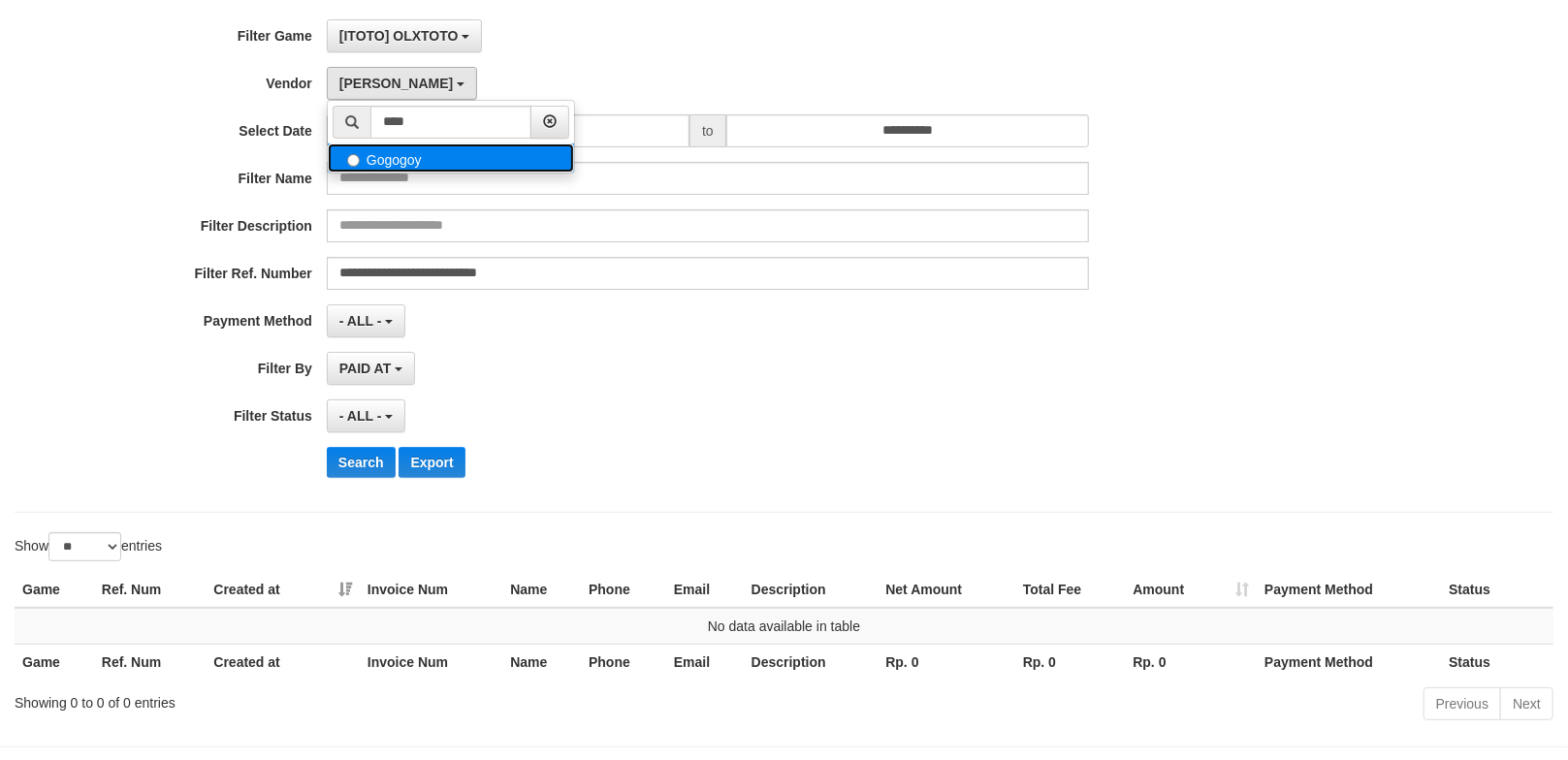click on "Gogogoy" at bounding box center (451, 158) 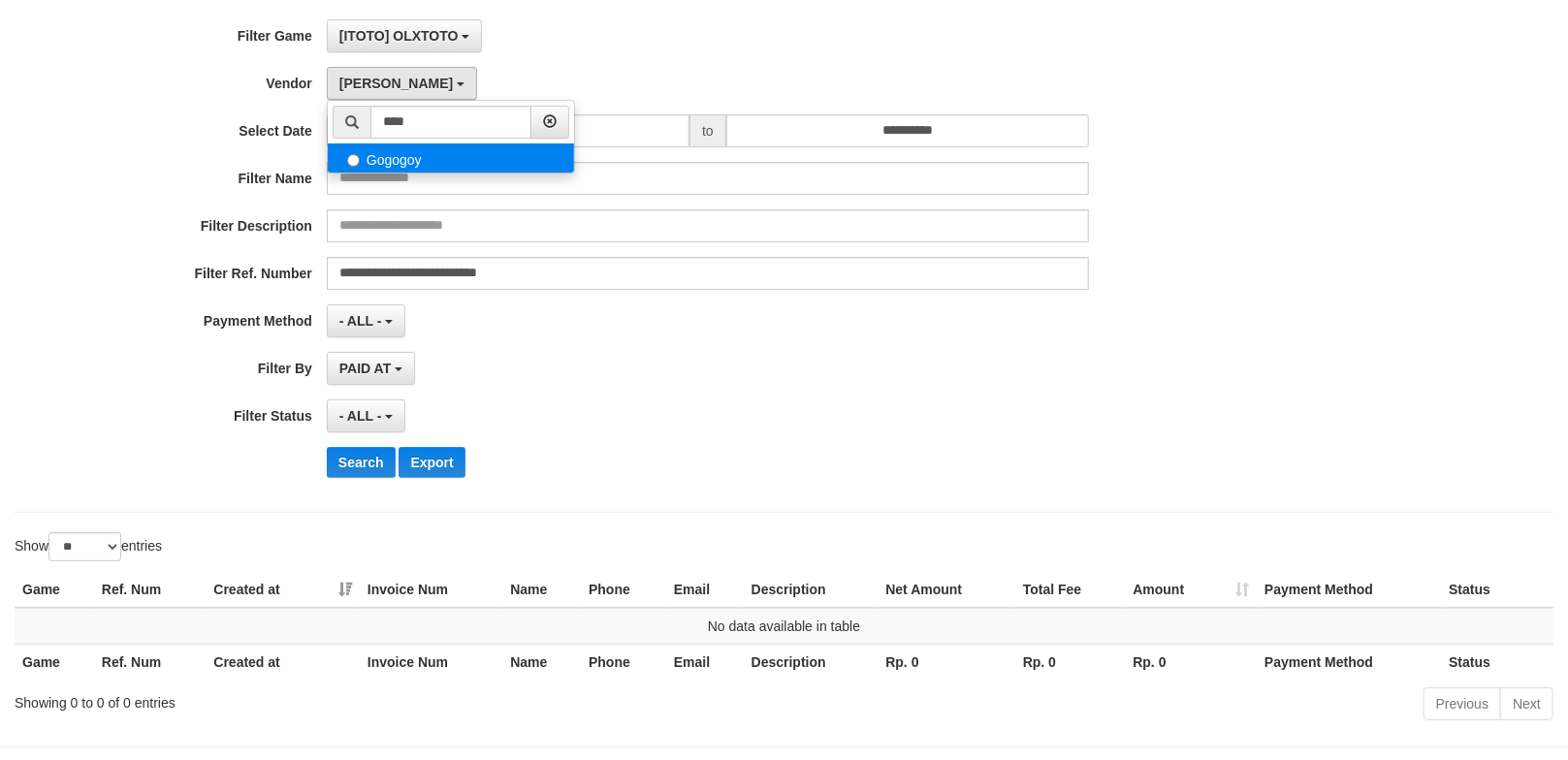 select on "**********" 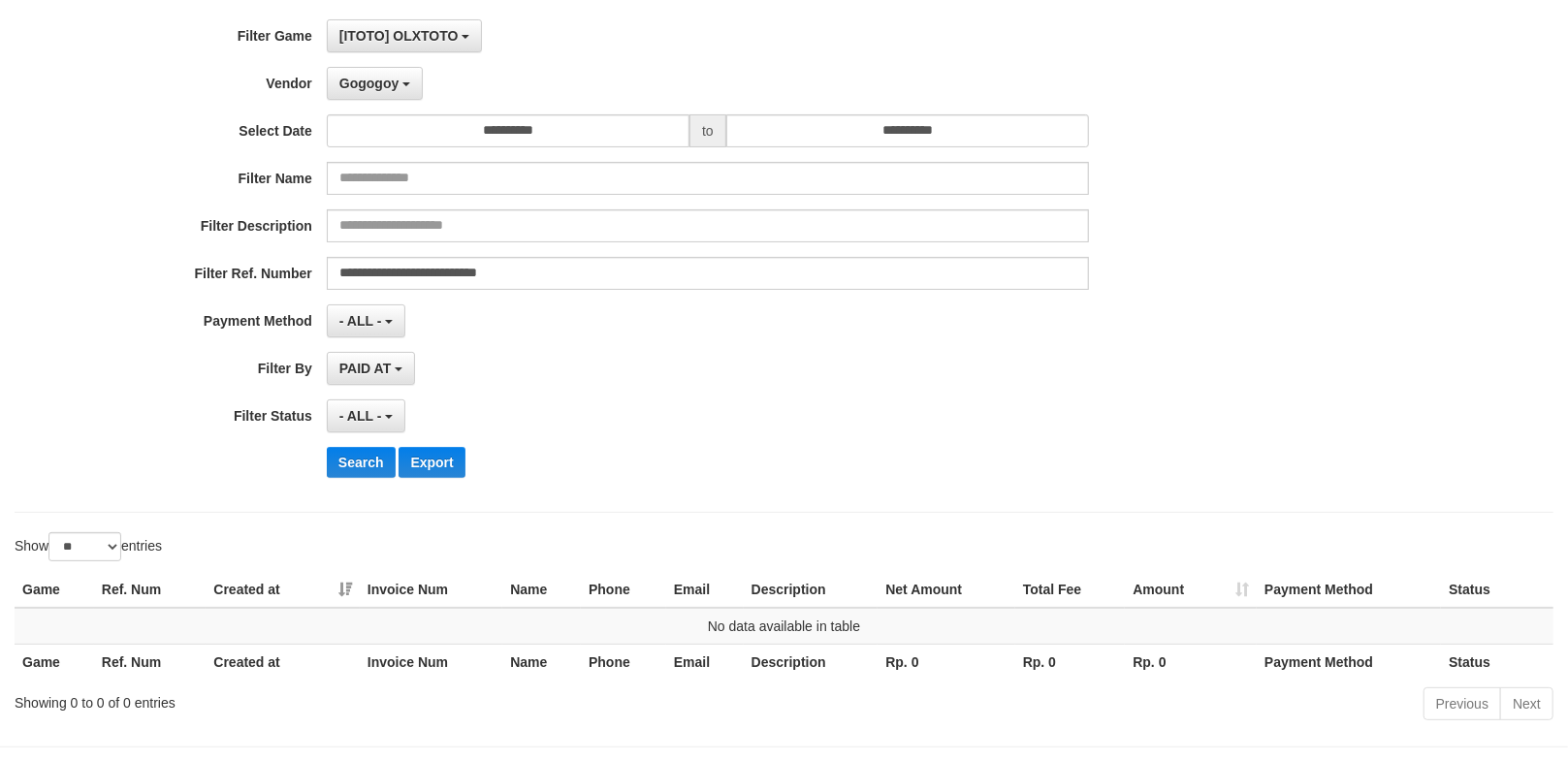 drag, startPoint x: 694, startPoint y: 440, endPoint x: 505, endPoint y: 230, distance: 282.5261 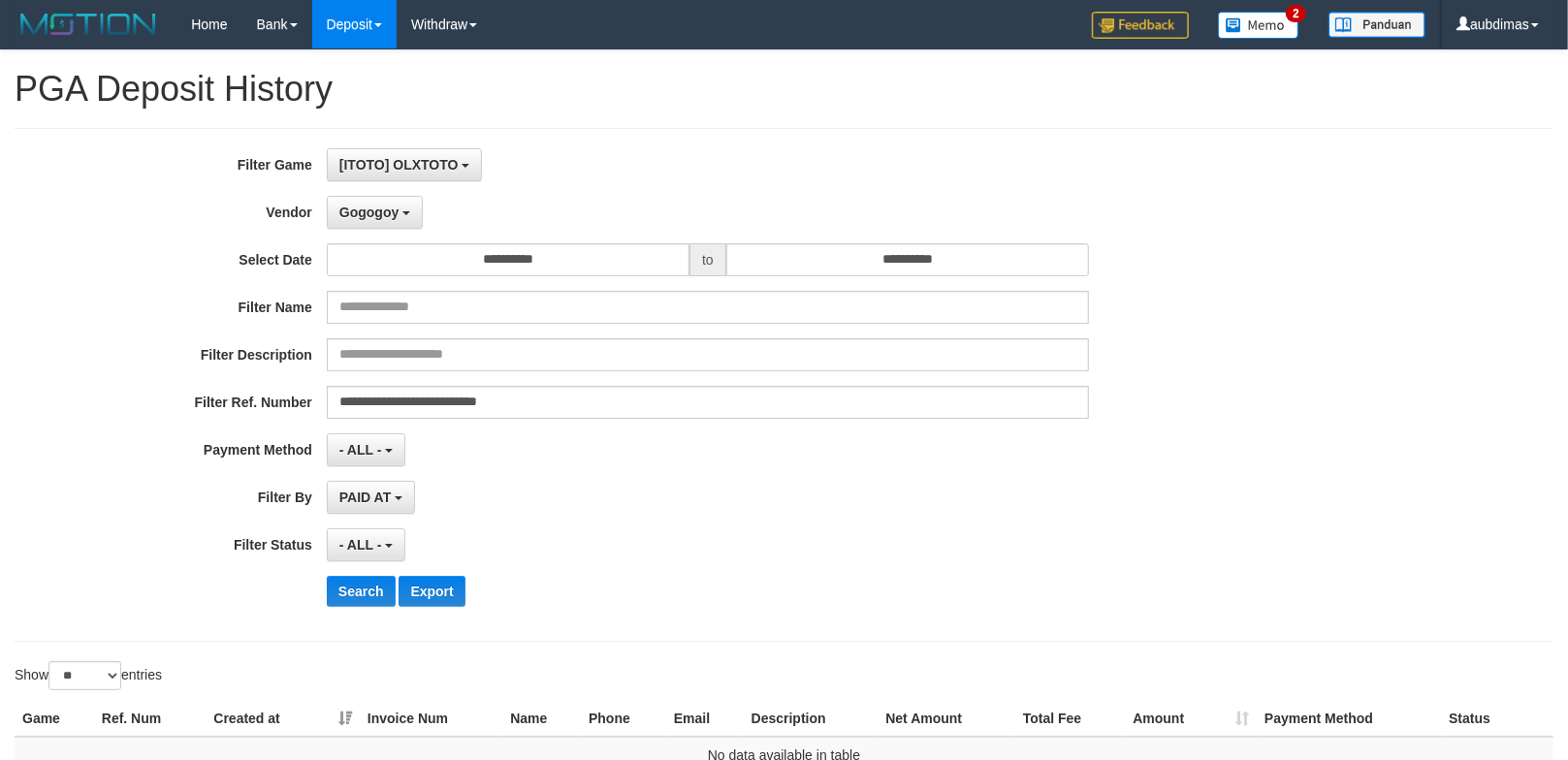 click on "**********" at bounding box center [784, 385] 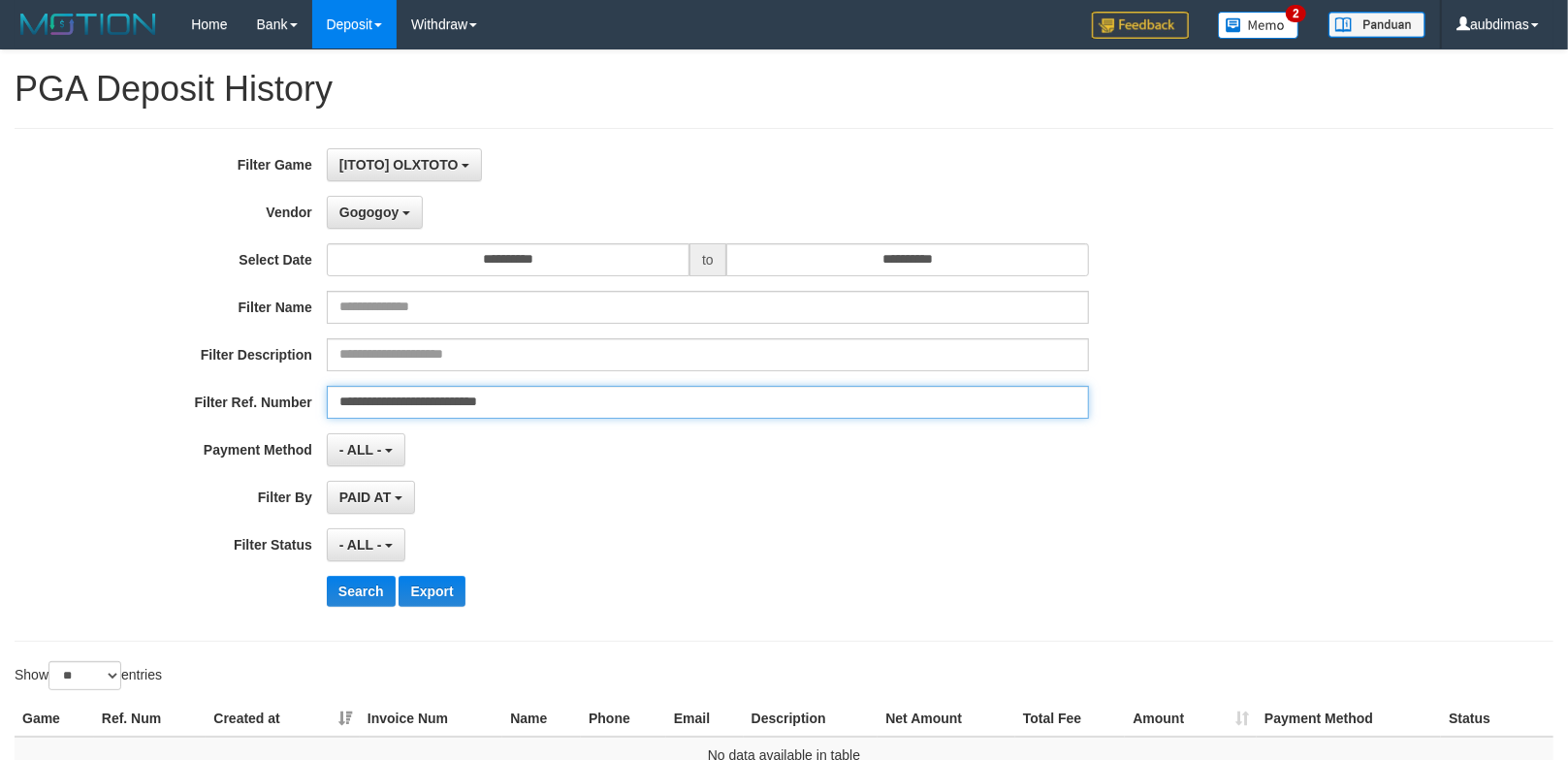 click on "**********" at bounding box center (708, 402) 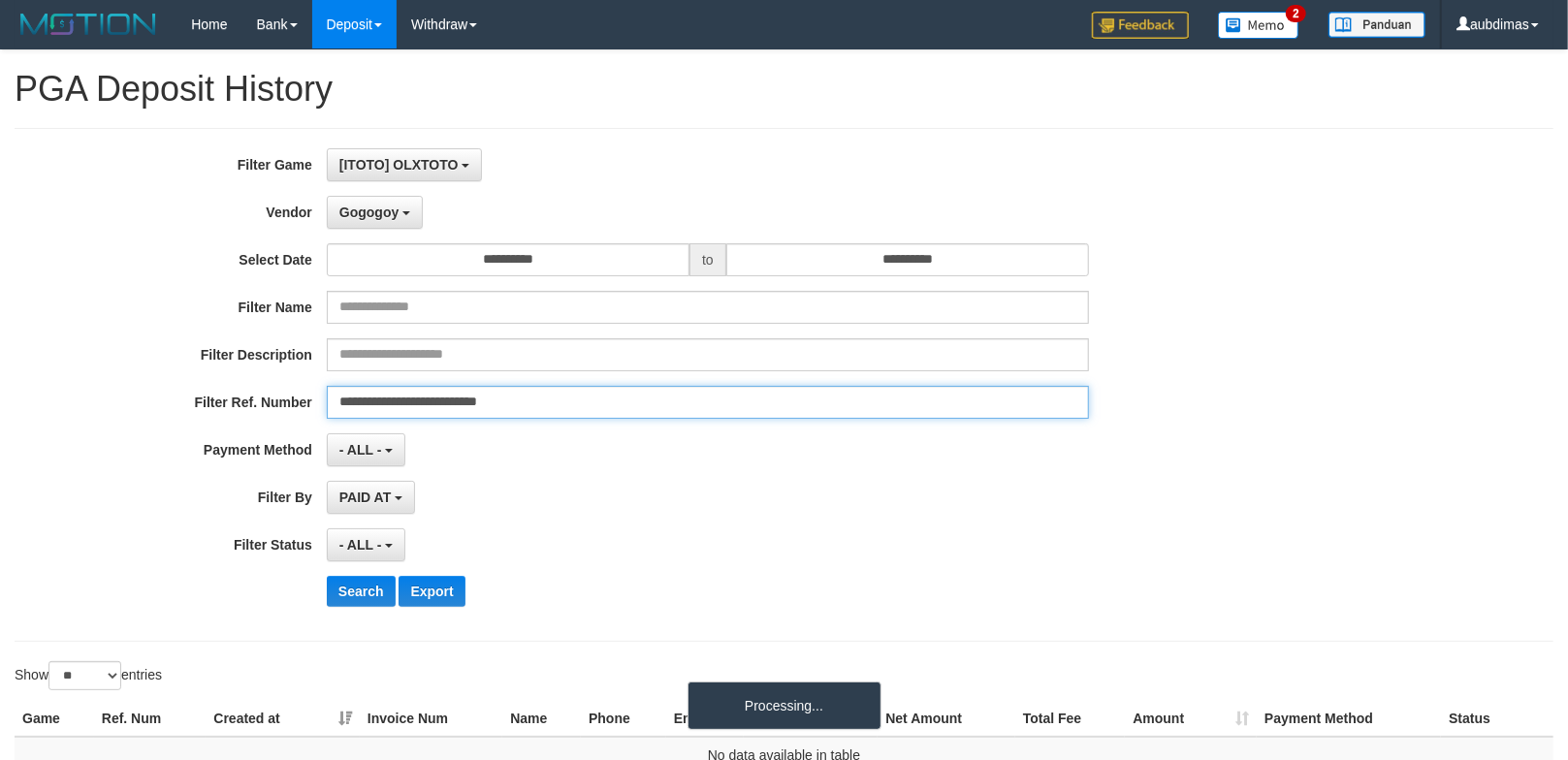click on "Search" at bounding box center (361, 591) 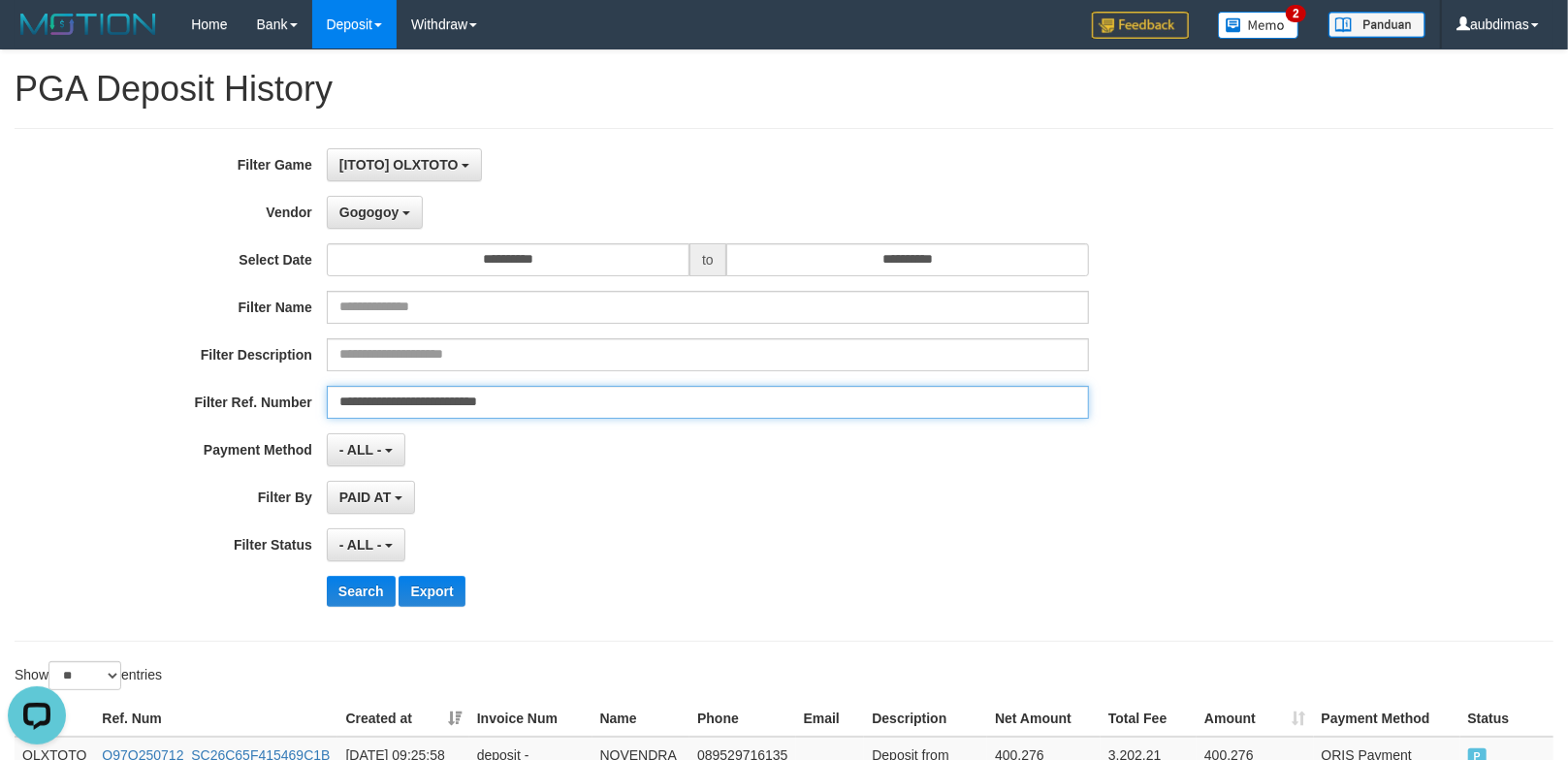 click on "**********" at bounding box center [708, 402] 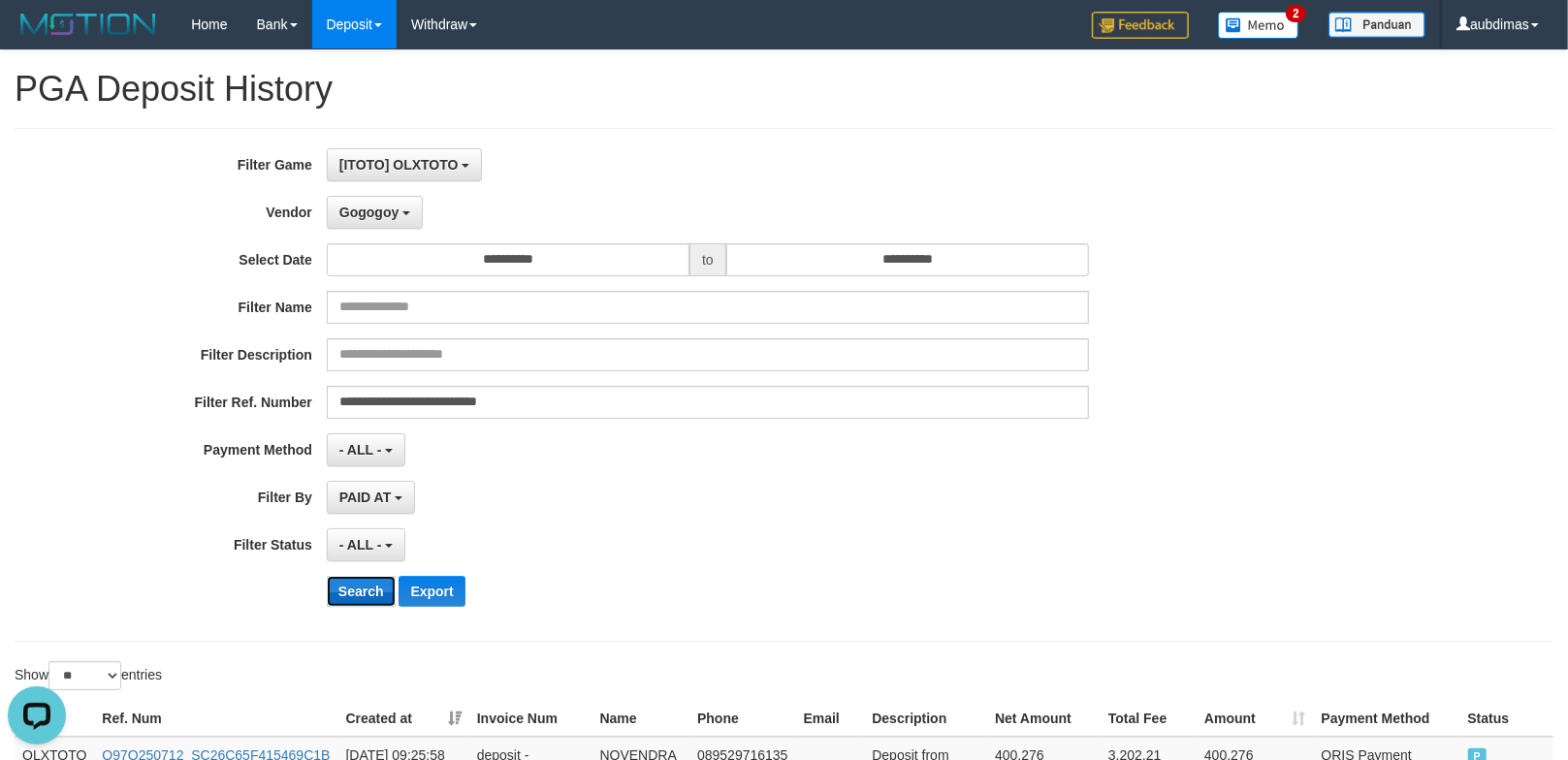click on "Search" at bounding box center [361, 591] 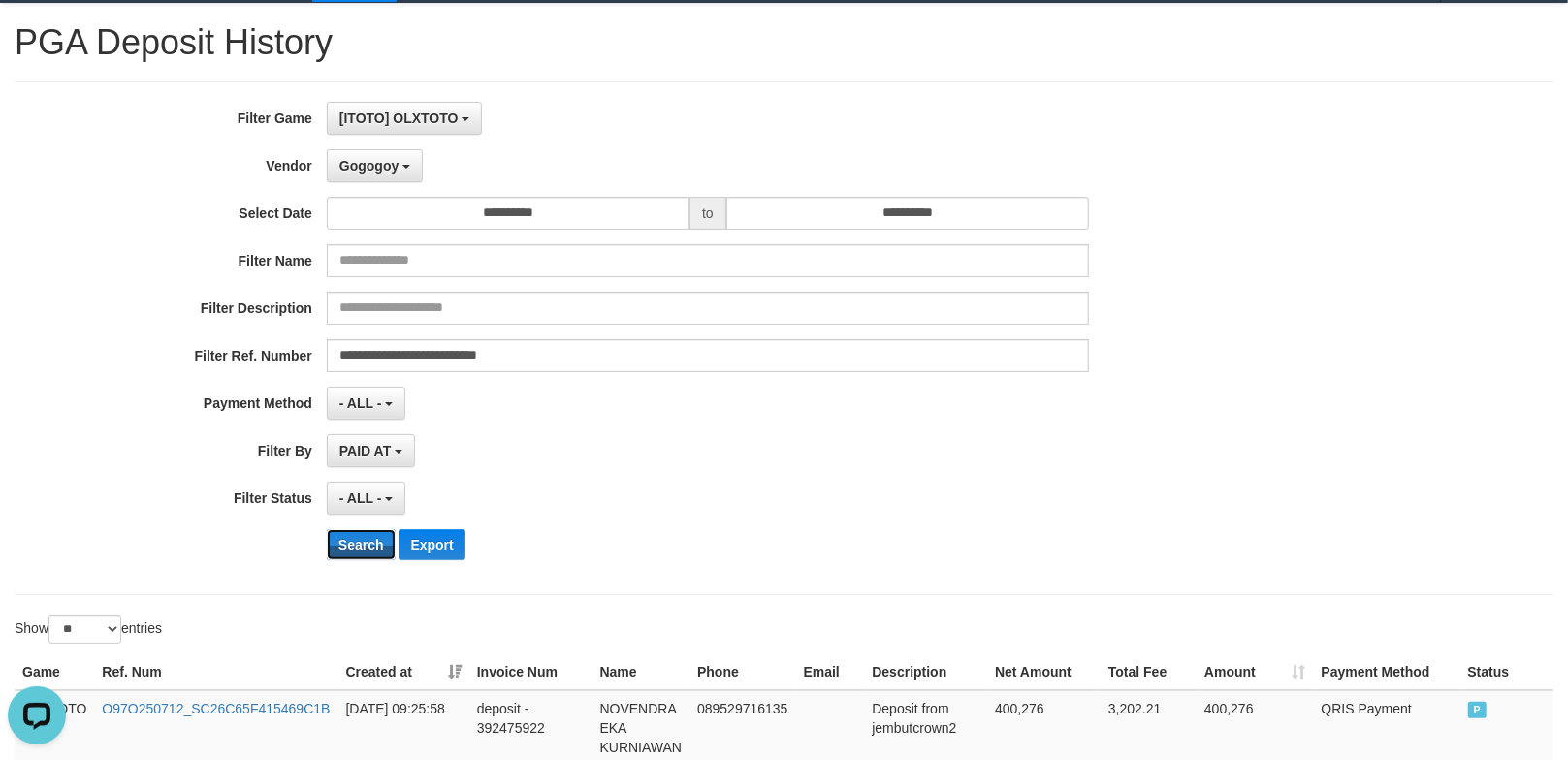 scroll, scrollTop: 0, scrollLeft: 0, axis: both 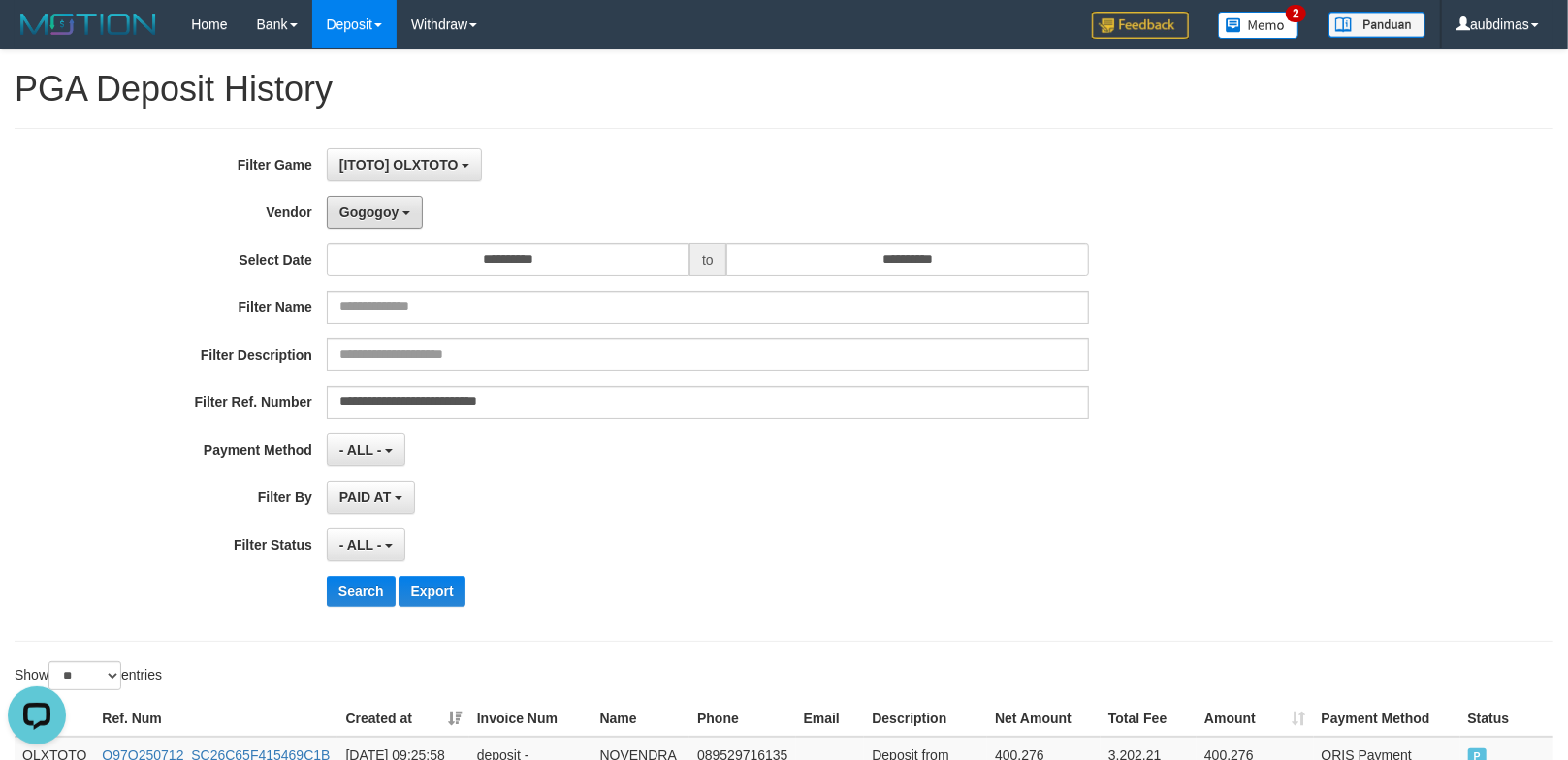 drag, startPoint x: 372, startPoint y: 226, endPoint x: 386, endPoint y: 231, distance: 14.866069 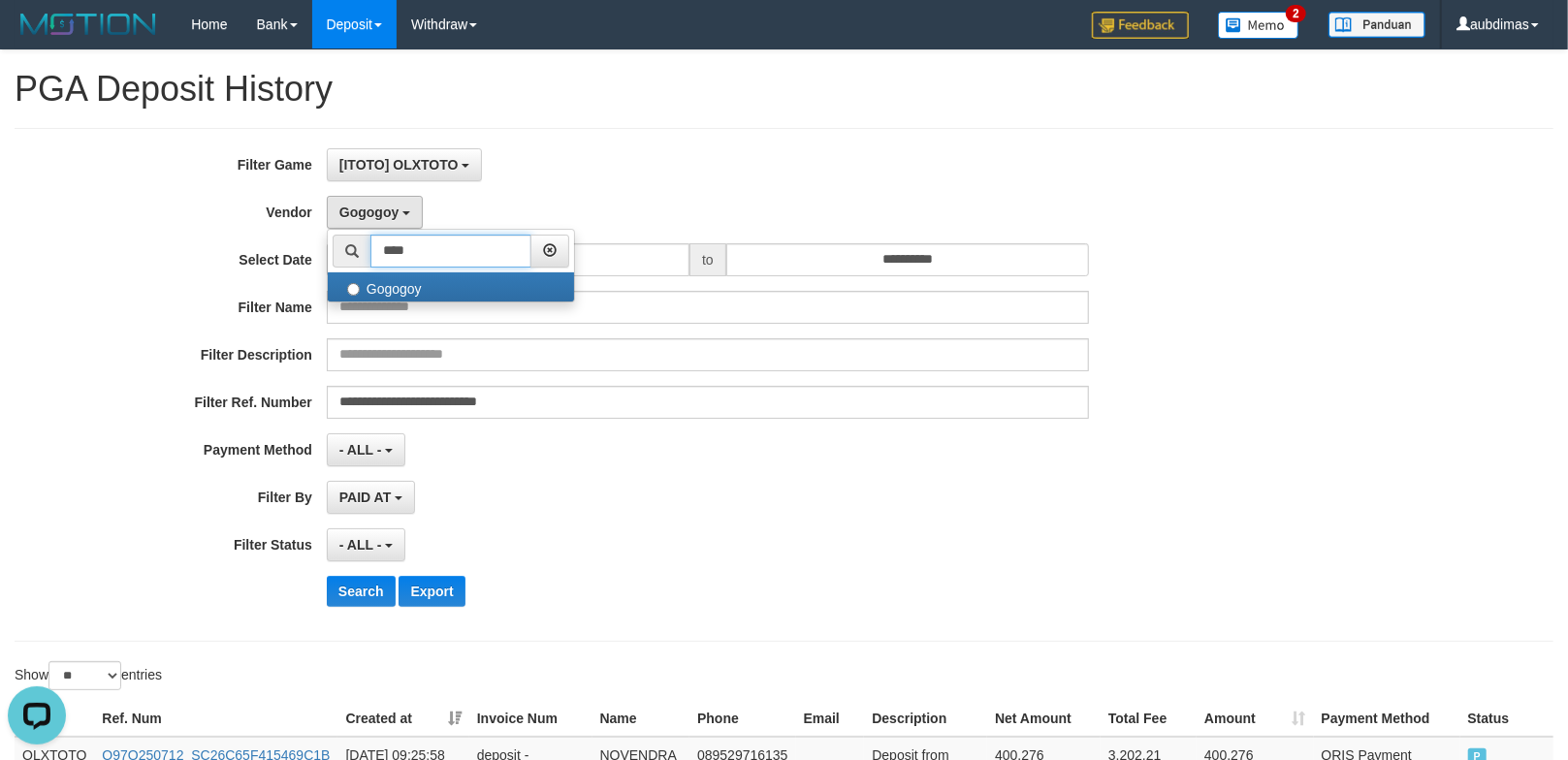 click on "****" at bounding box center [451, 251] 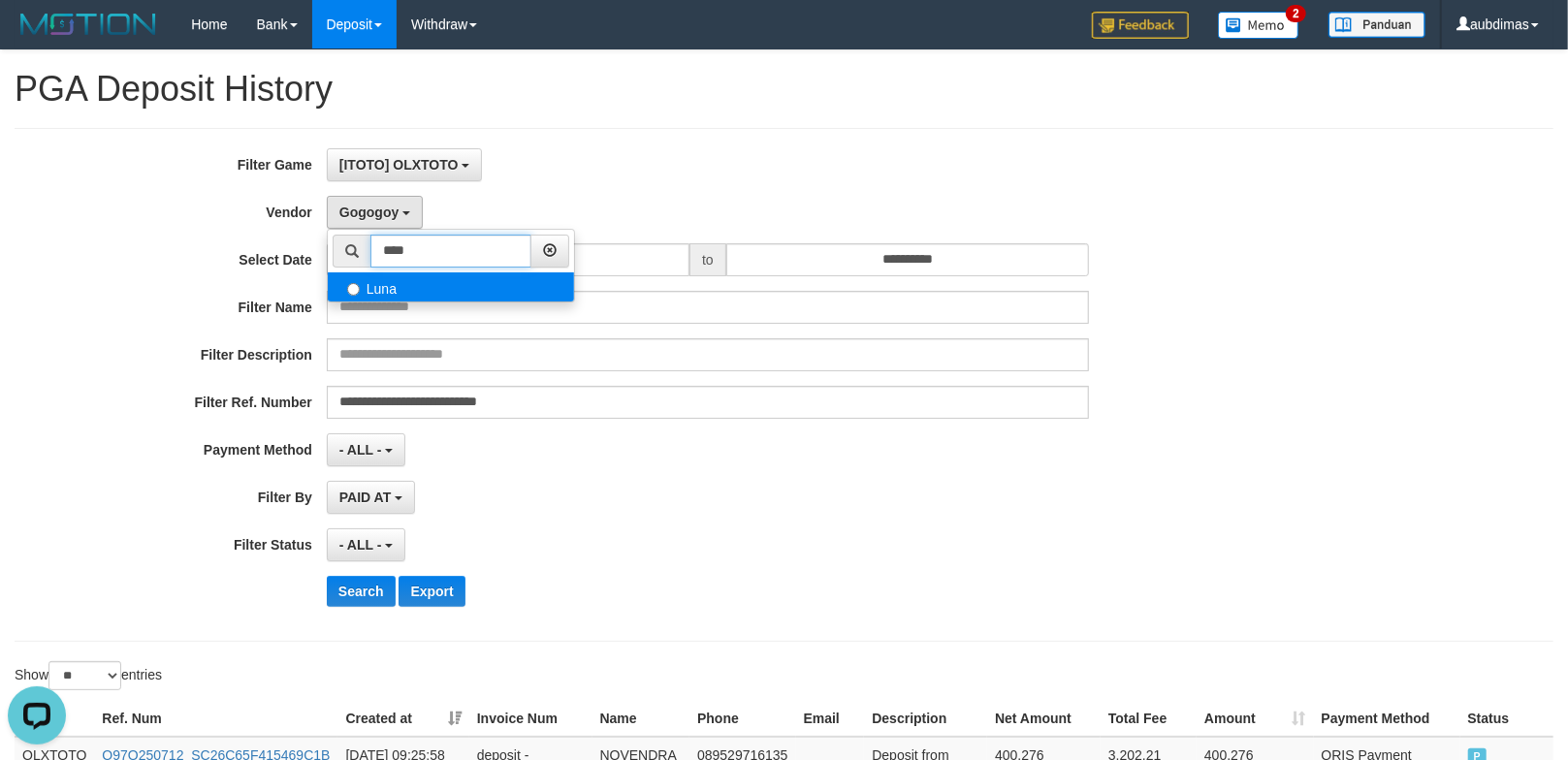 type on "****" 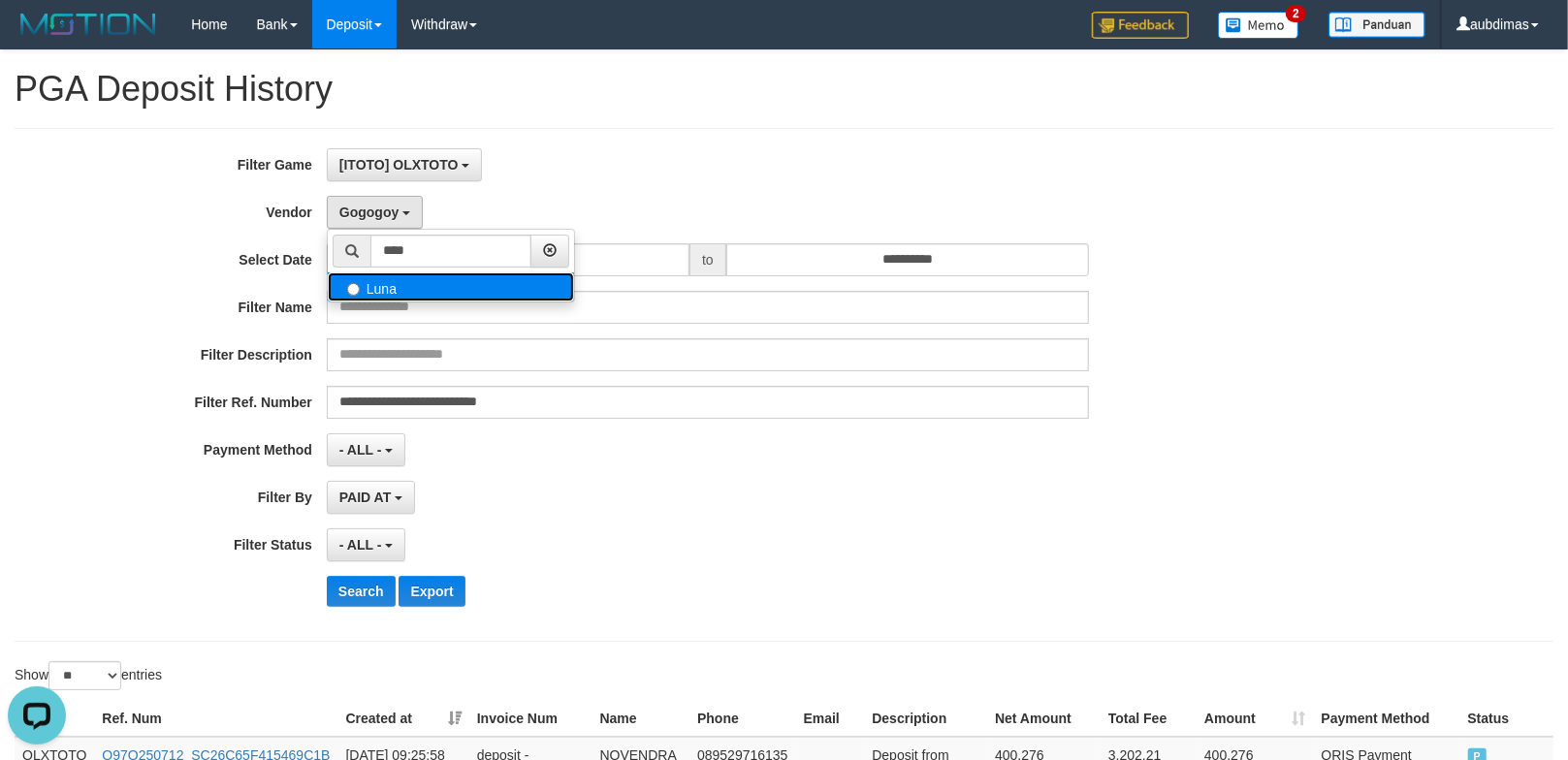 click on "Luna" at bounding box center [451, 287] 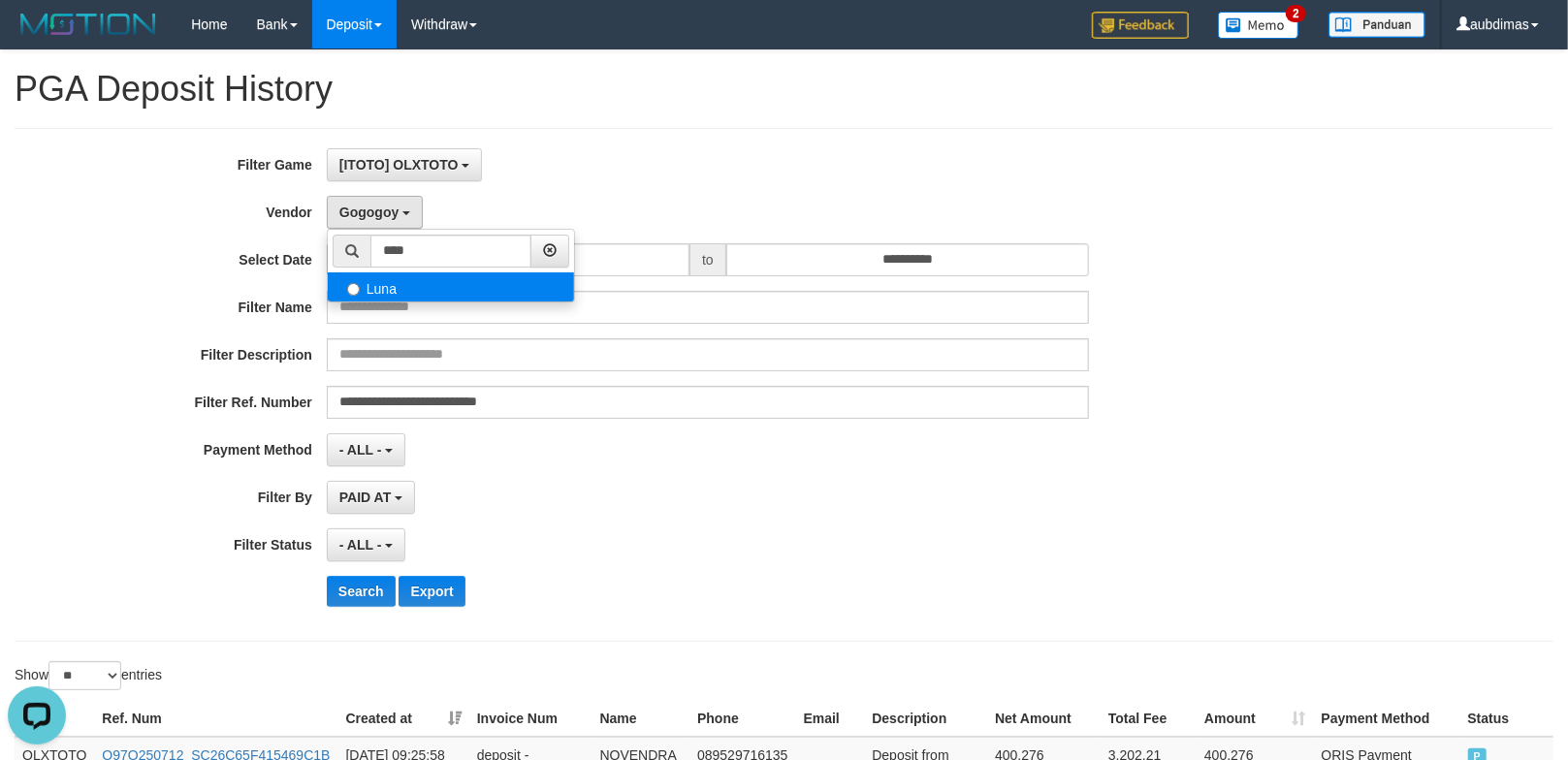 select on "**********" 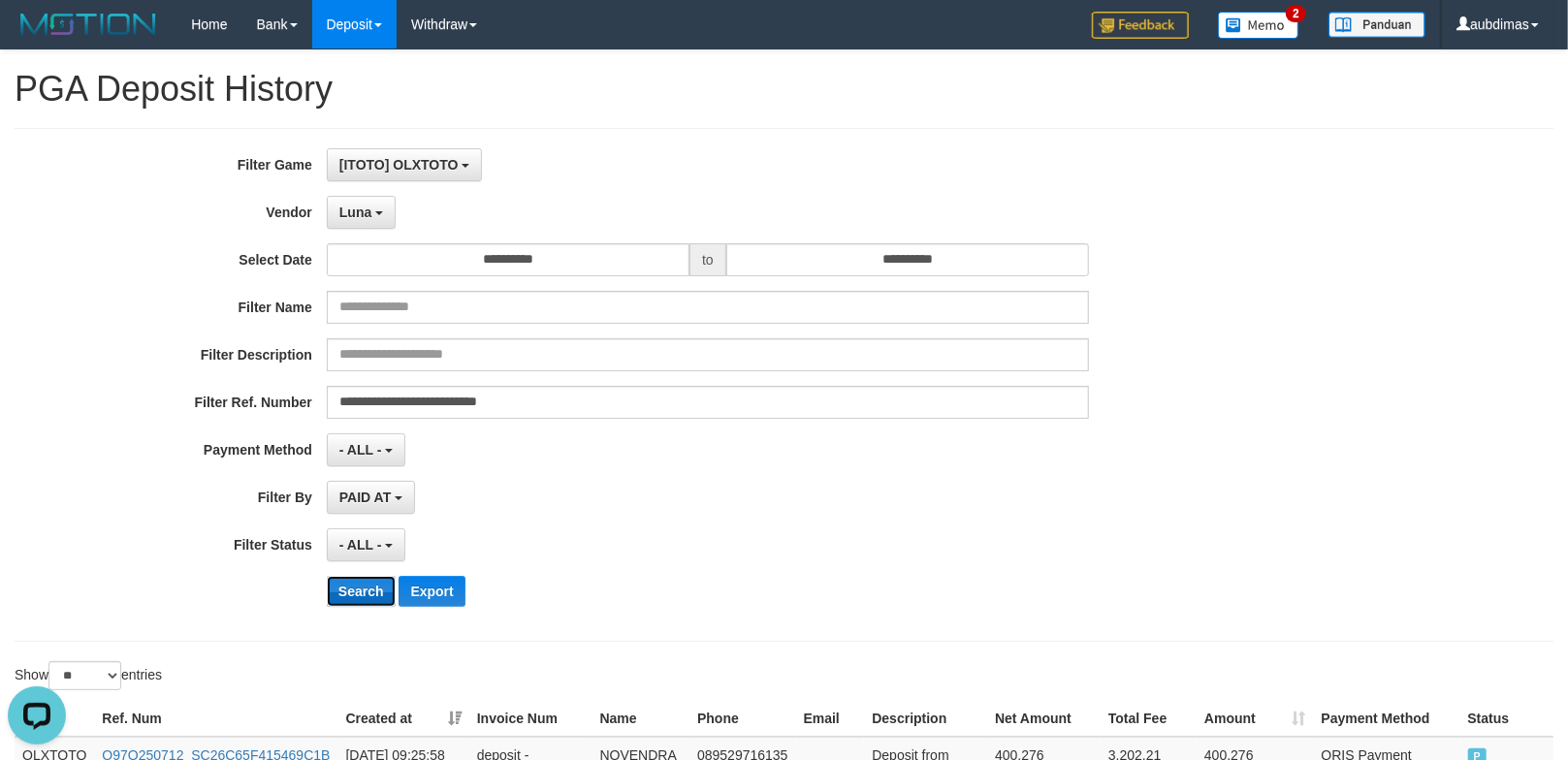 click on "Search" at bounding box center (361, 591) 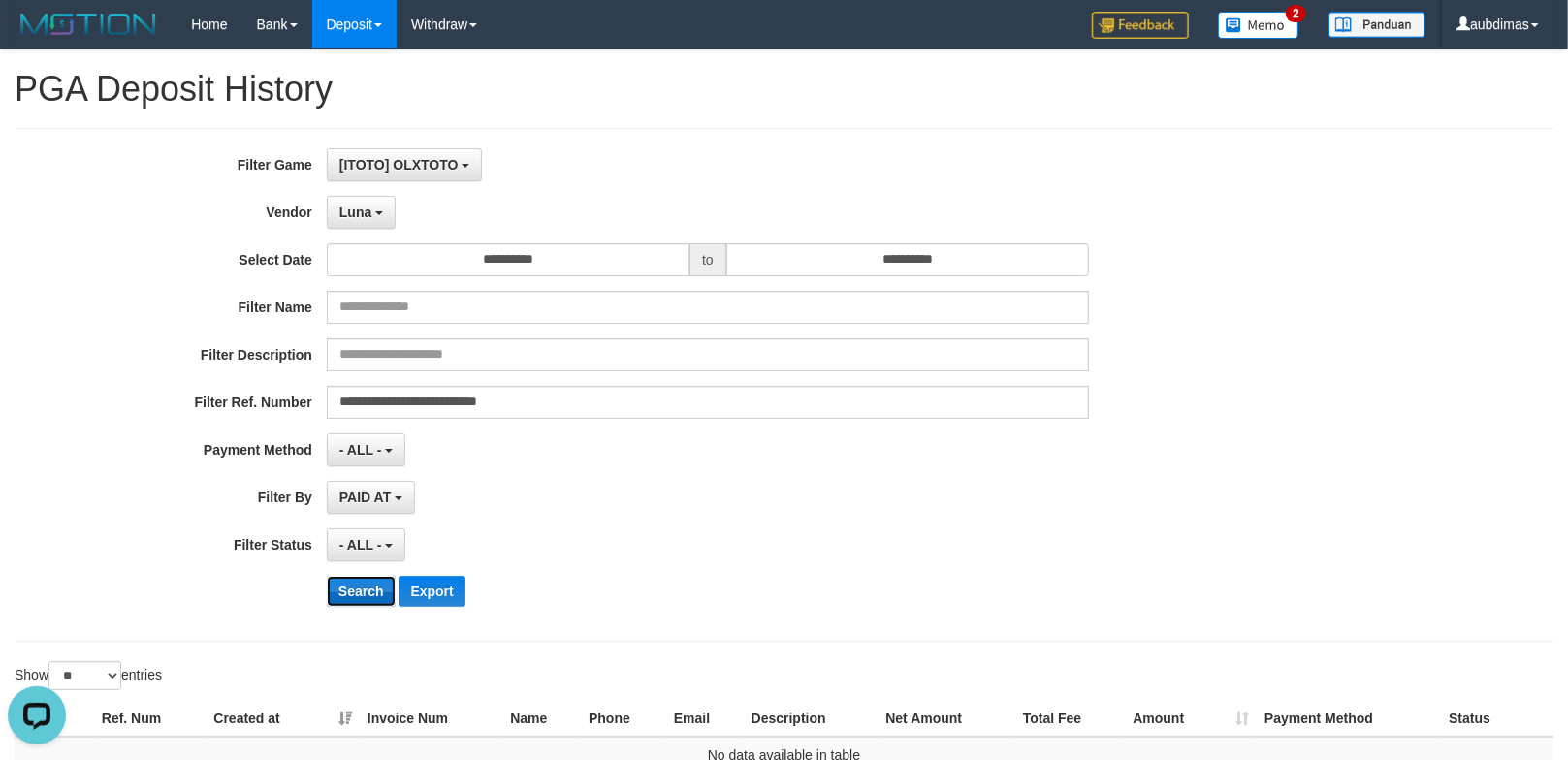 click on "Search" at bounding box center (361, 591) 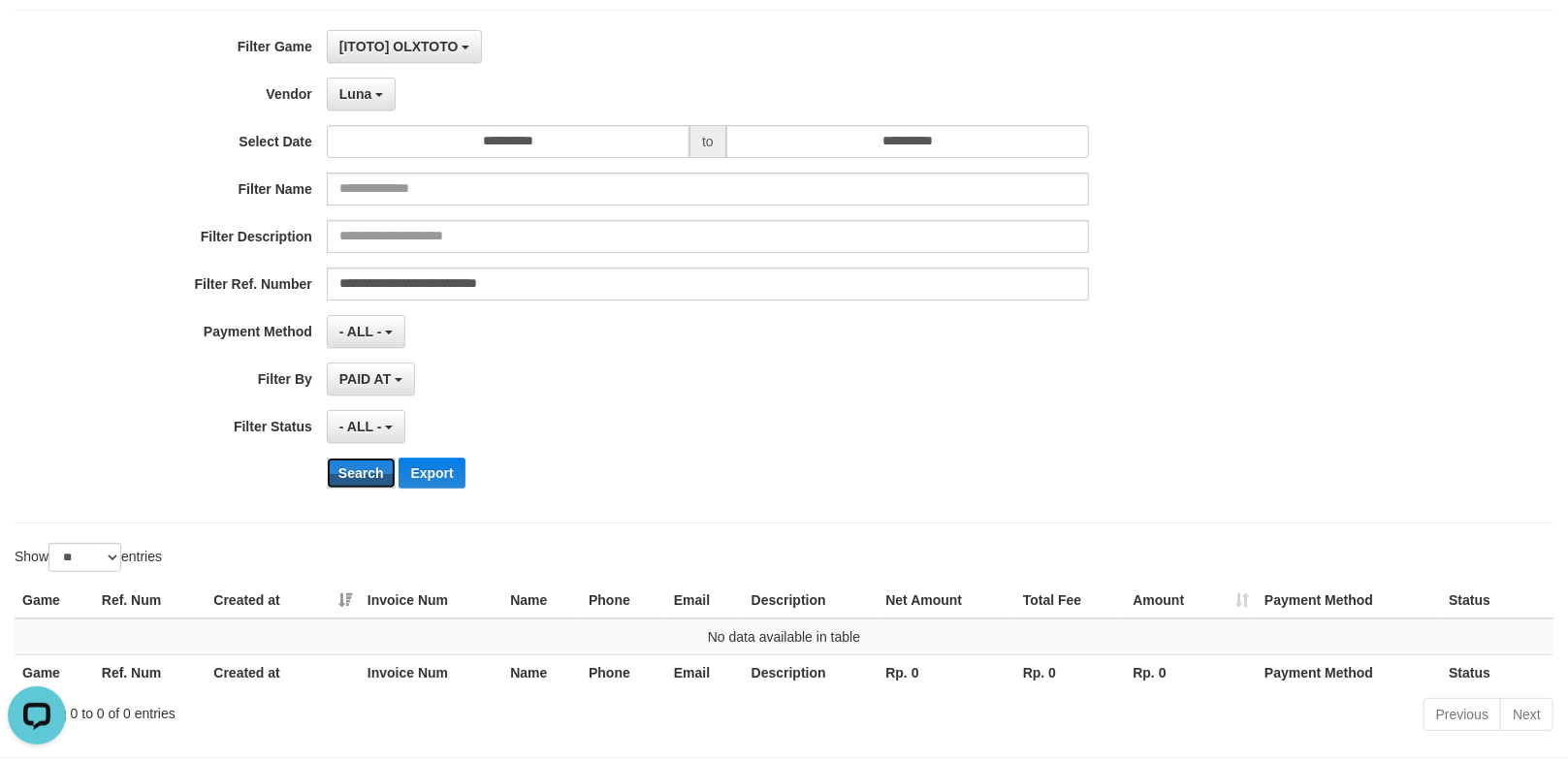 scroll, scrollTop: 0, scrollLeft: 0, axis: both 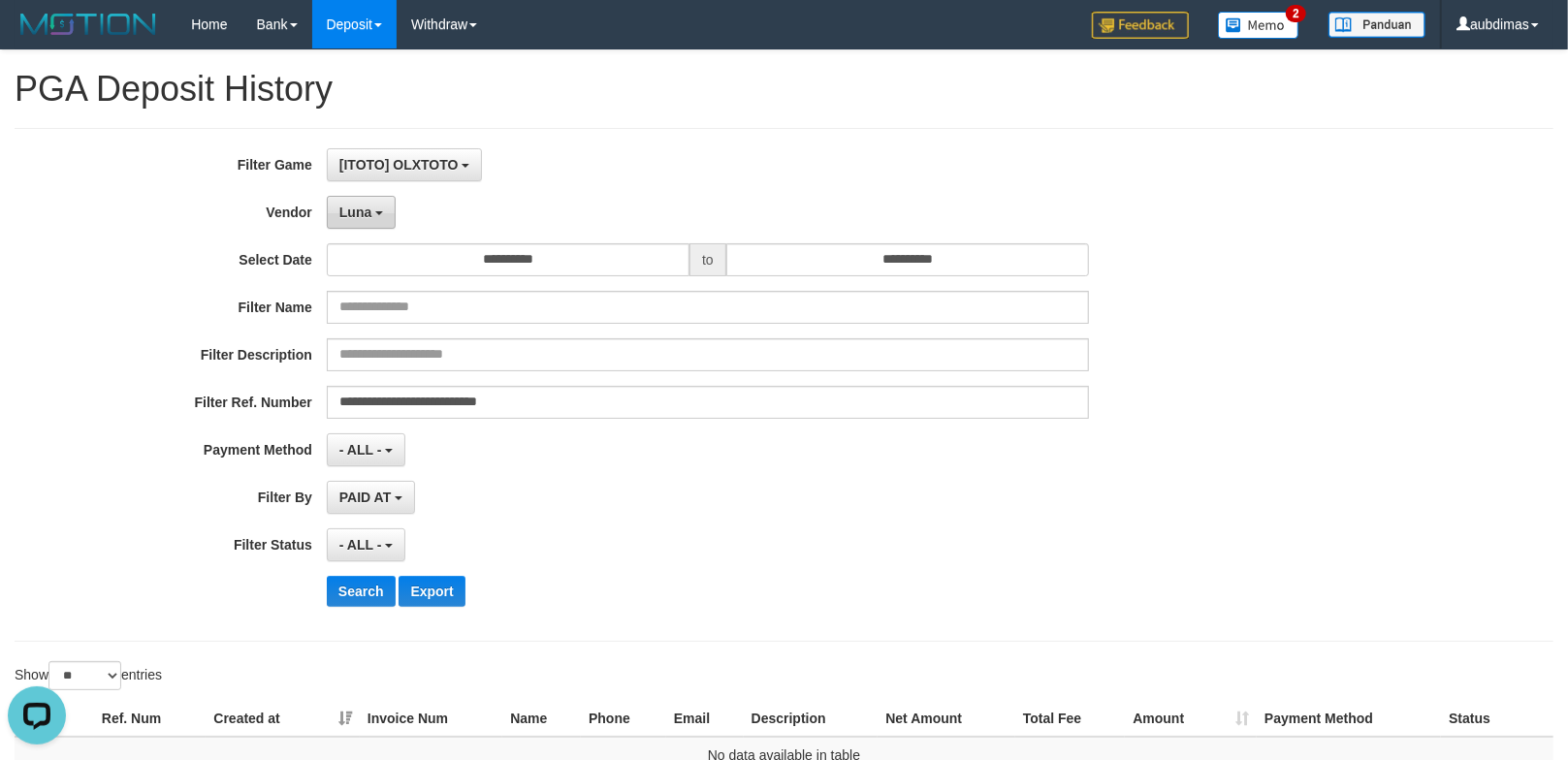 click on "Luna" at bounding box center [355, 212] 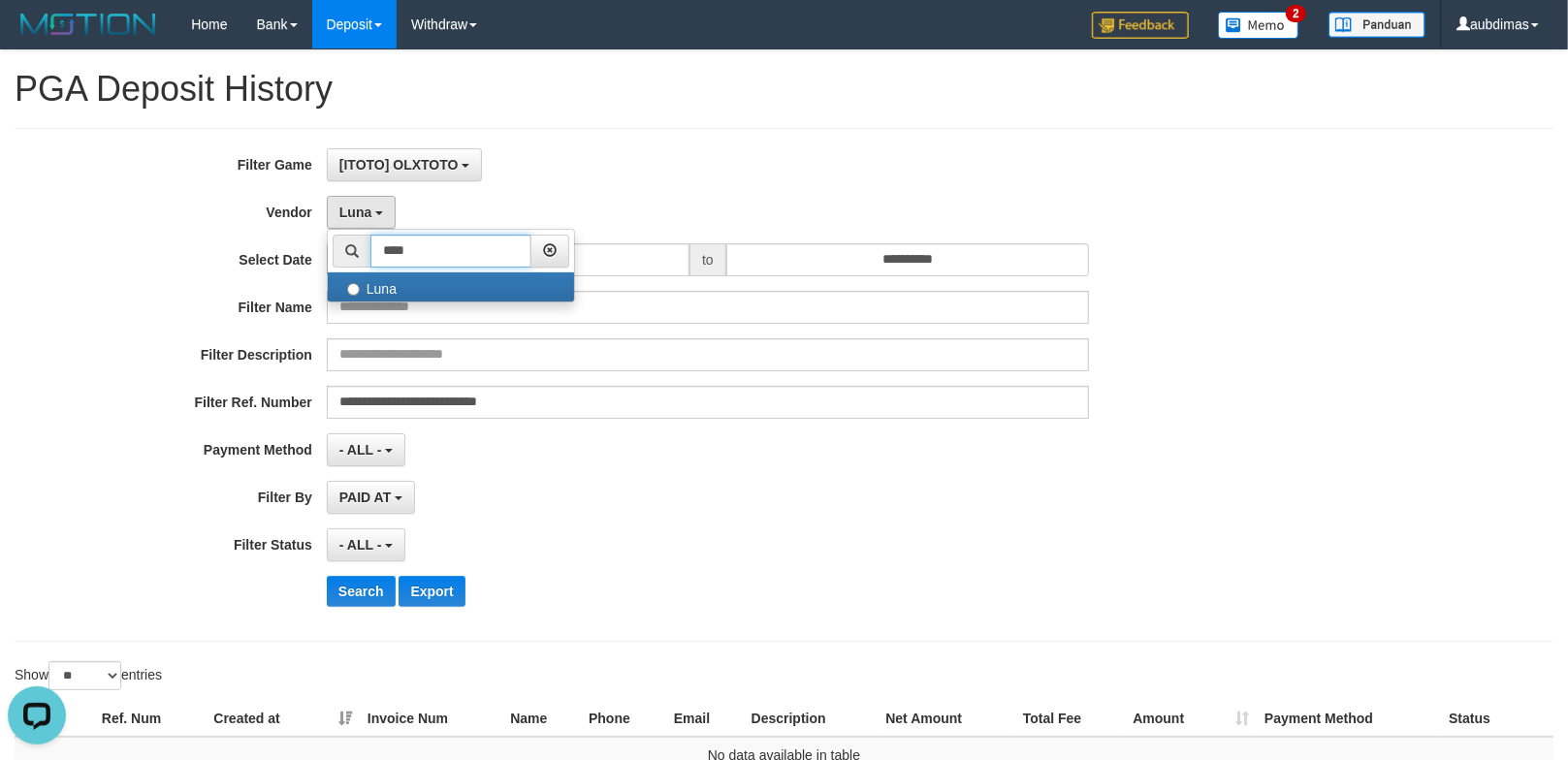click on "****" at bounding box center [451, 251] 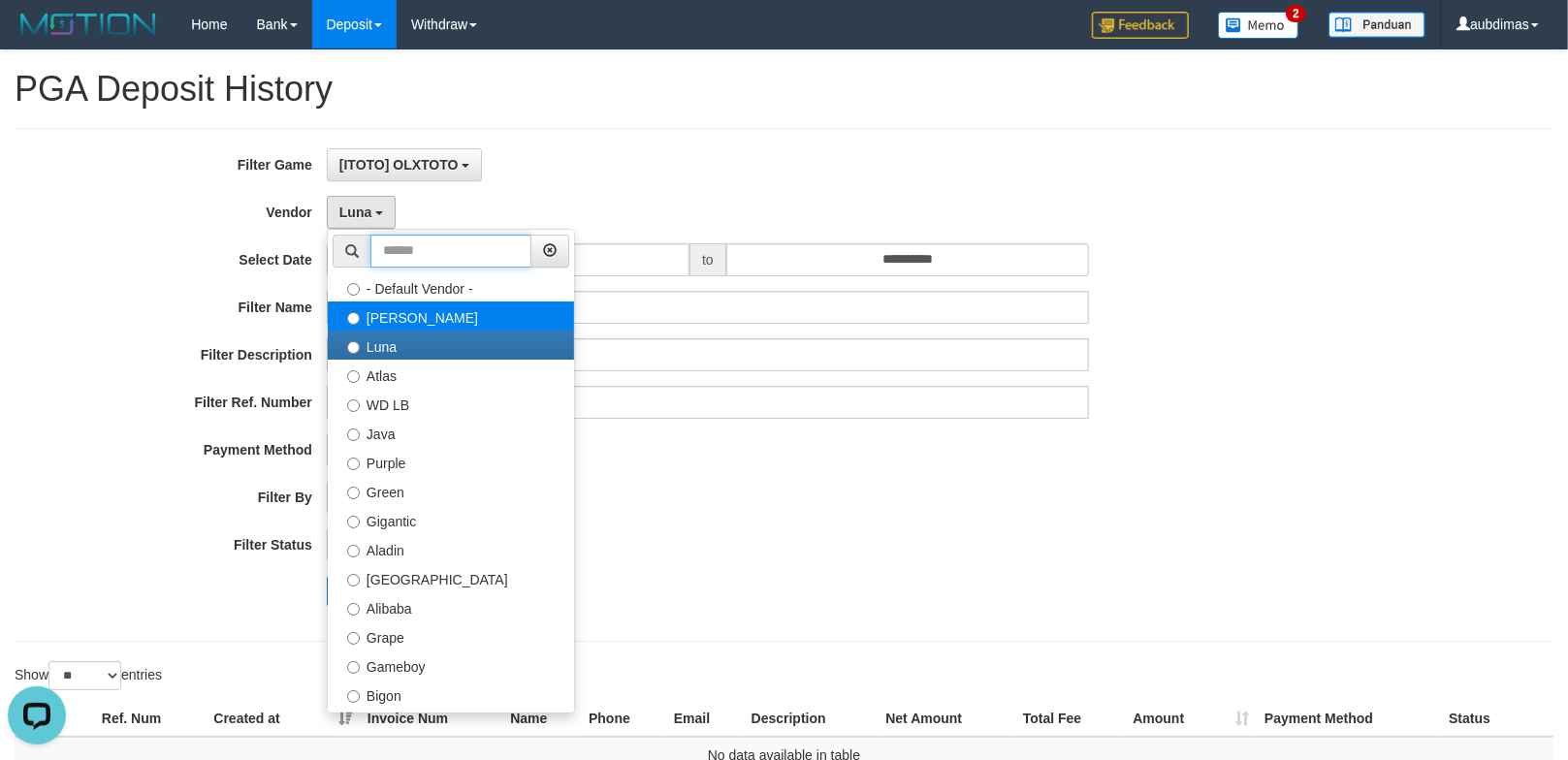 type 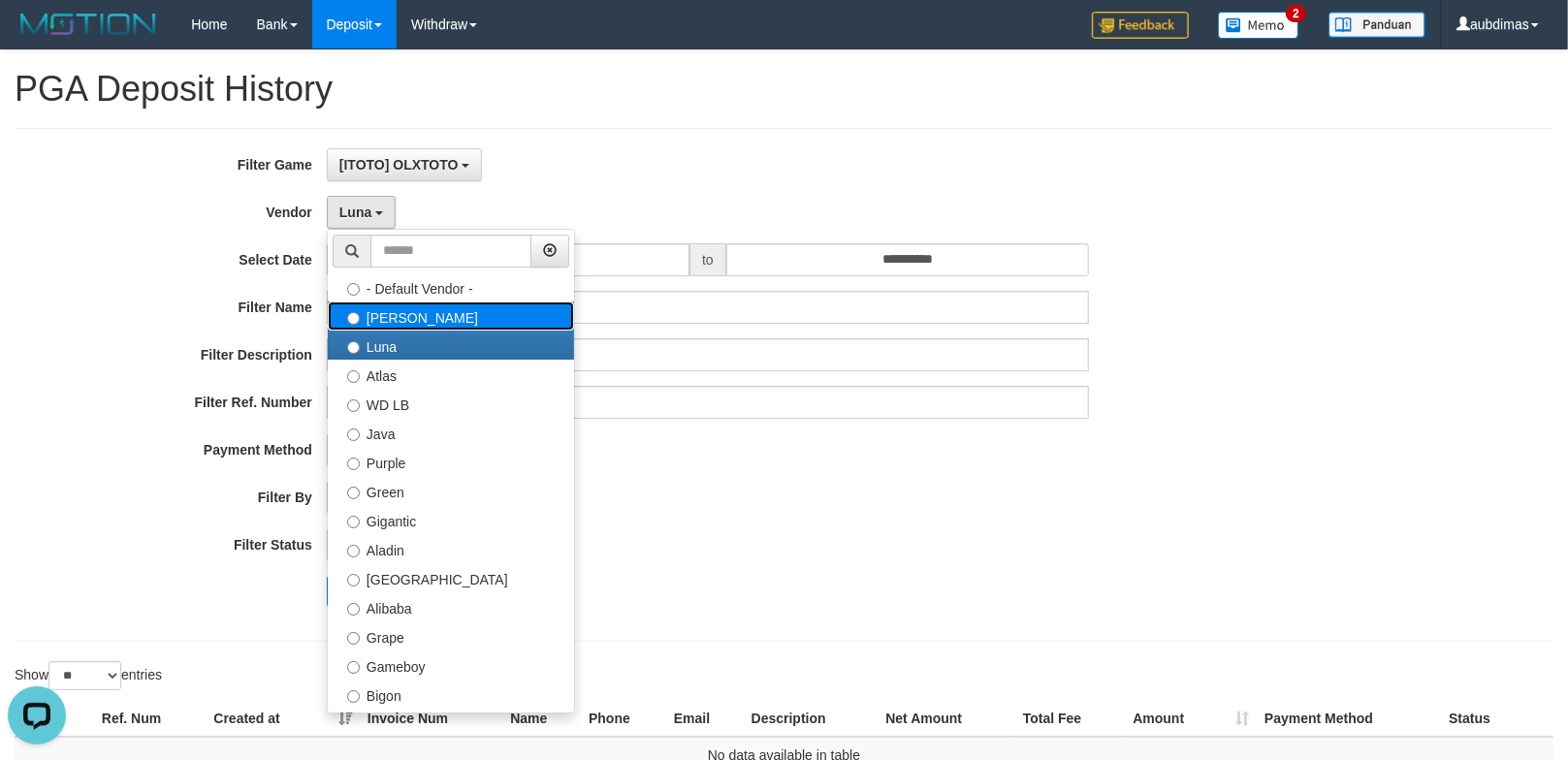 click on "[PERSON_NAME]" at bounding box center [451, 316] 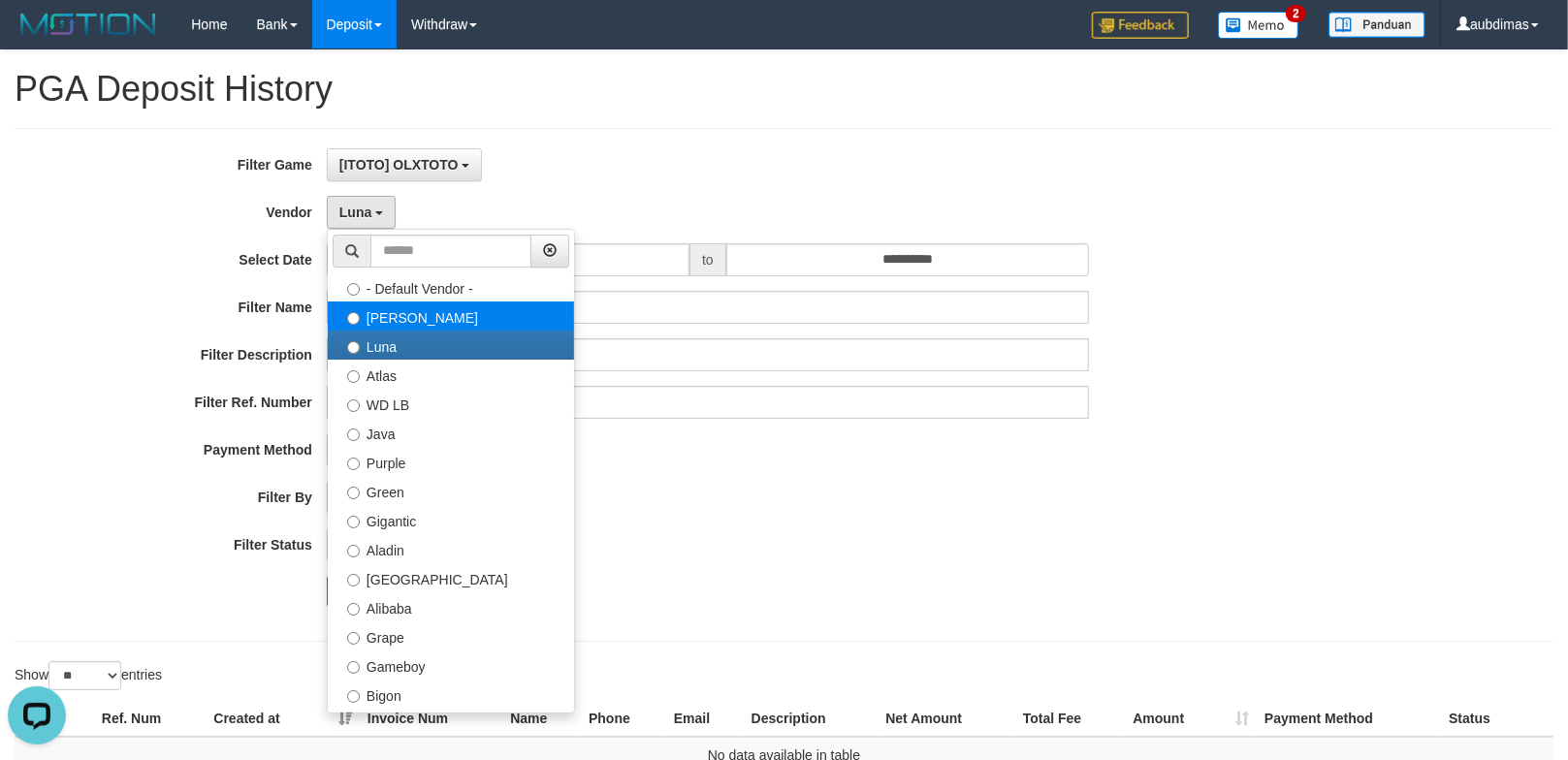 select on "**********" 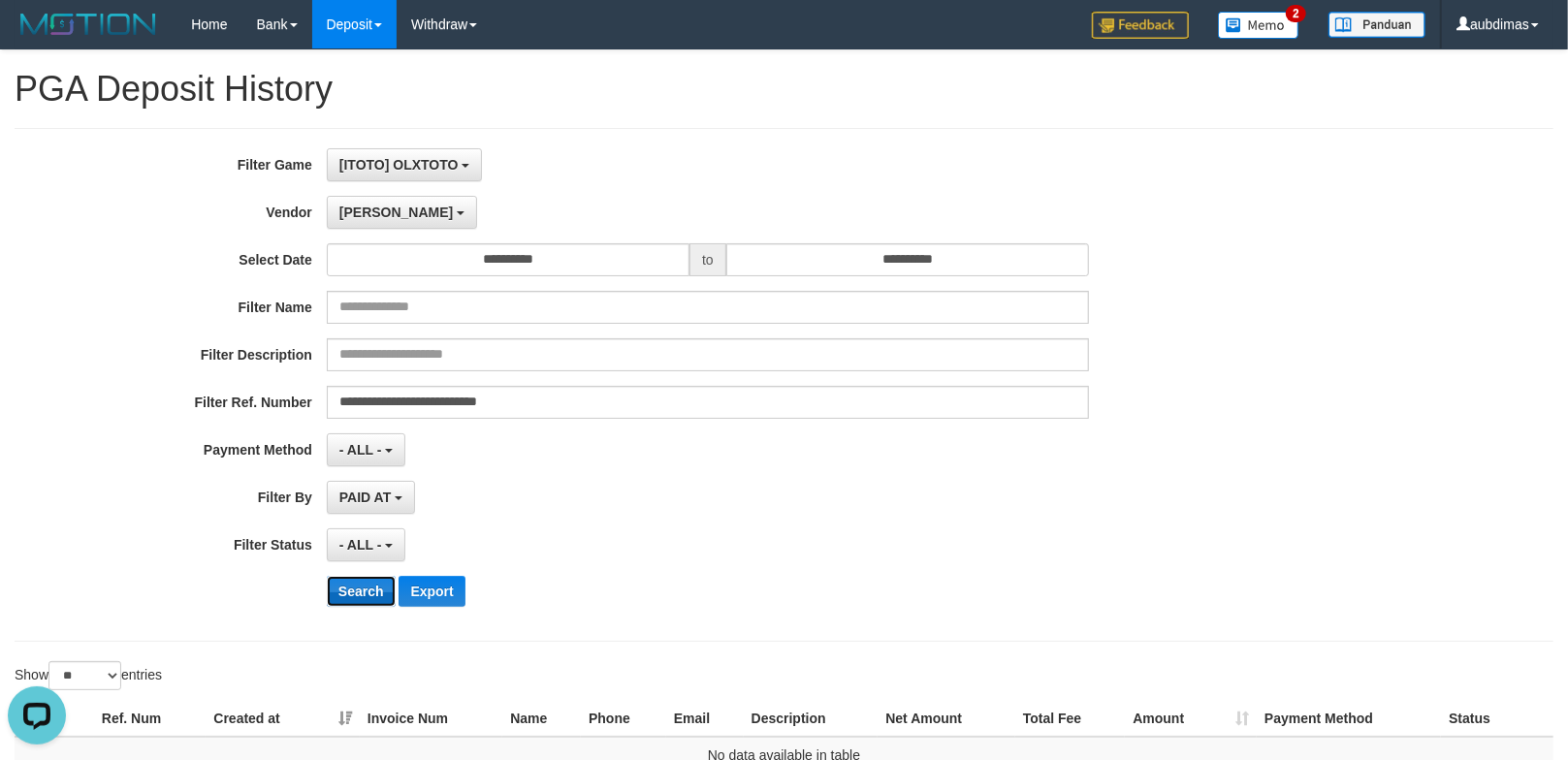click on "Search" at bounding box center [361, 591] 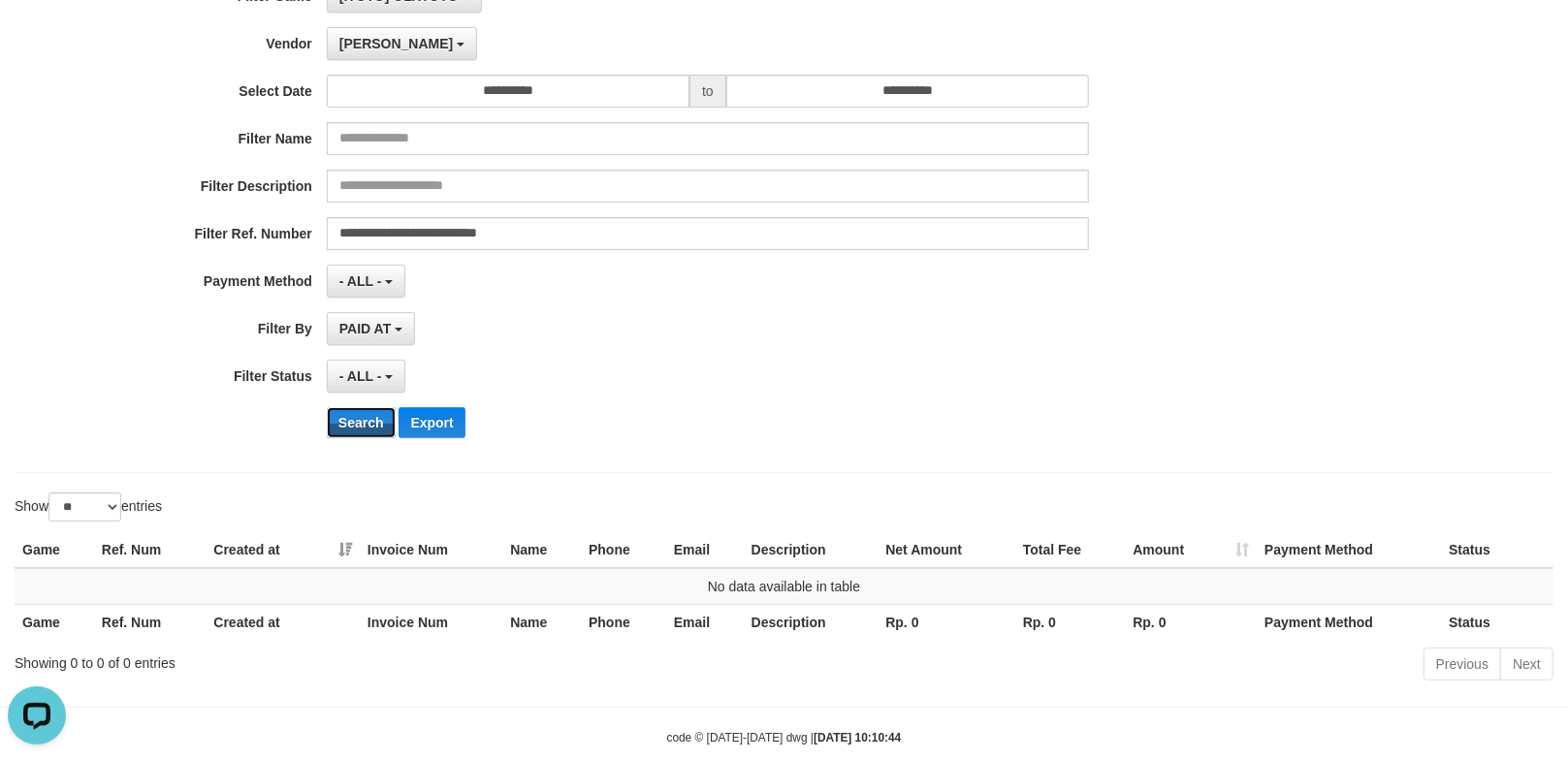 scroll, scrollTop: 207, scrollLeft: 0, axis: vertical 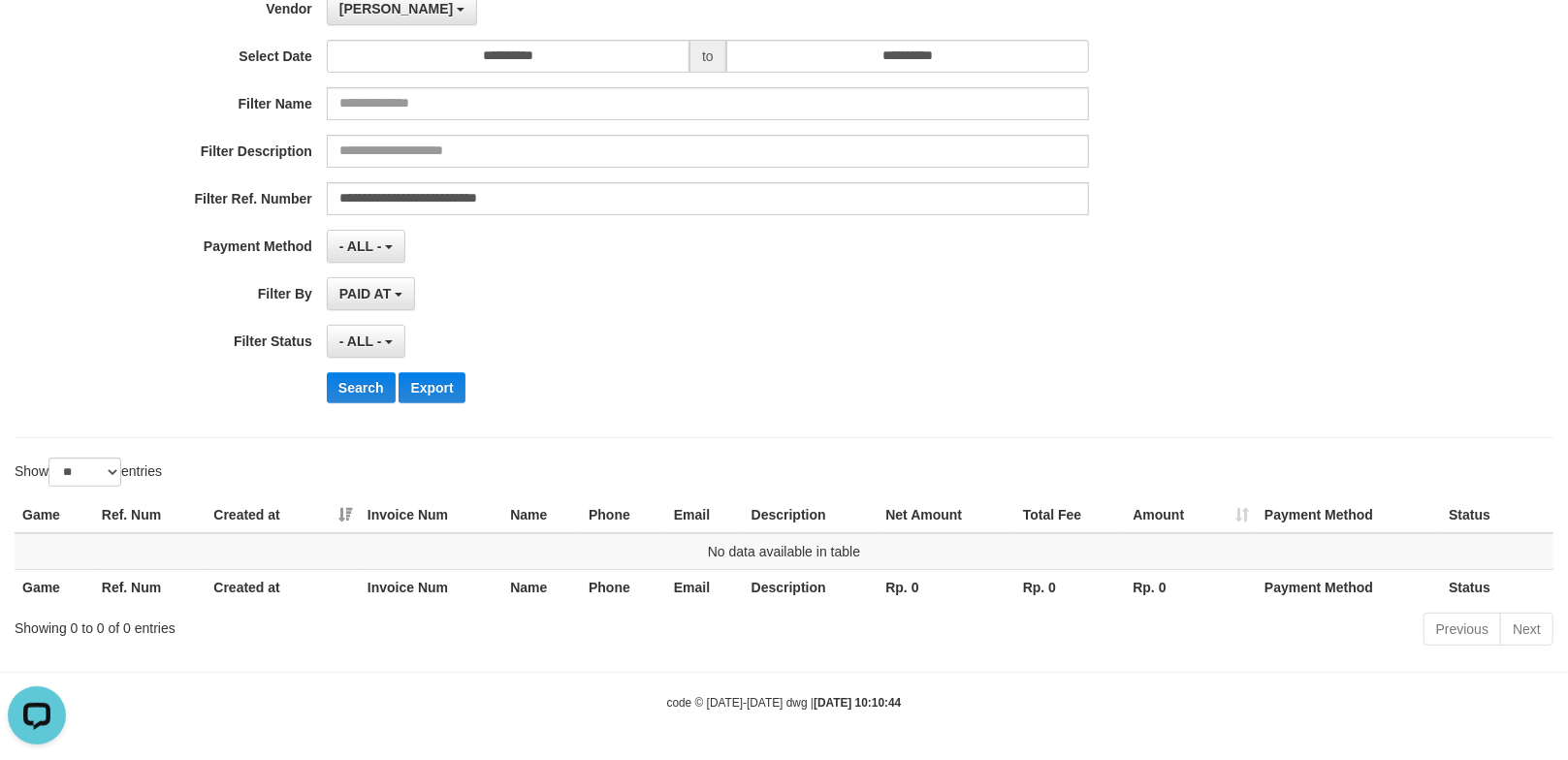 click on "**********" at bounding box center [654, 181] 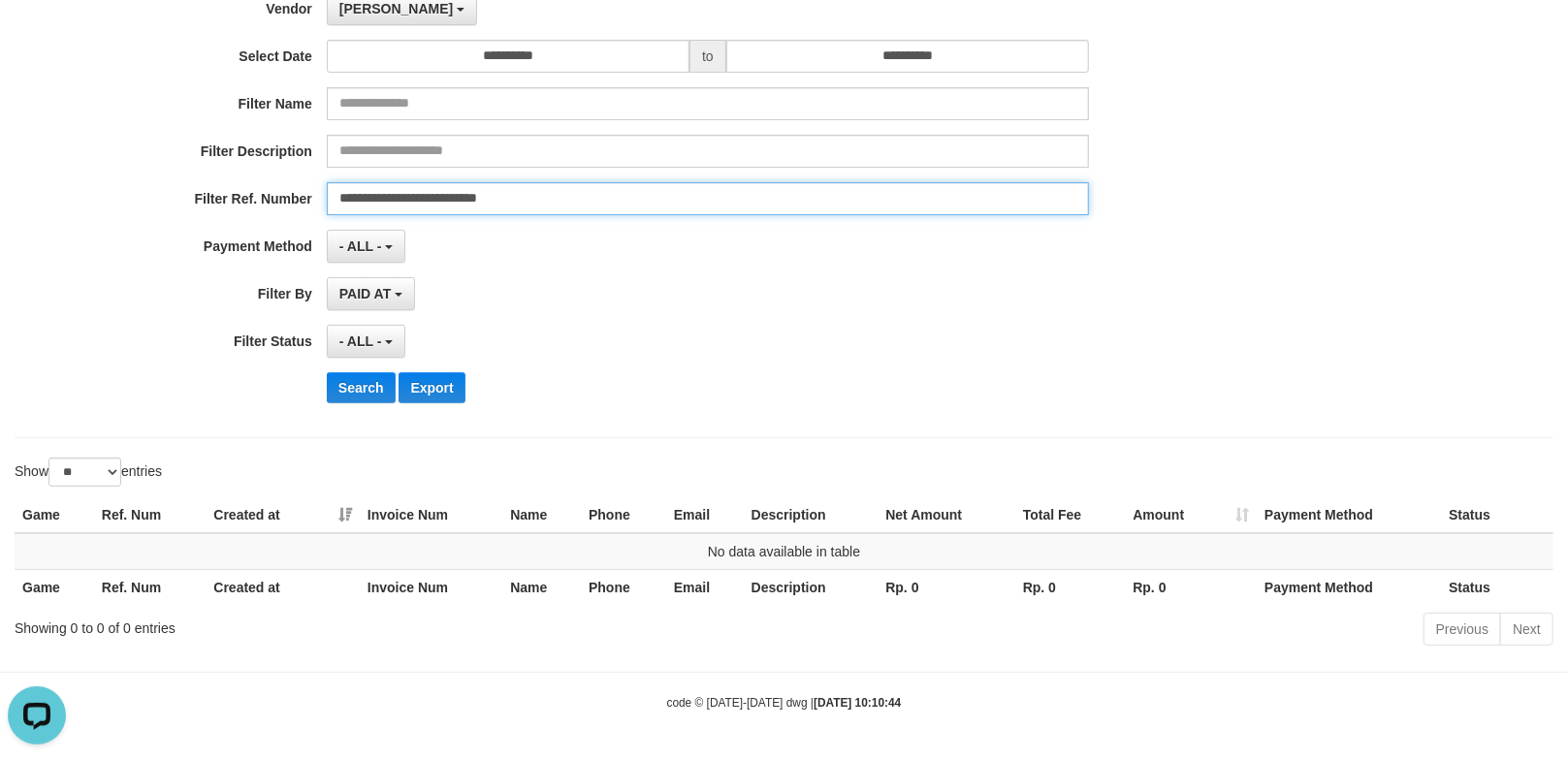click on "**********" at bounding box center (708, 199) 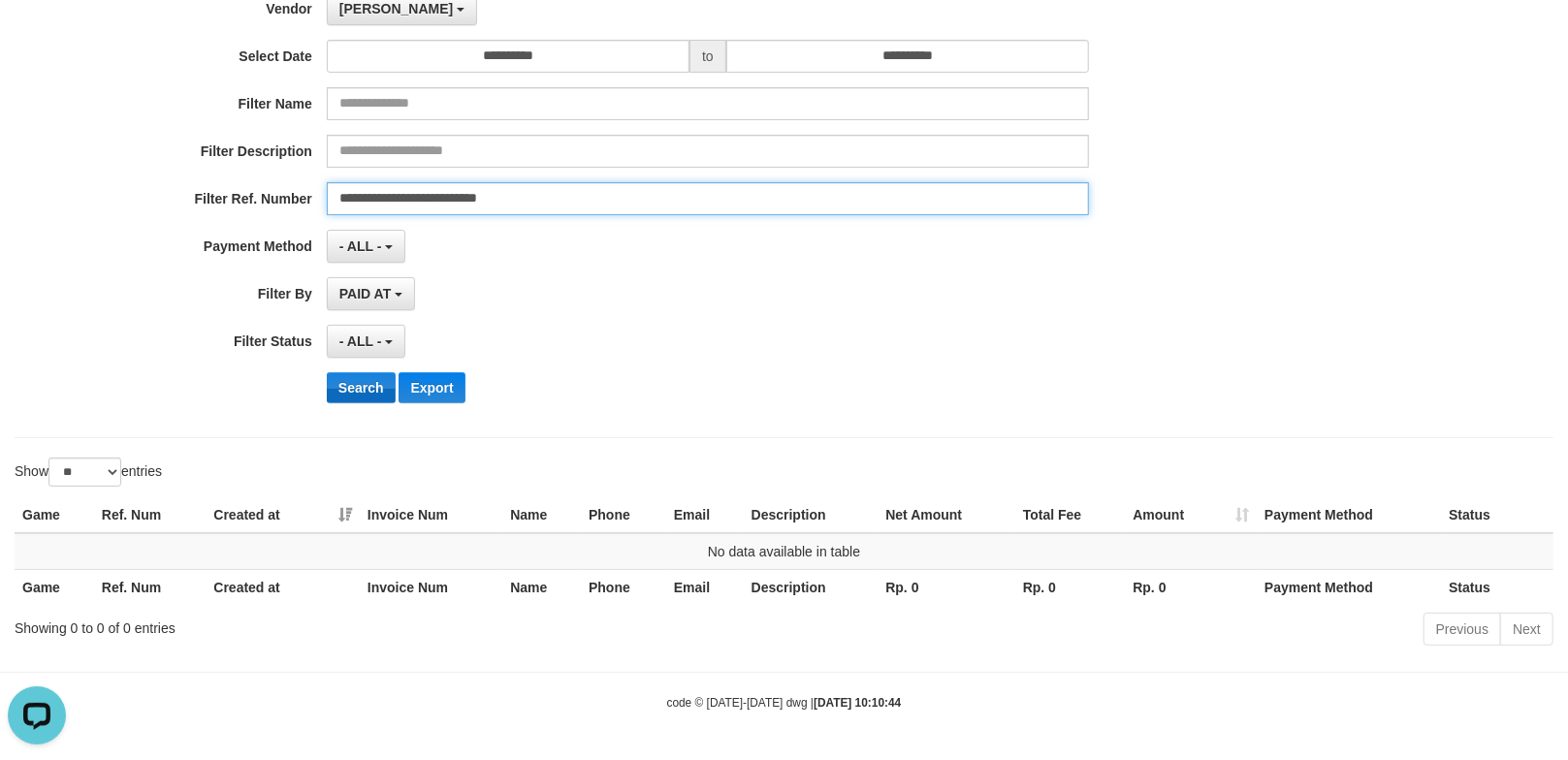 type on "**********" 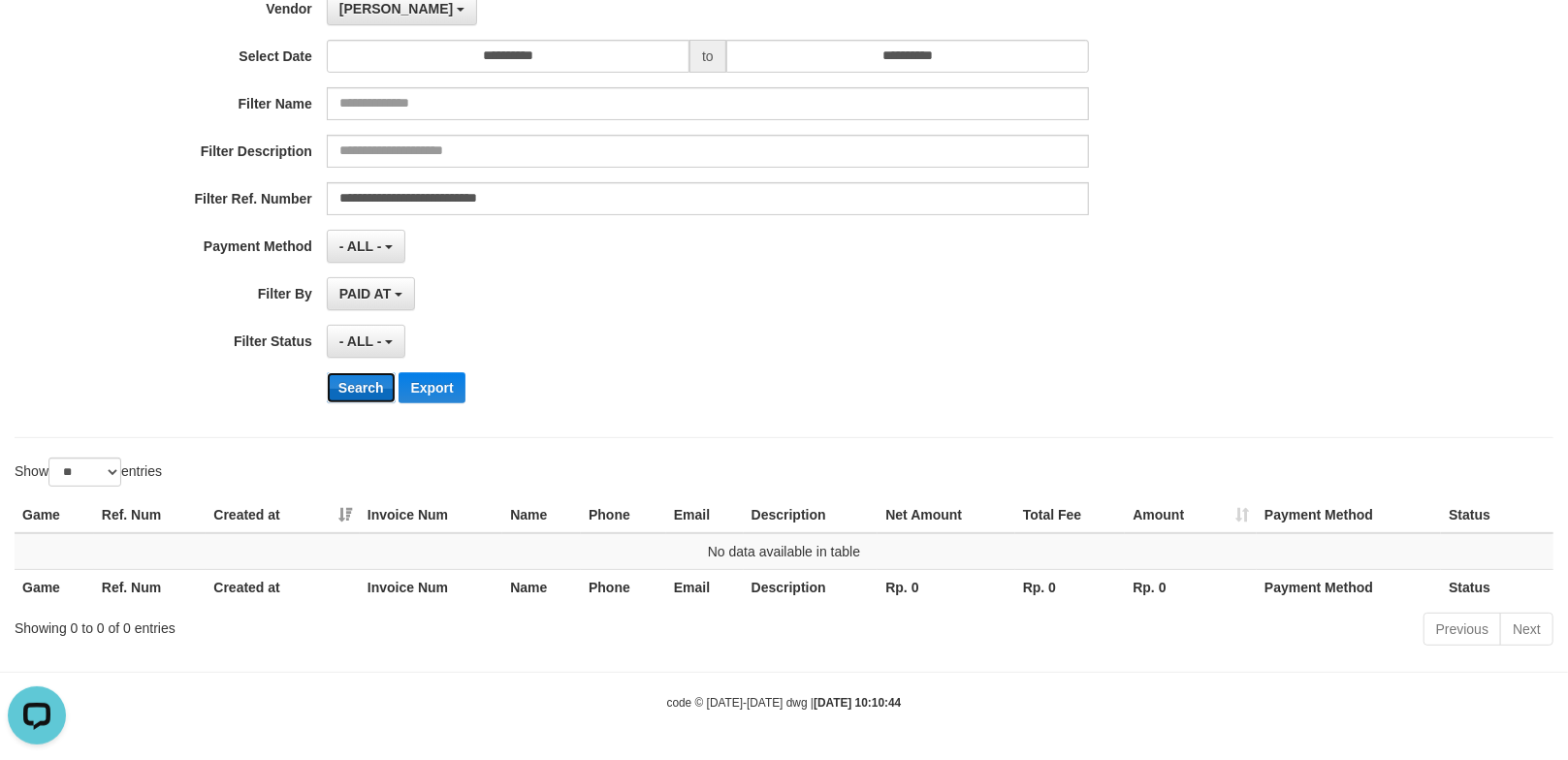 click on "Search" at bounding box center [361, 388] 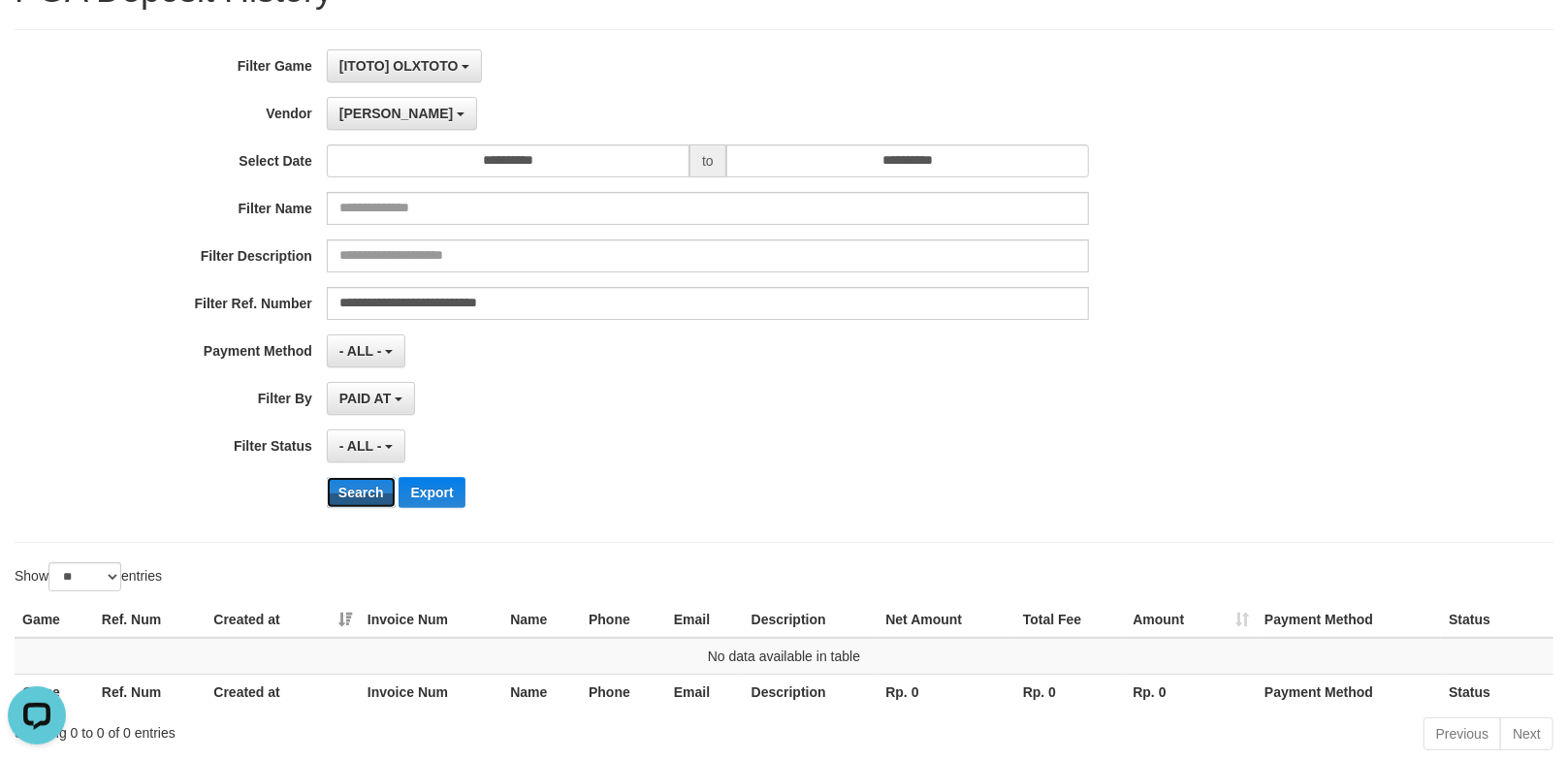 scroll, scrollTop: 0, scrollLeft: 0, axis: both 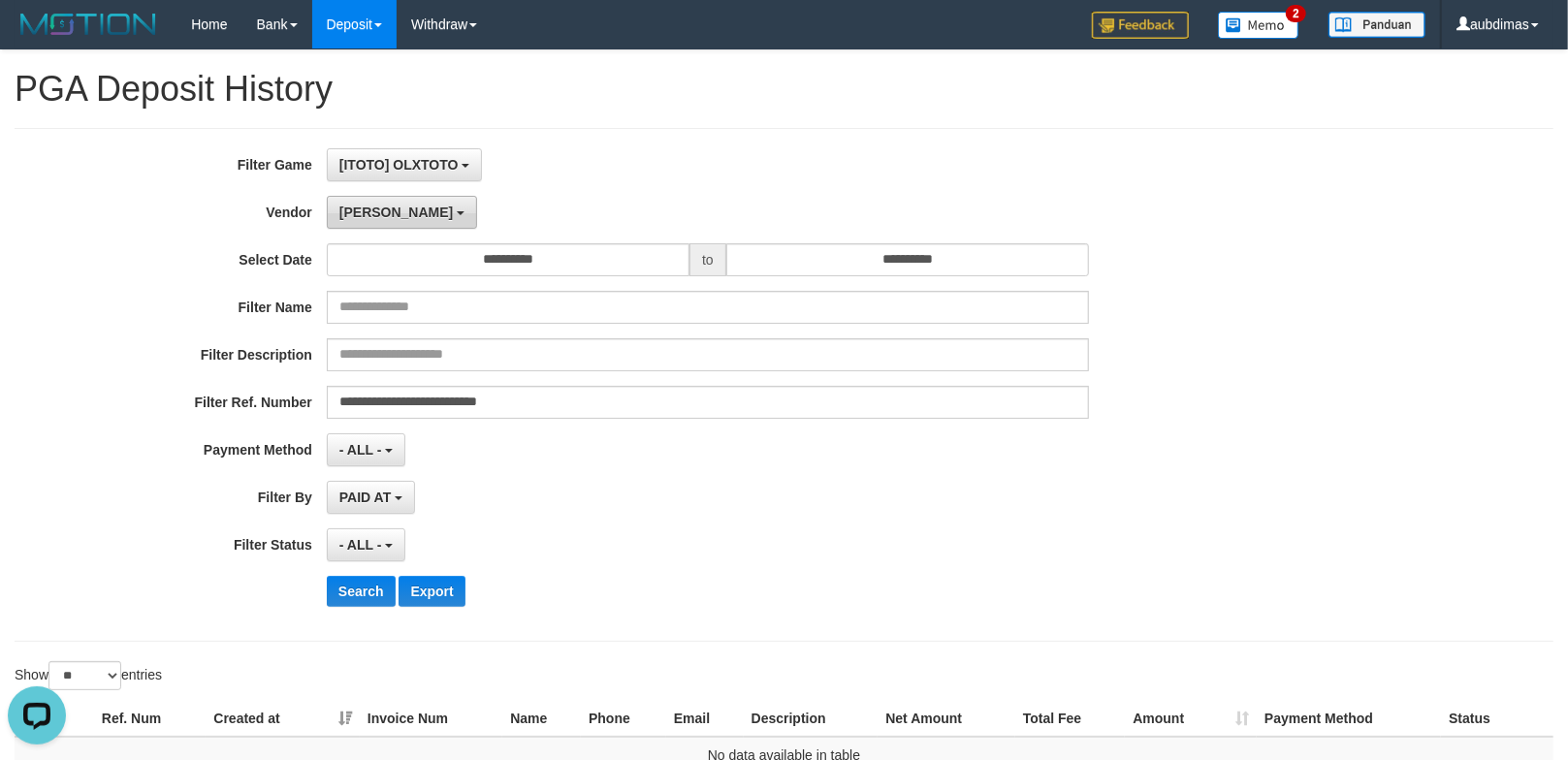click on "[PERSON_NAME]" at bounding box center [396, 212] 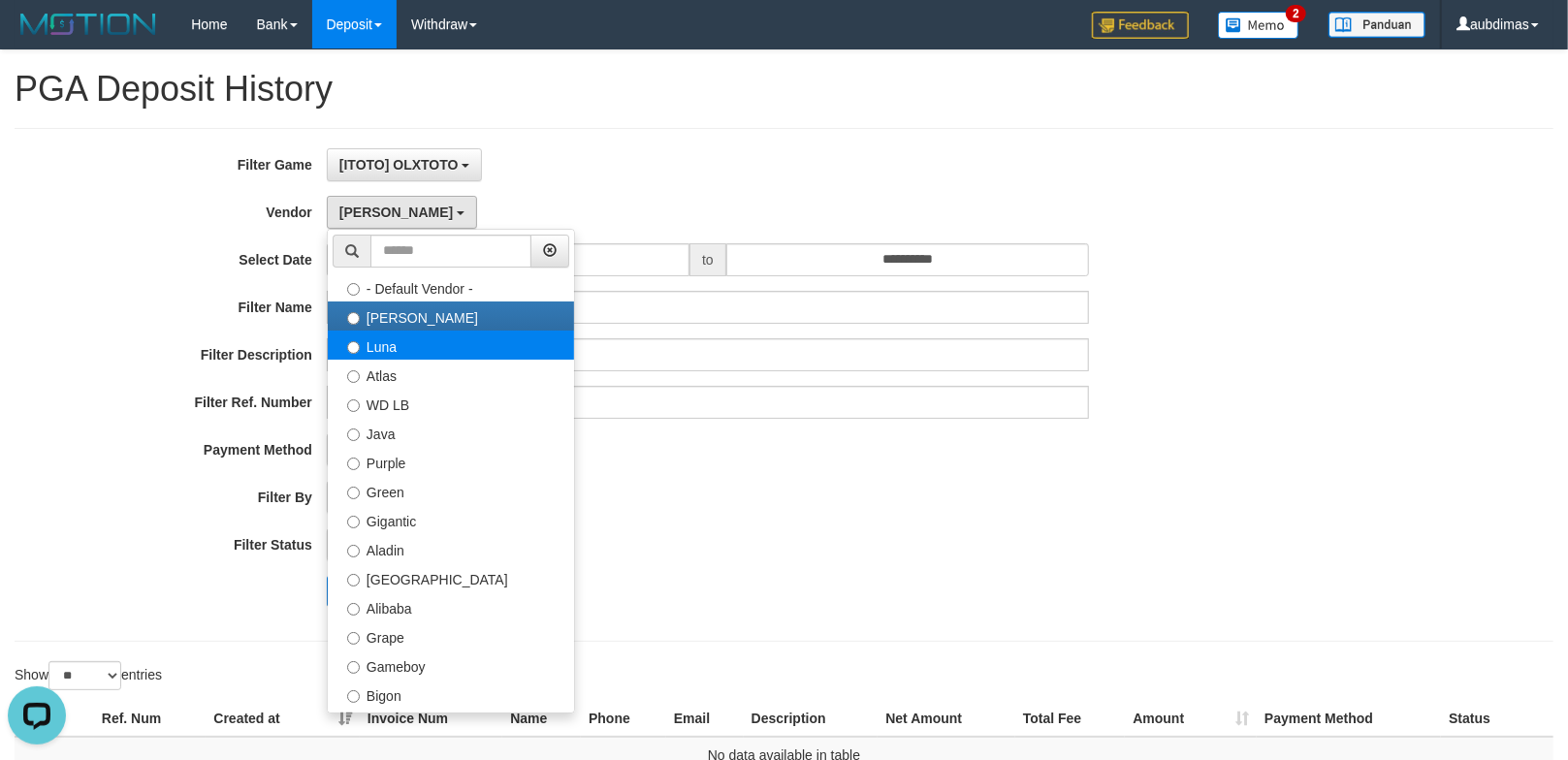 select on "**********" 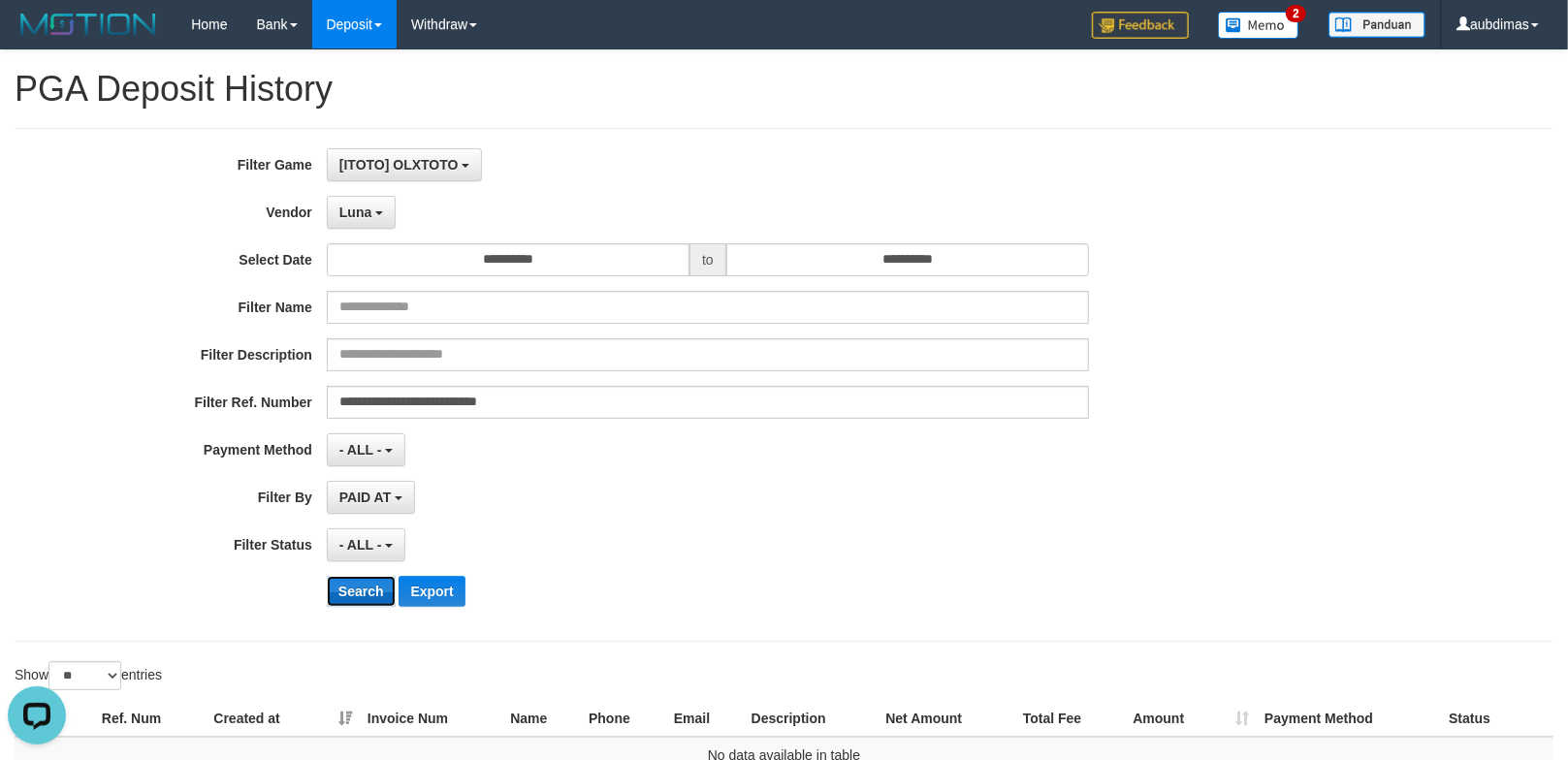 click on "Search" at bounding box center (361, 591) 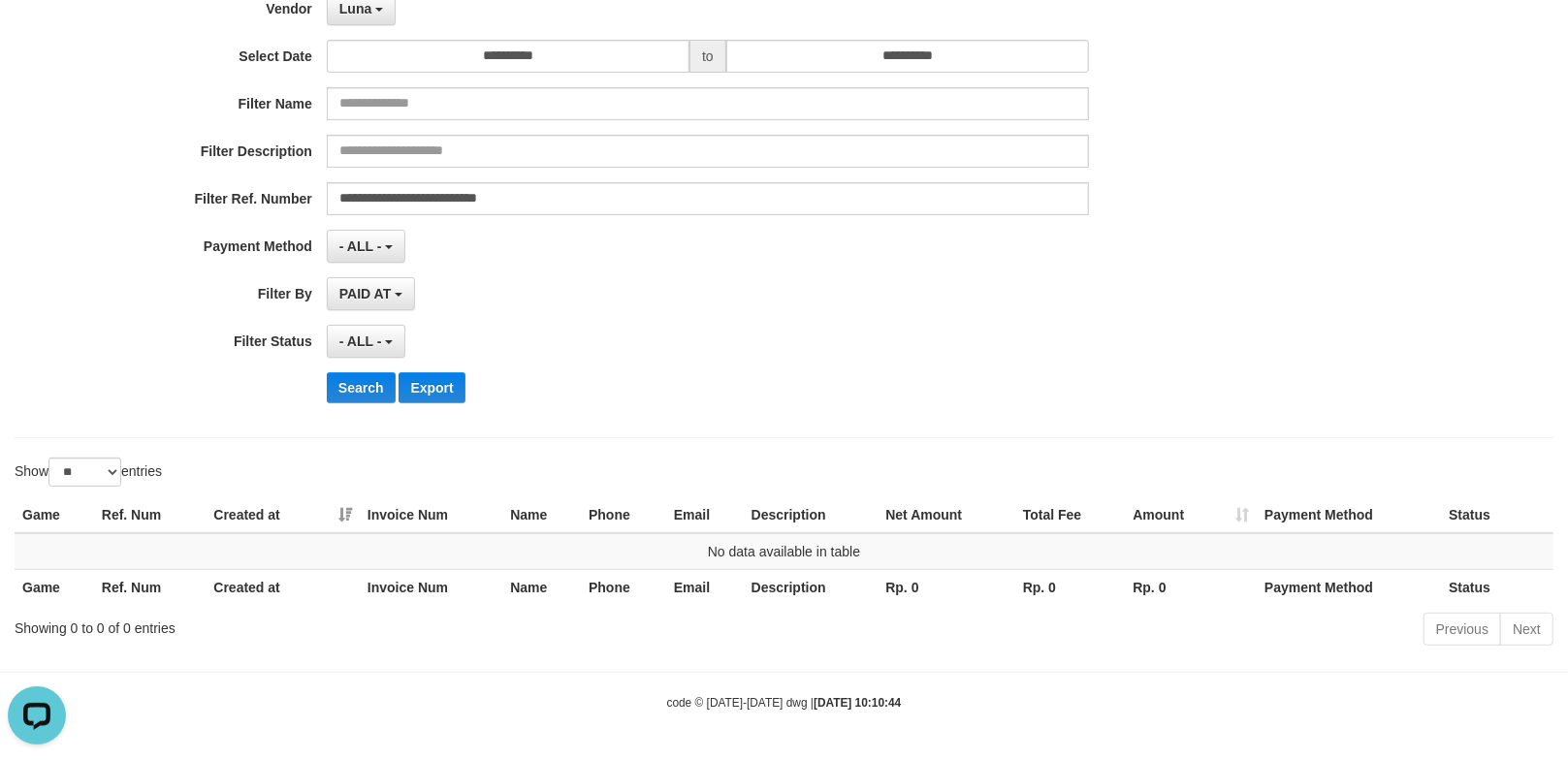 click on "Show  ** ** ** ***  entries" at bounding box center [784, 474] 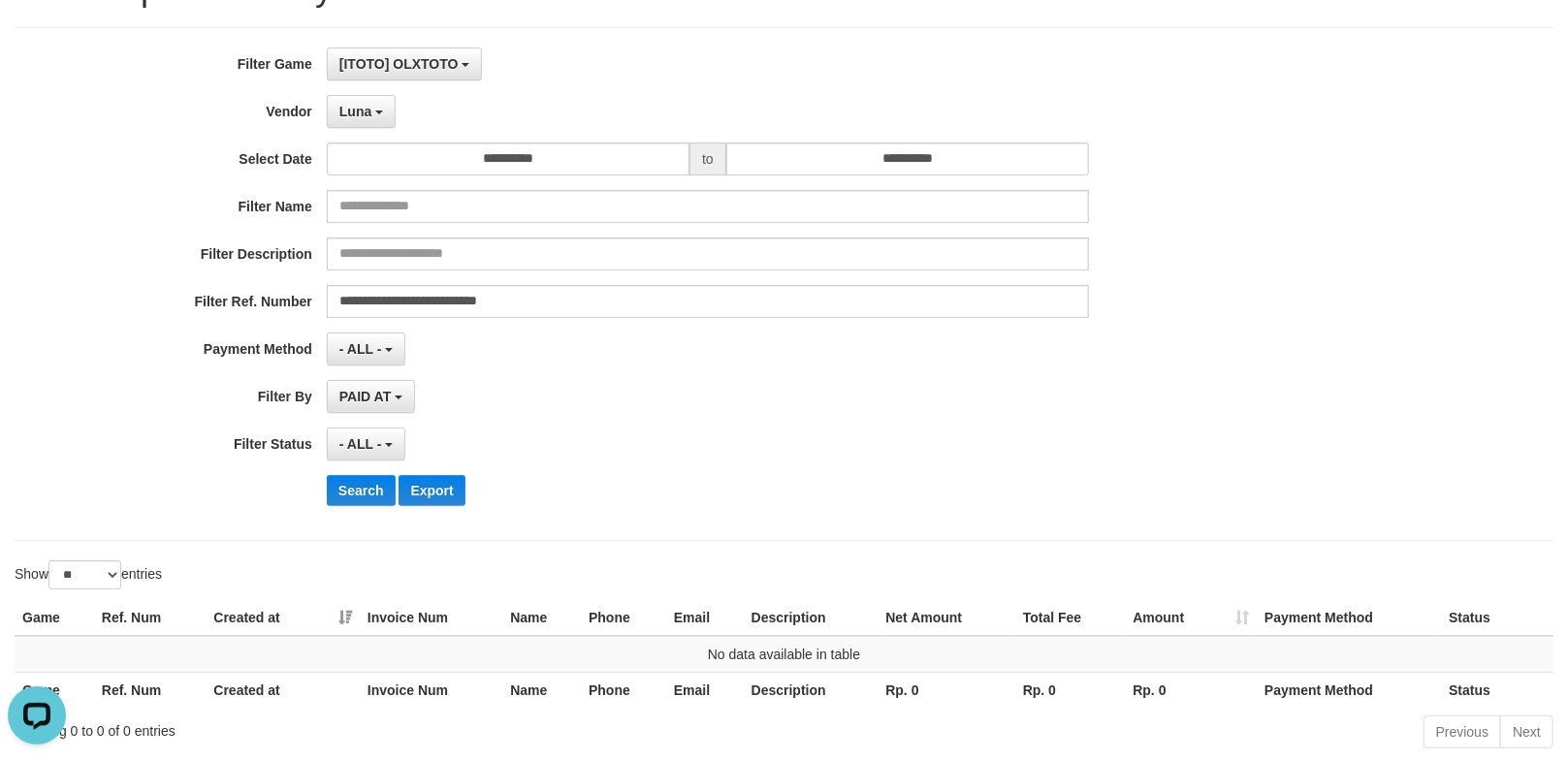 scroll, scrollTop: 0, scrollLeft: 0, axis: both 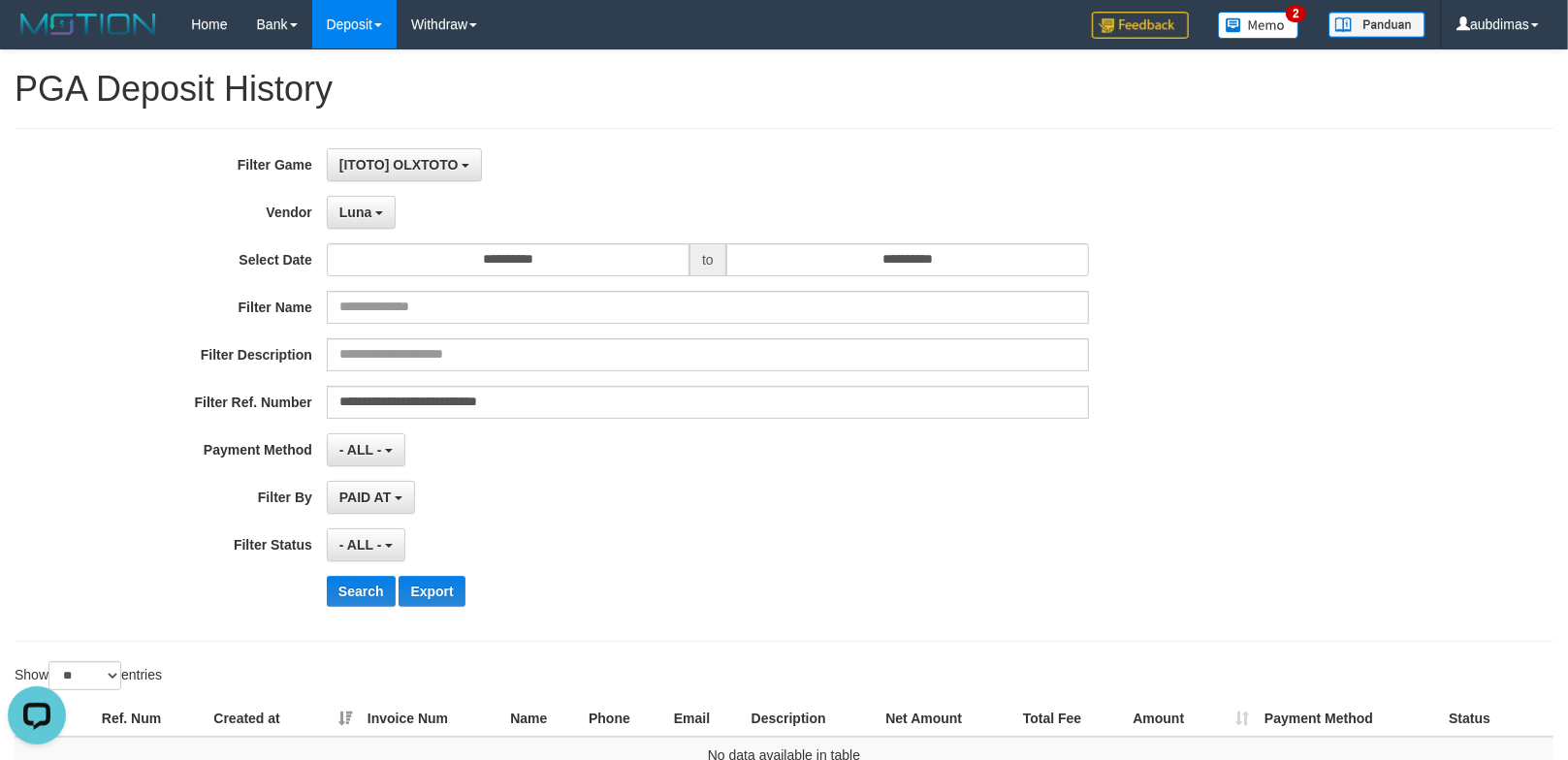 click on "**********" at bounding box center (654, 385) 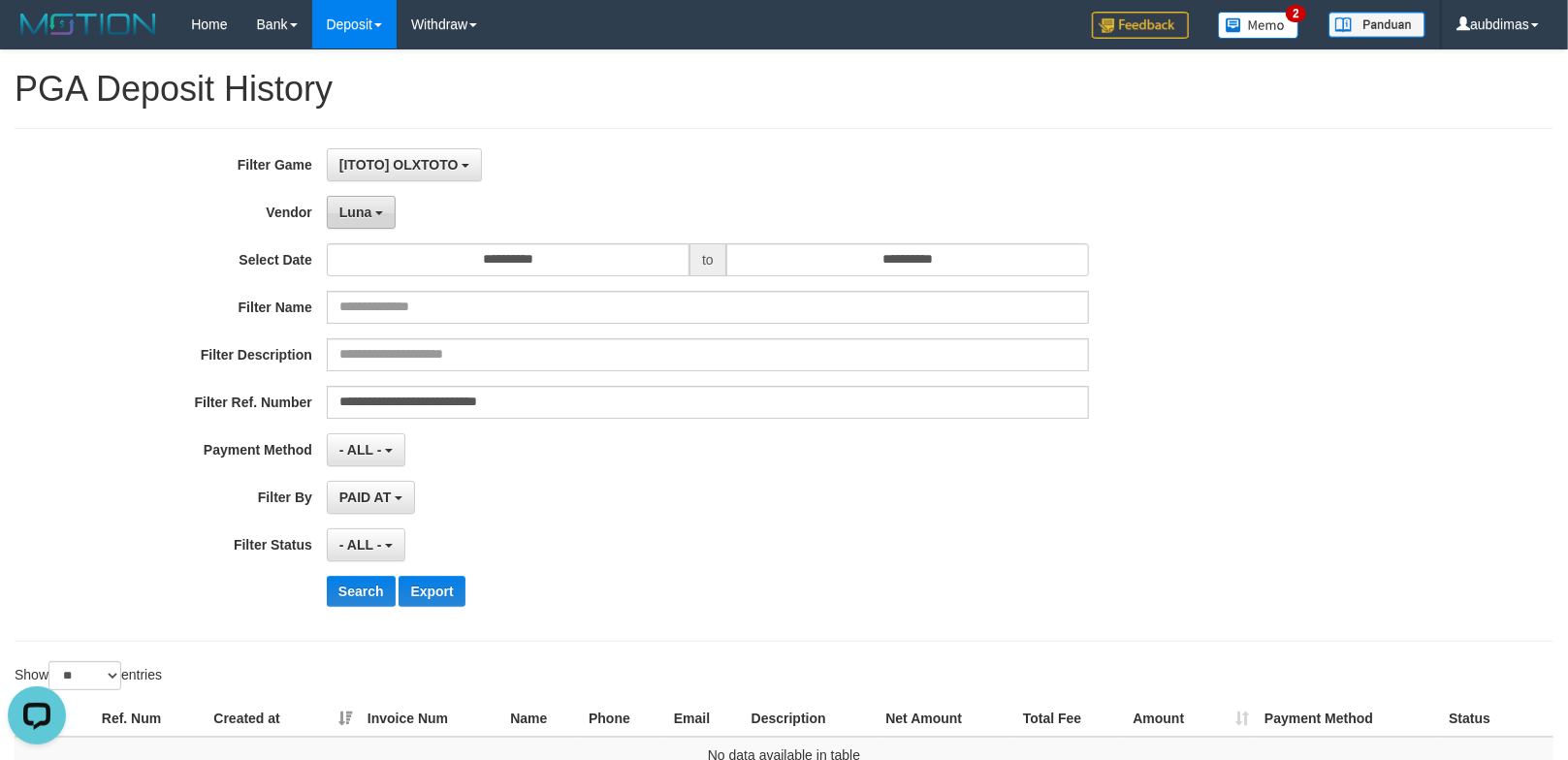 click on "Luna" at bounding box center (355, 212) 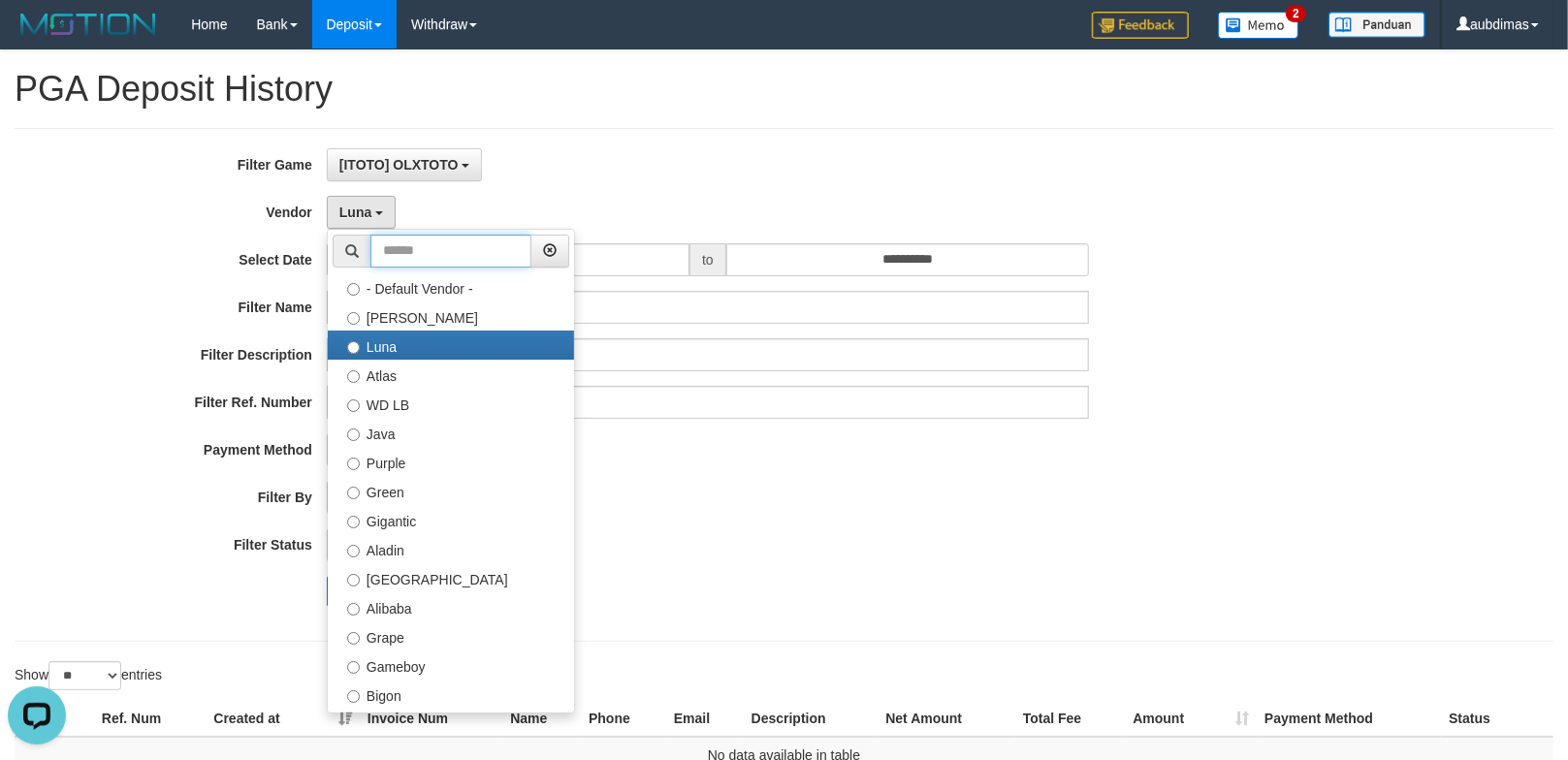 click at bounding box center [451, 251] 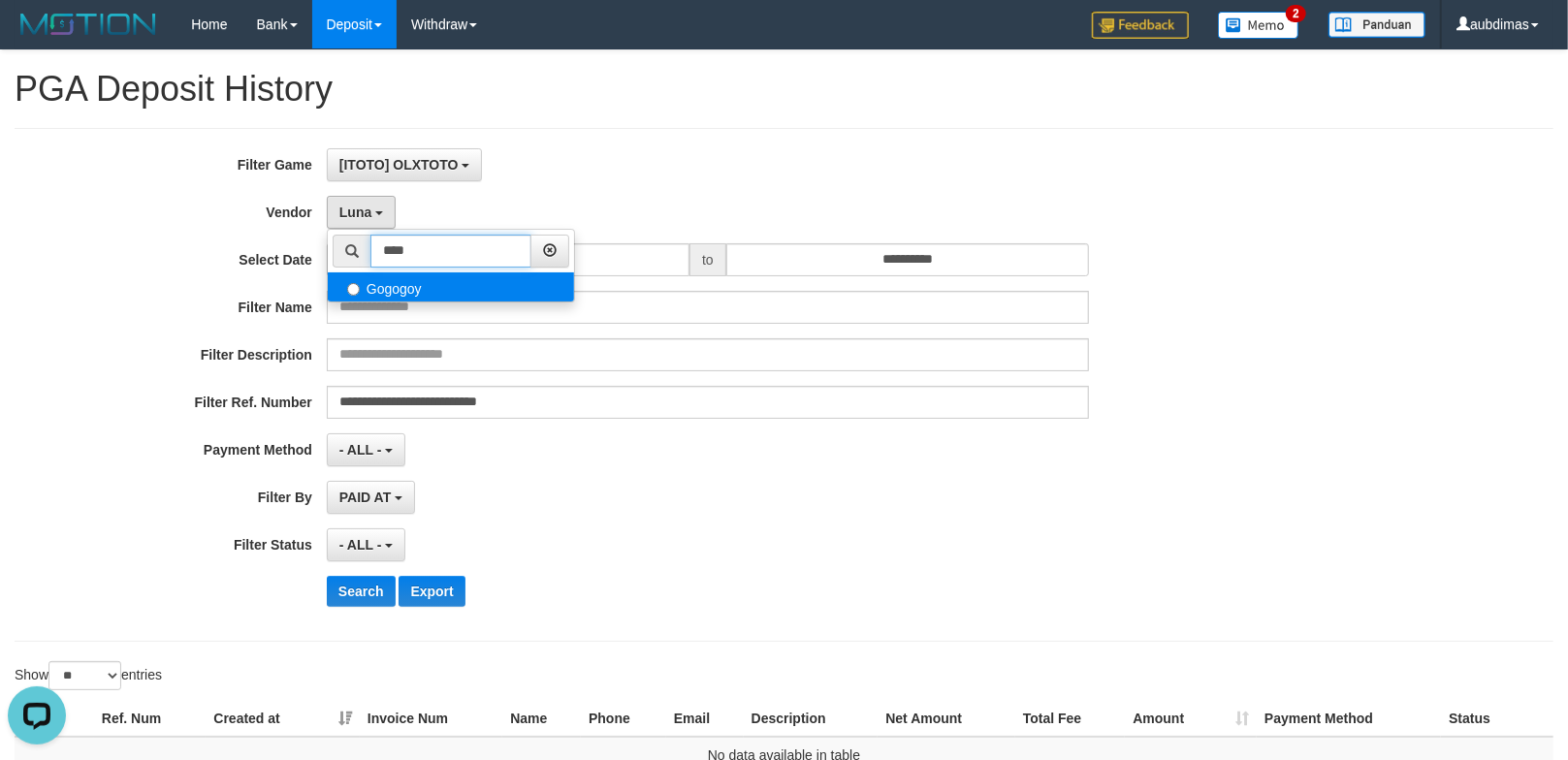 type on "****" 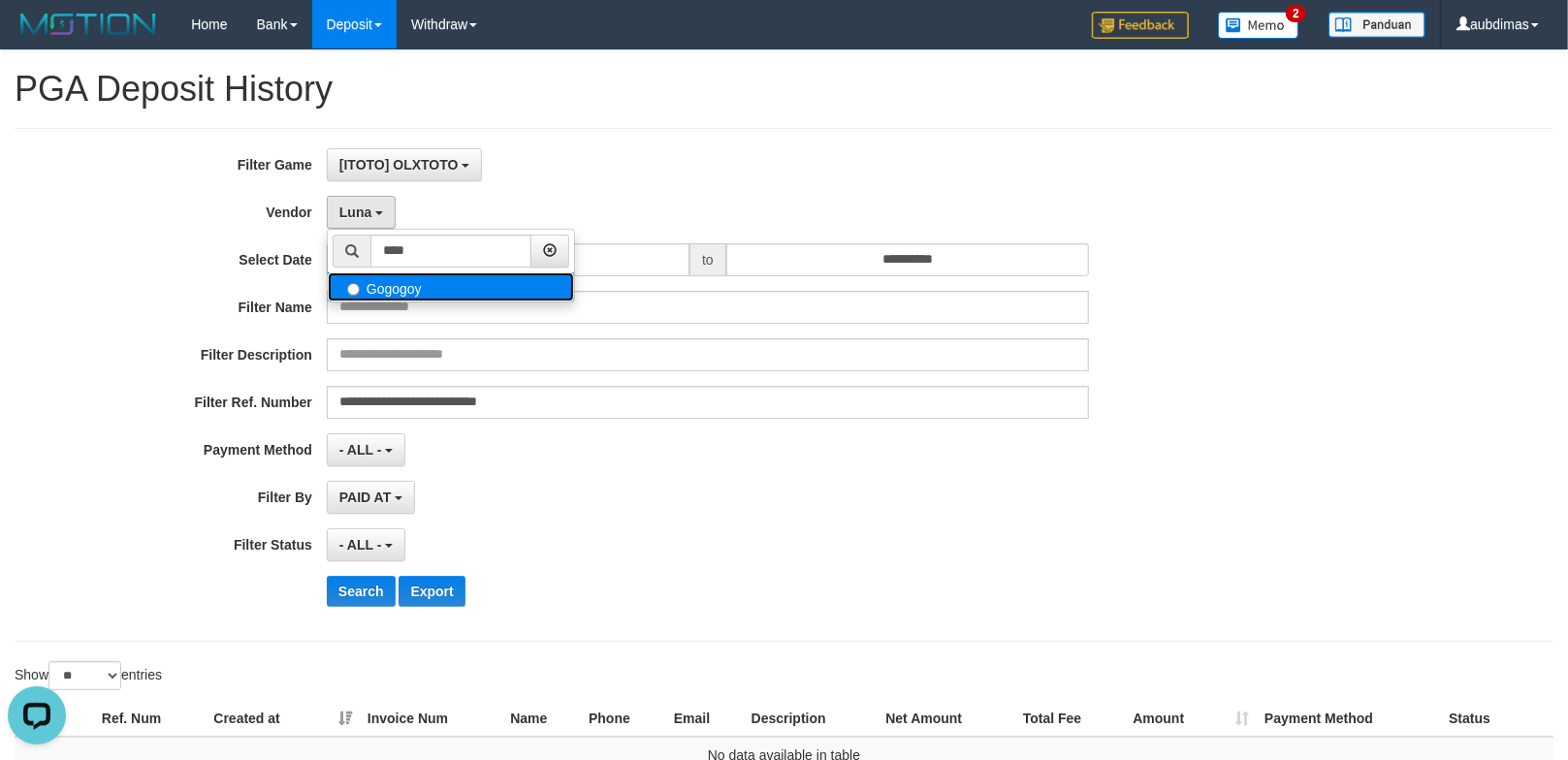 click on "Gogogoy" at bounding box center (451, 287) 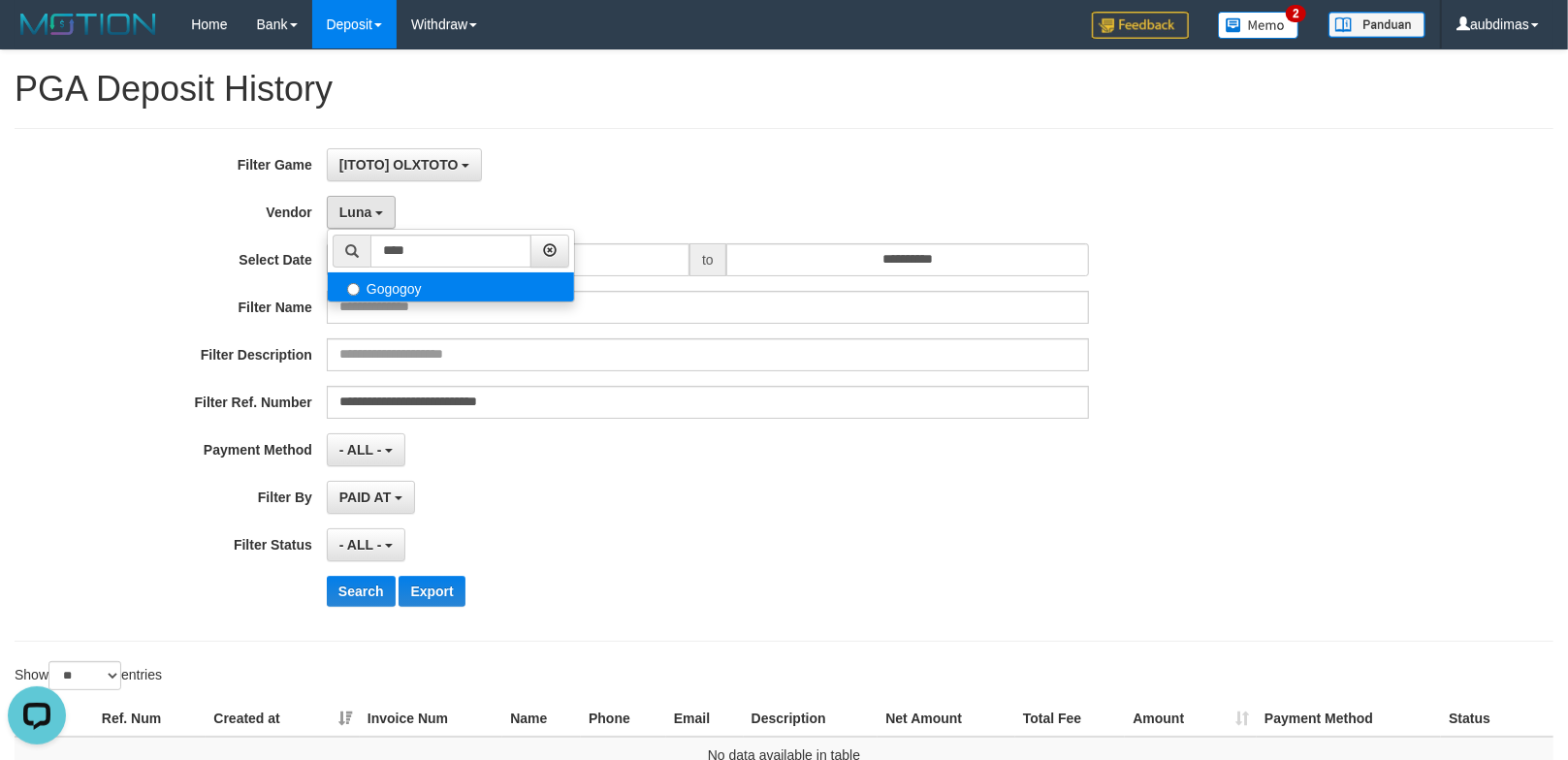 select on "**********" 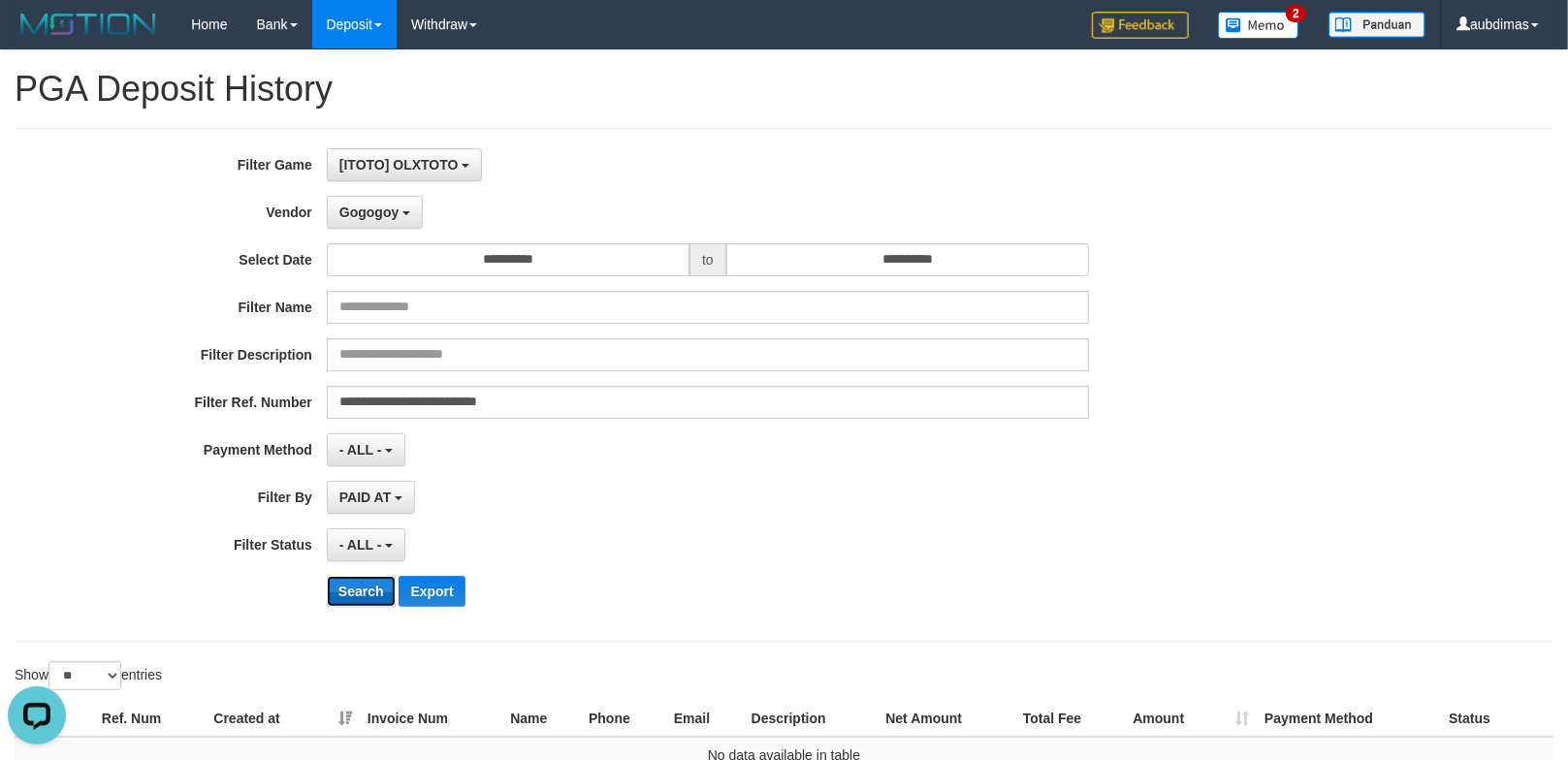 click on "Search" at bounding box center [361, 591] 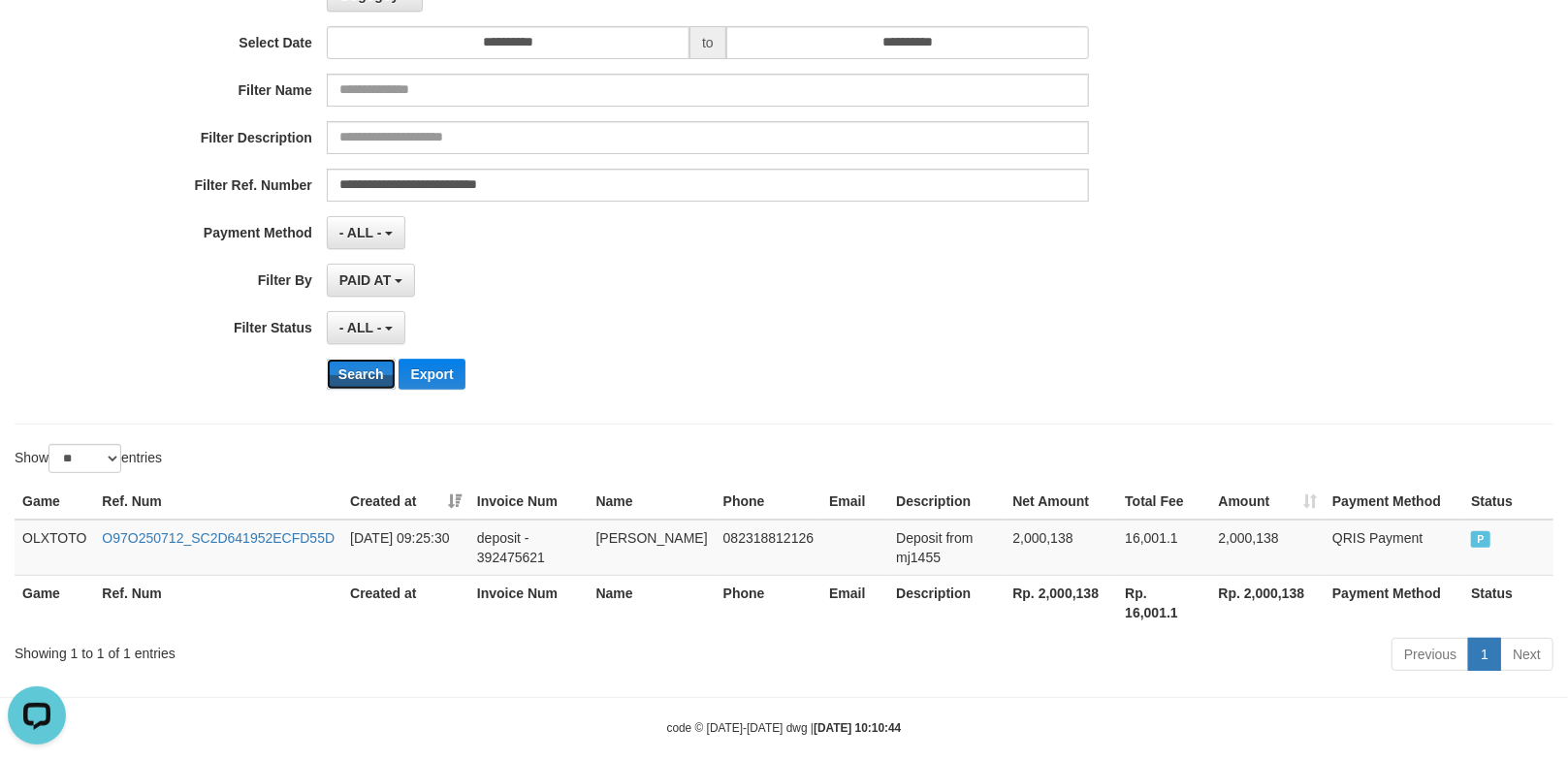 scroll, scrollTop: 227, scrollLeft: 0, axis: vertical 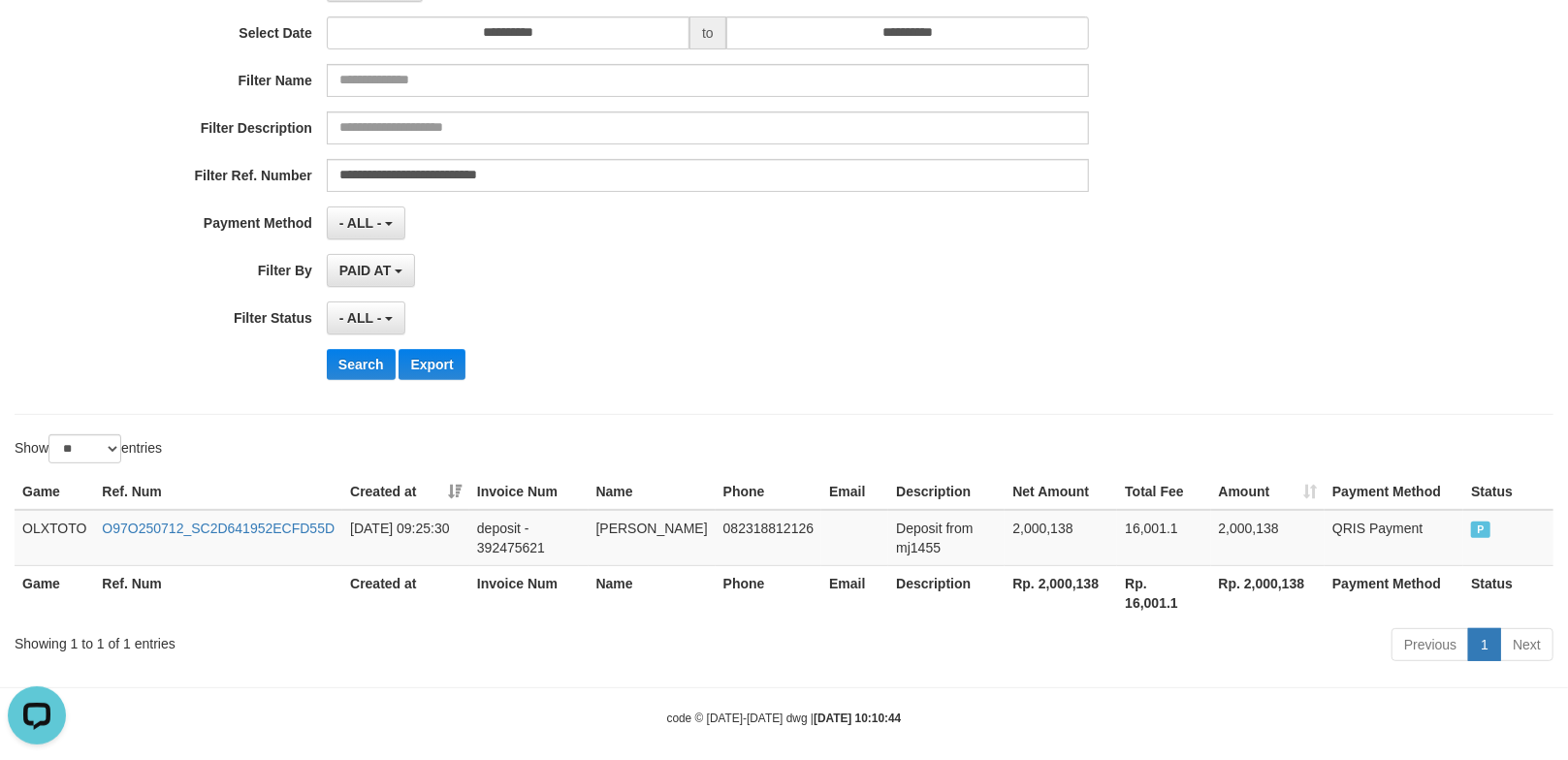 click on "**********" at bounding box center [654, 223] 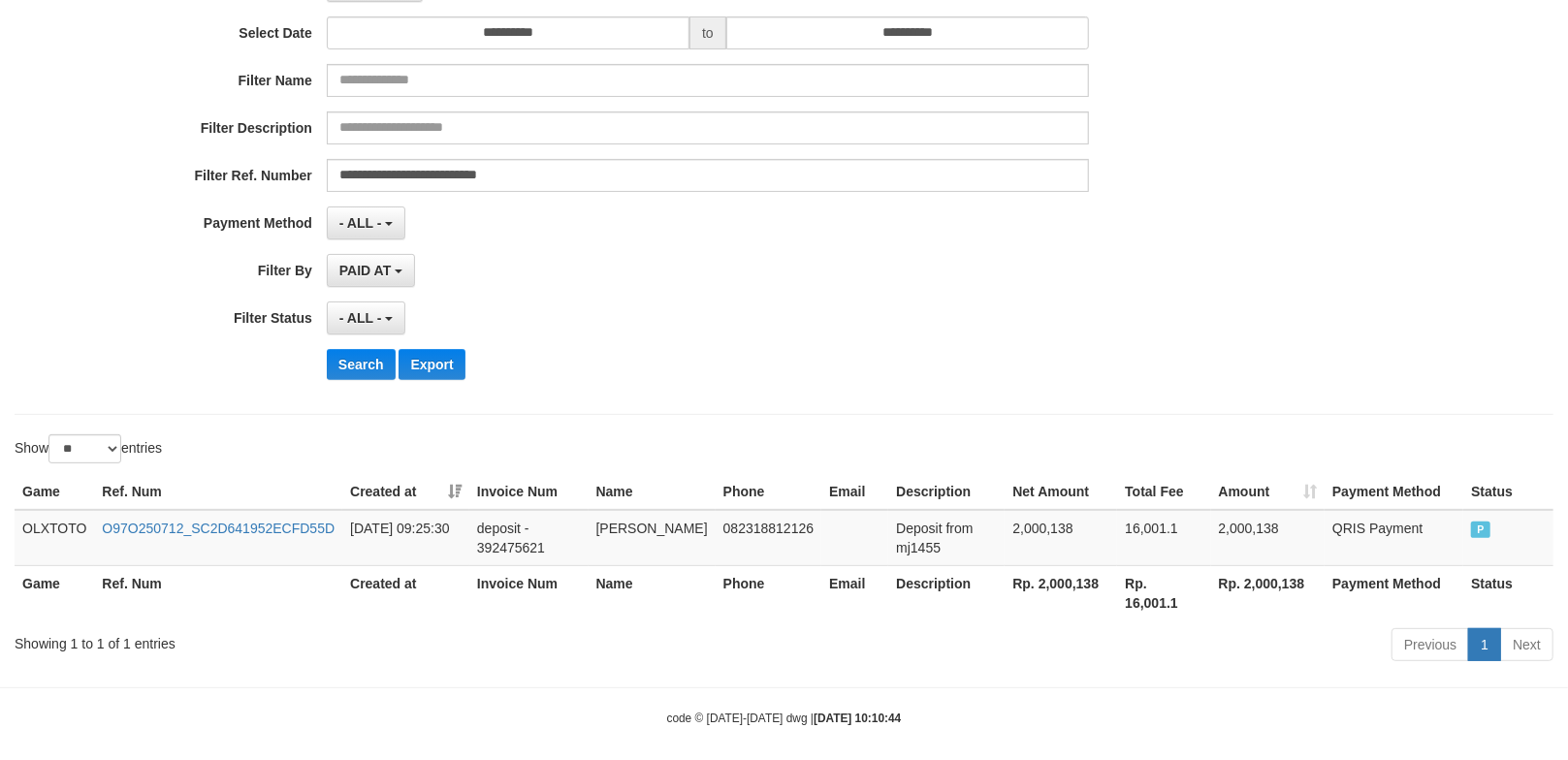 click on "**********" at bounding box center (654, 270) 